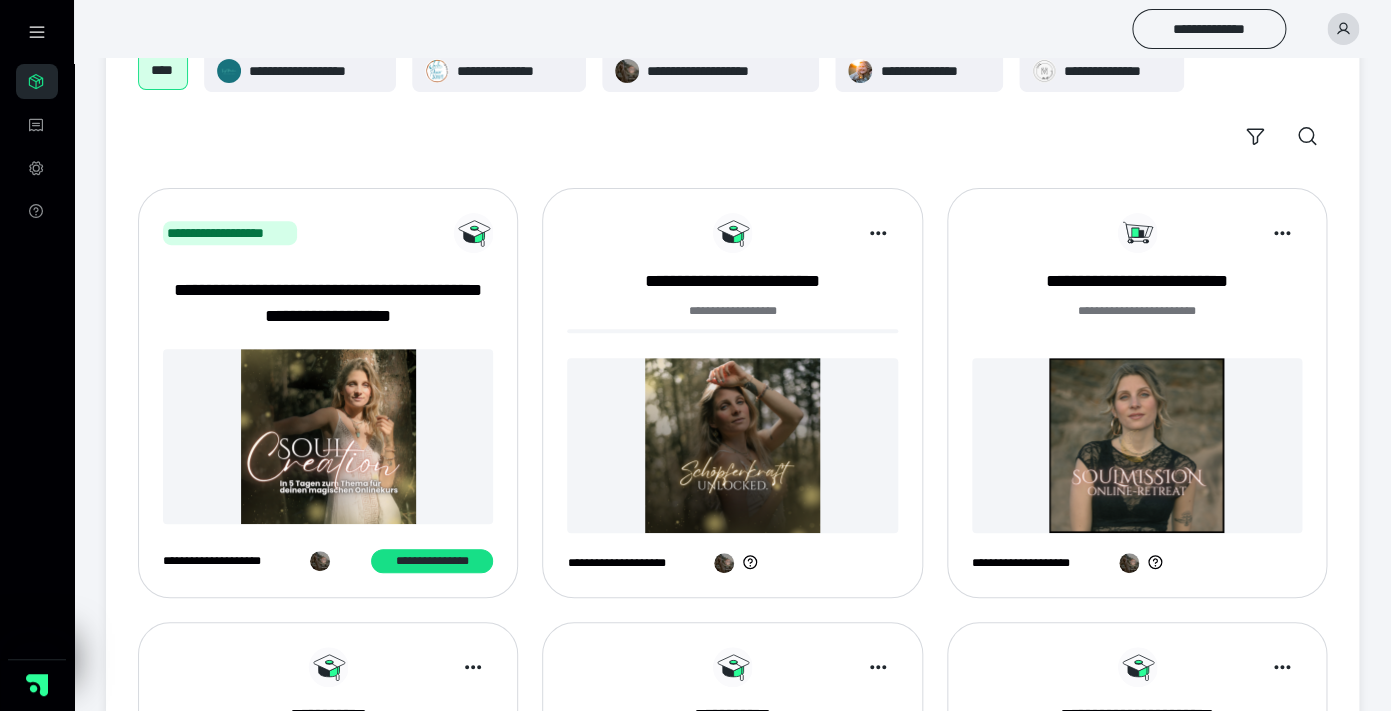 scroll, scrollTop: 0, scrollLeft: 0, axis: both 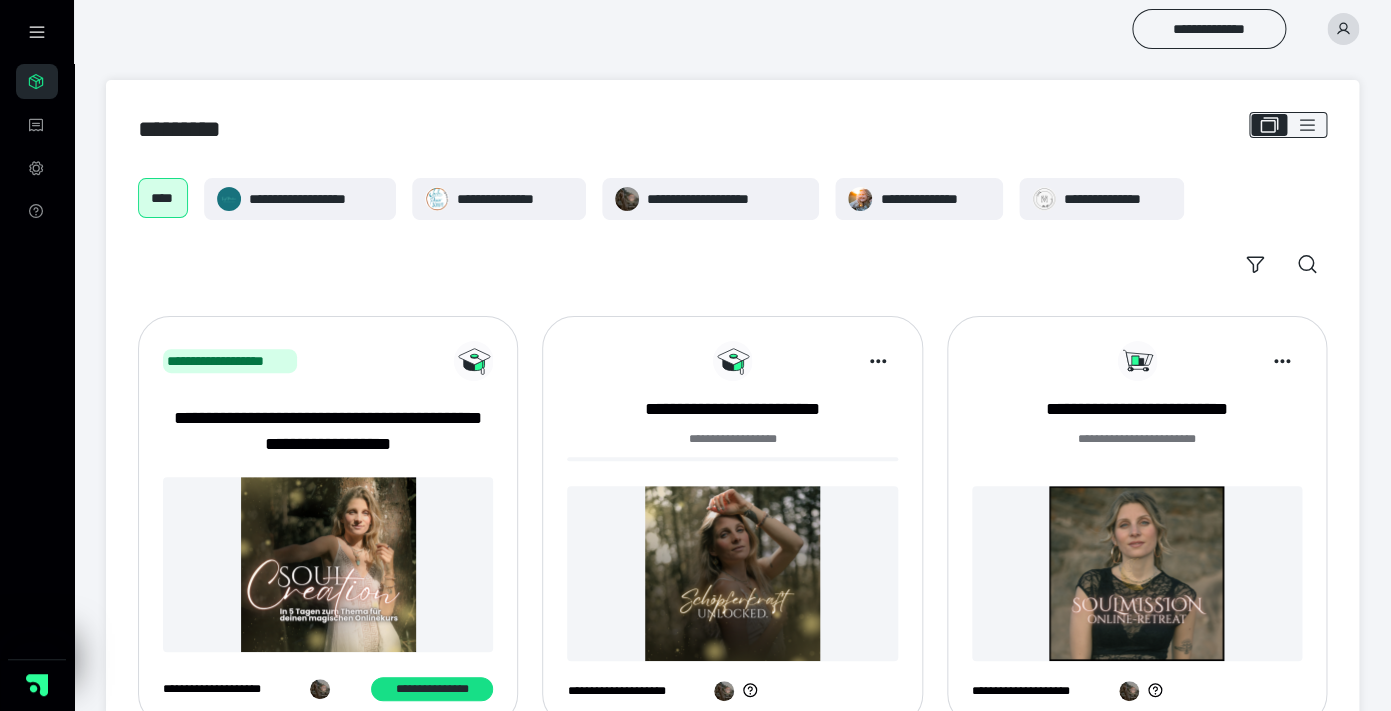 click at bounding box center (1343, 29) 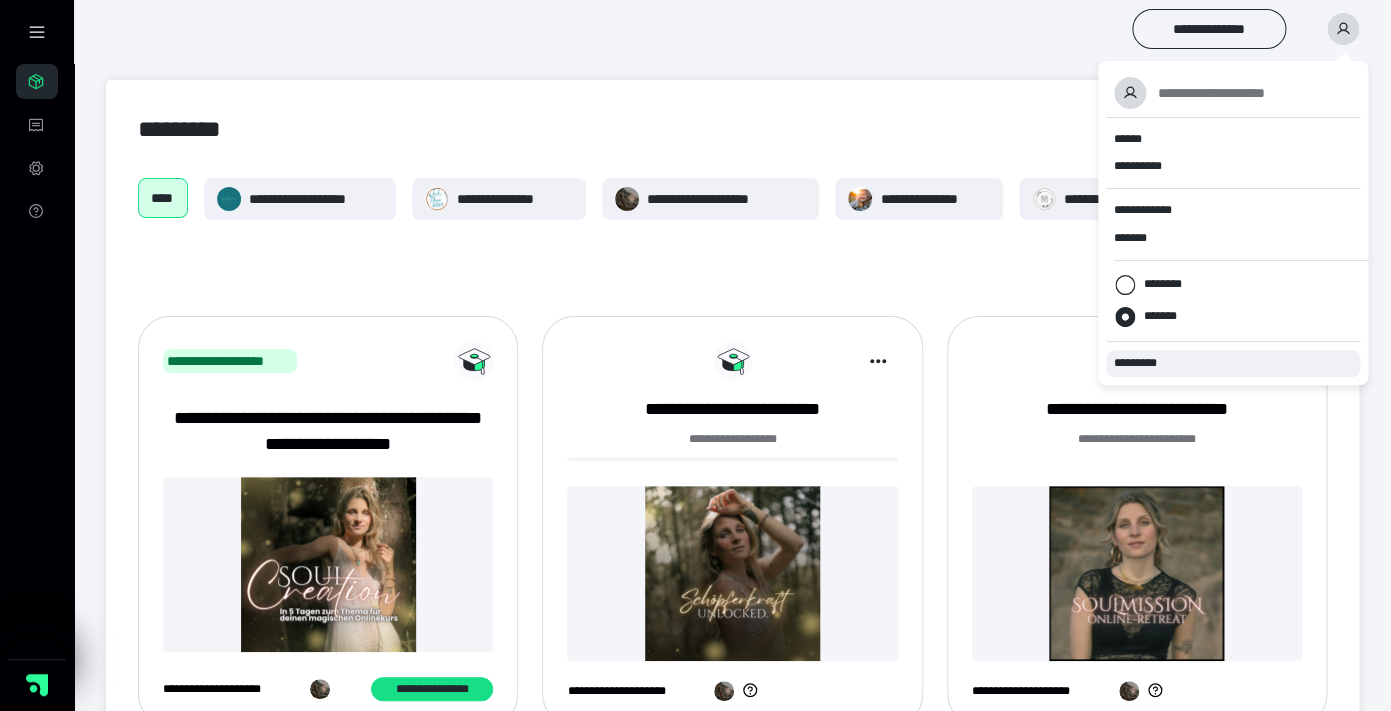 click on "*********" at bounding box center (1144, 363) 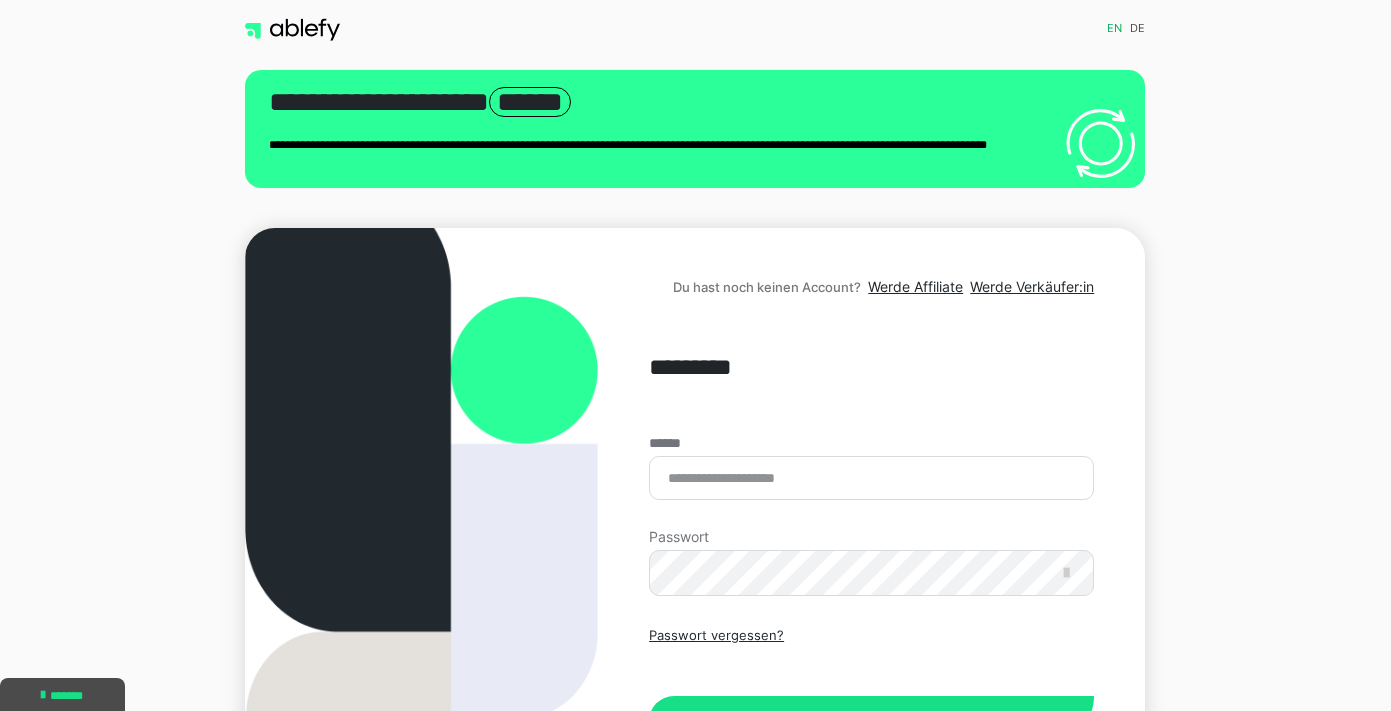 scroll, scrollTop: 0, scrollLeft: 0, axis: both 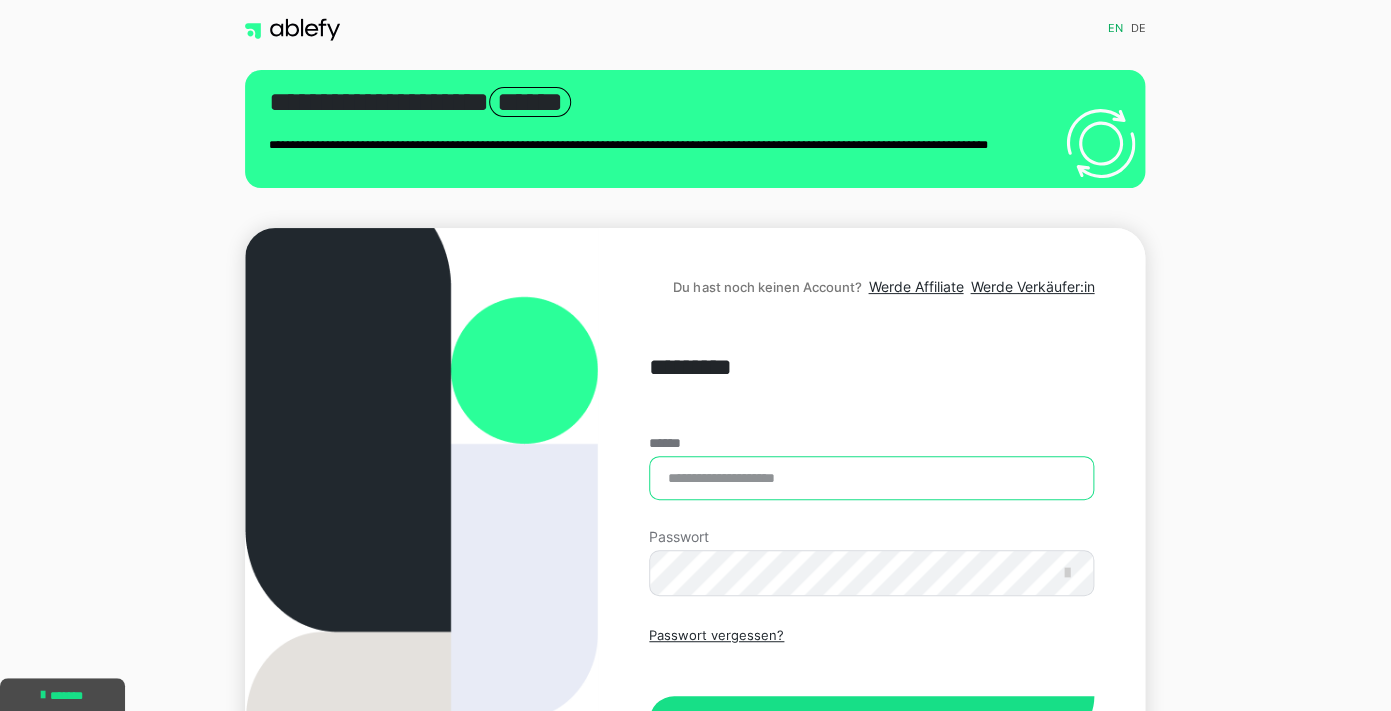 click on "******" at bounding box center [871, 478] 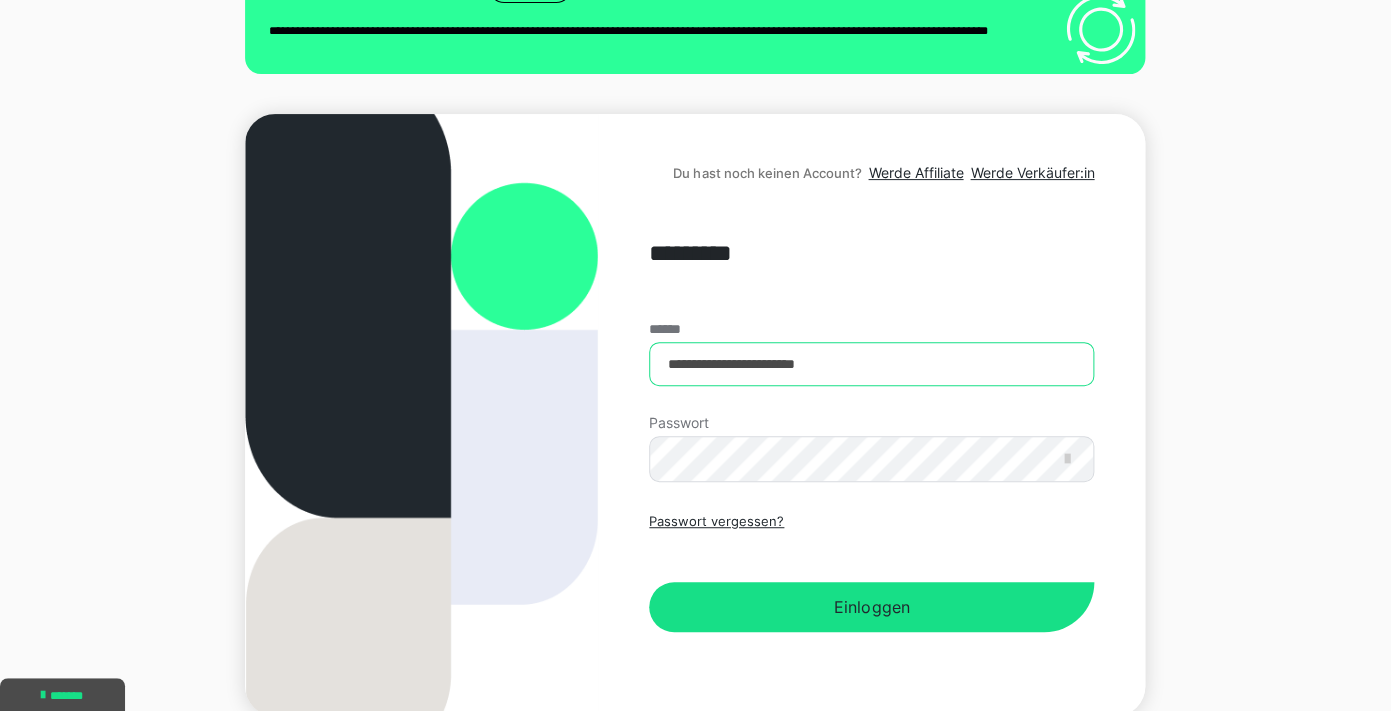 scroll, scrollTop: 207, scrollLeft: 0, axis: vertical 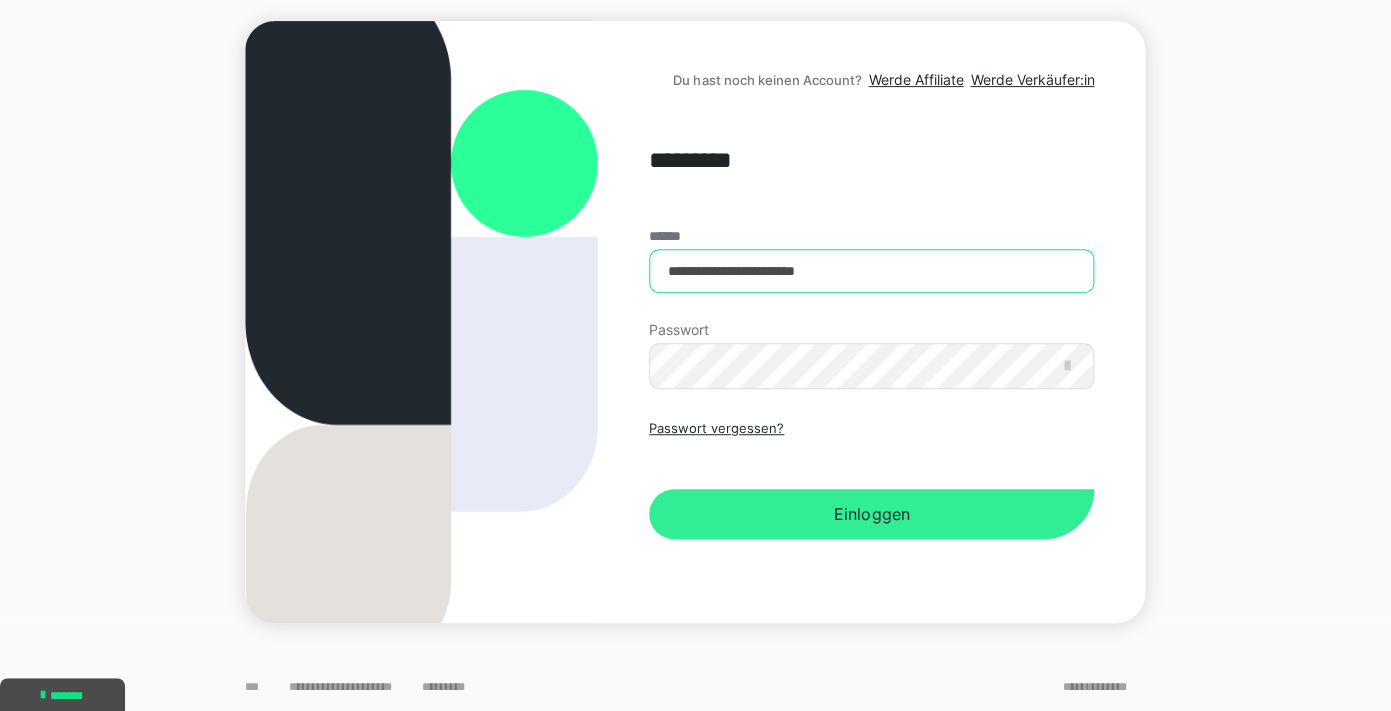 type on "**********" 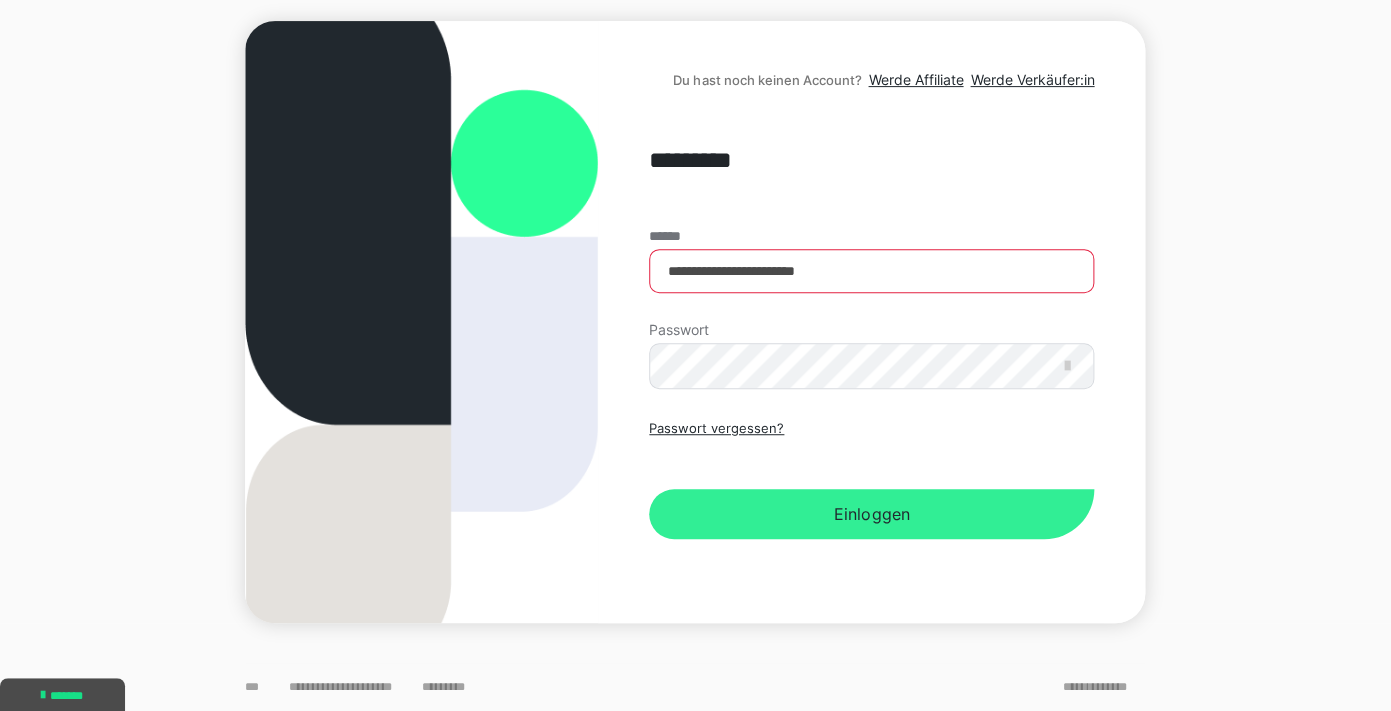 click on "Einloggen" at bounding box center (871, 514) 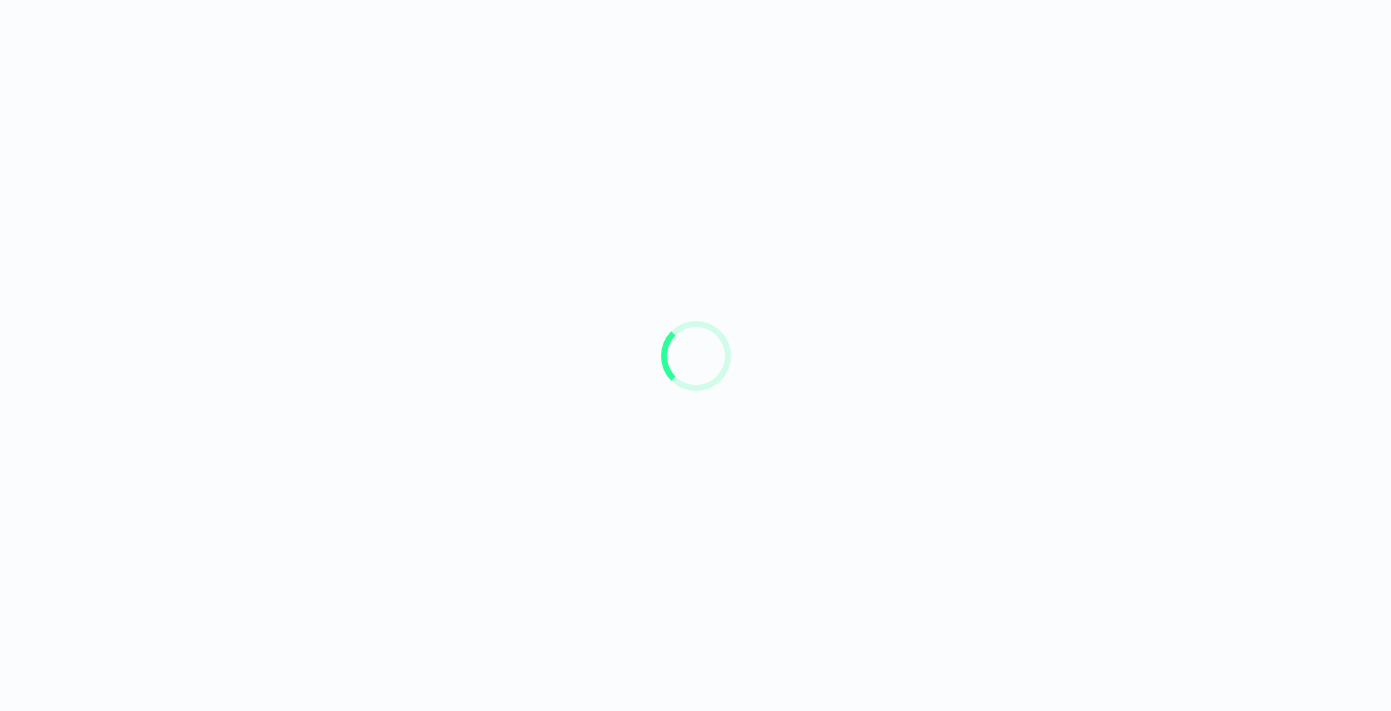 scroll, scrollTop: 0, scrollLeft: 0, axis: both 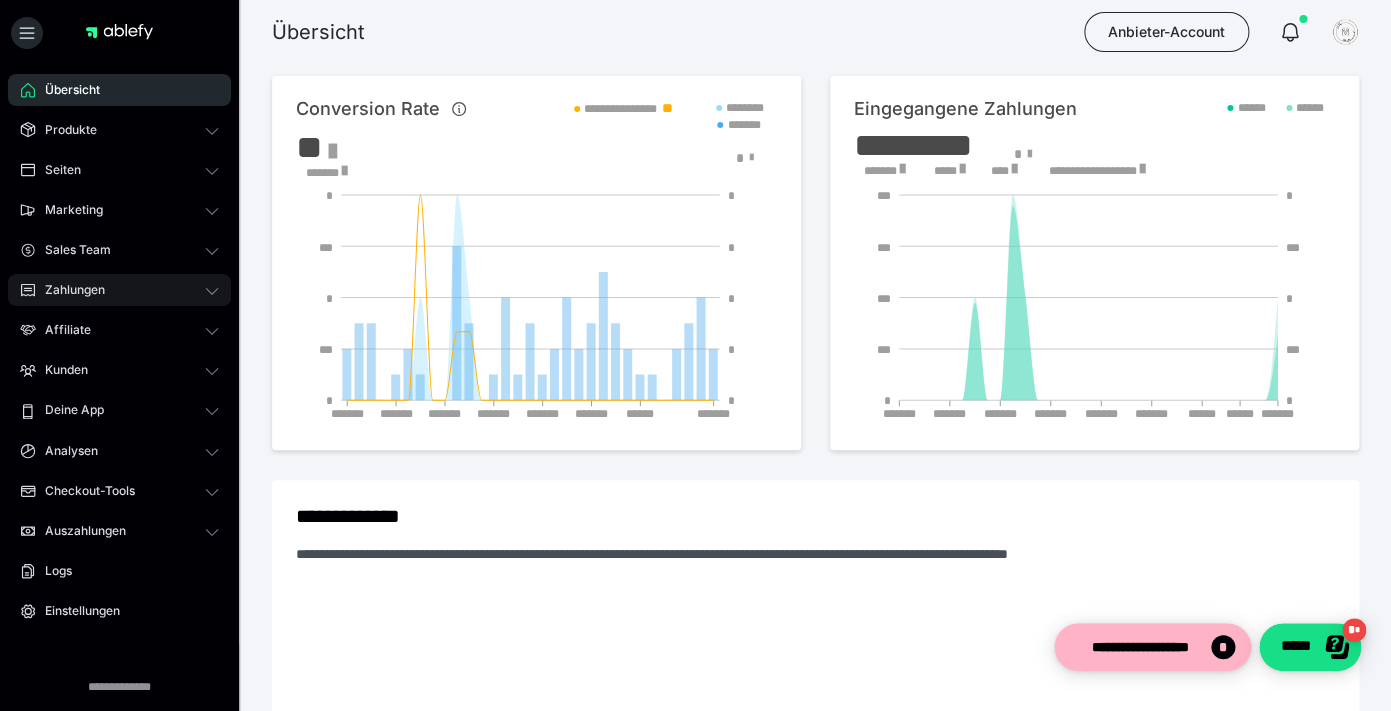 click on "Zahlungen" at bounding box center (119, 290) 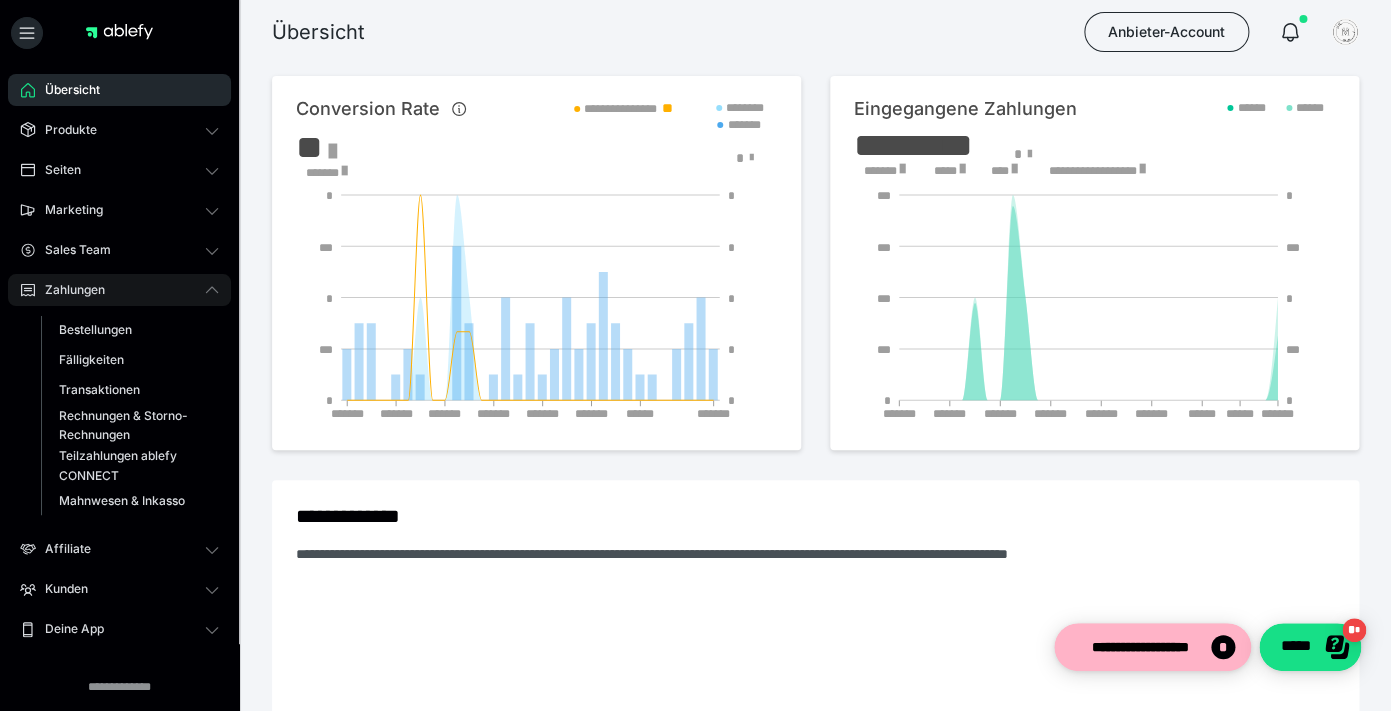 click 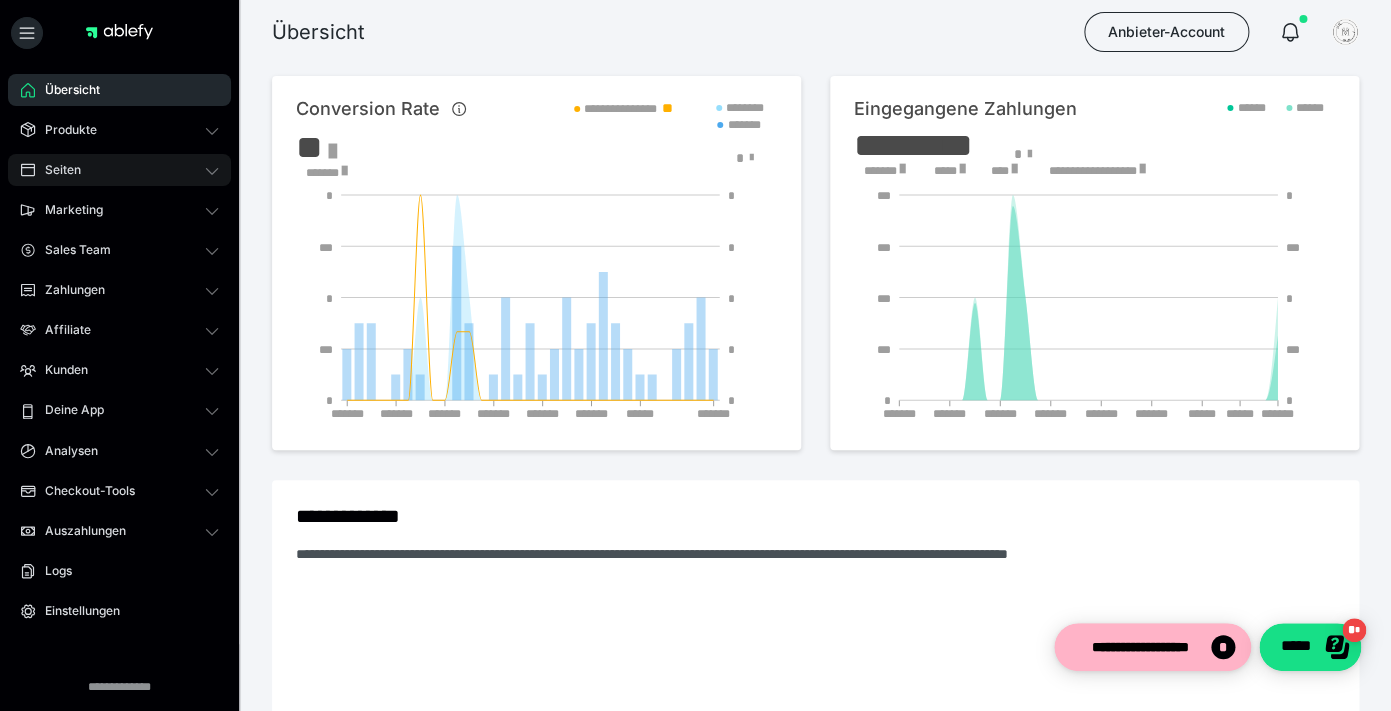 click on "Seiten" at bounding box center (119, 170) 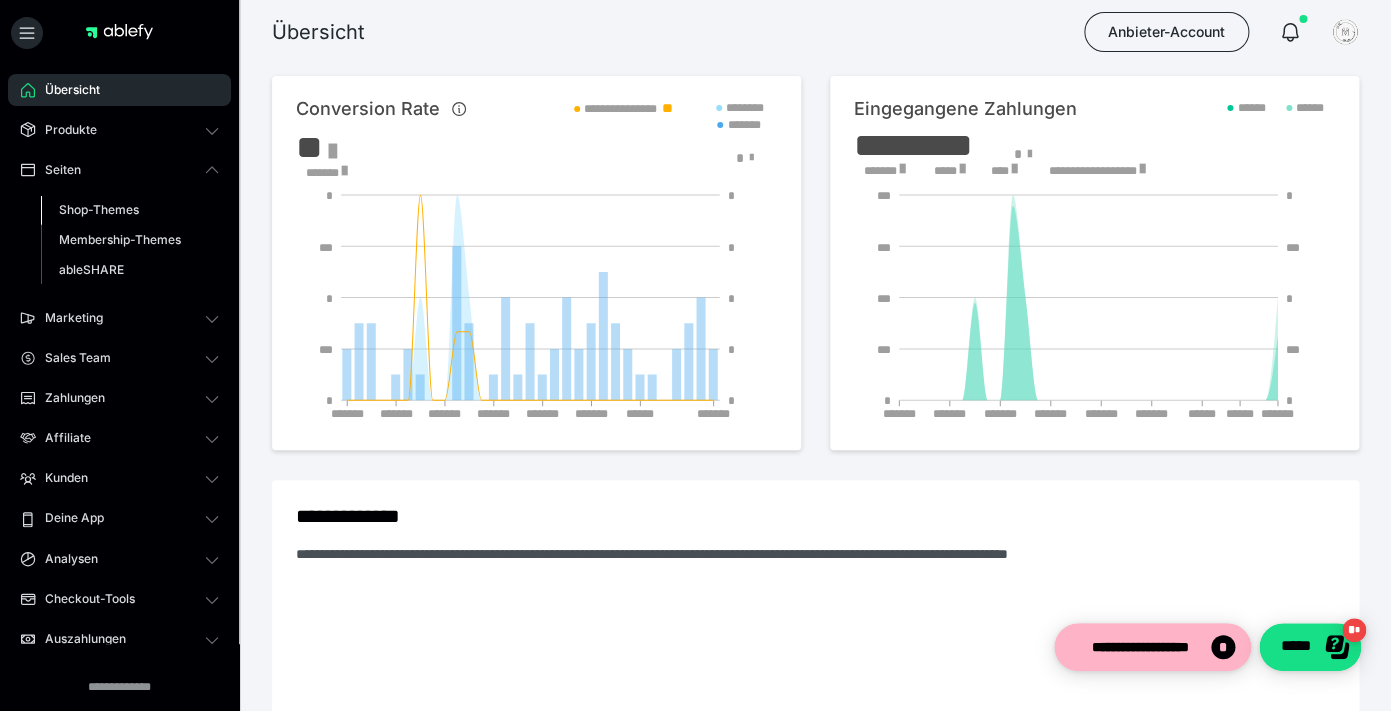 click on "Shop-Themes" at bounding box center [130, 210] 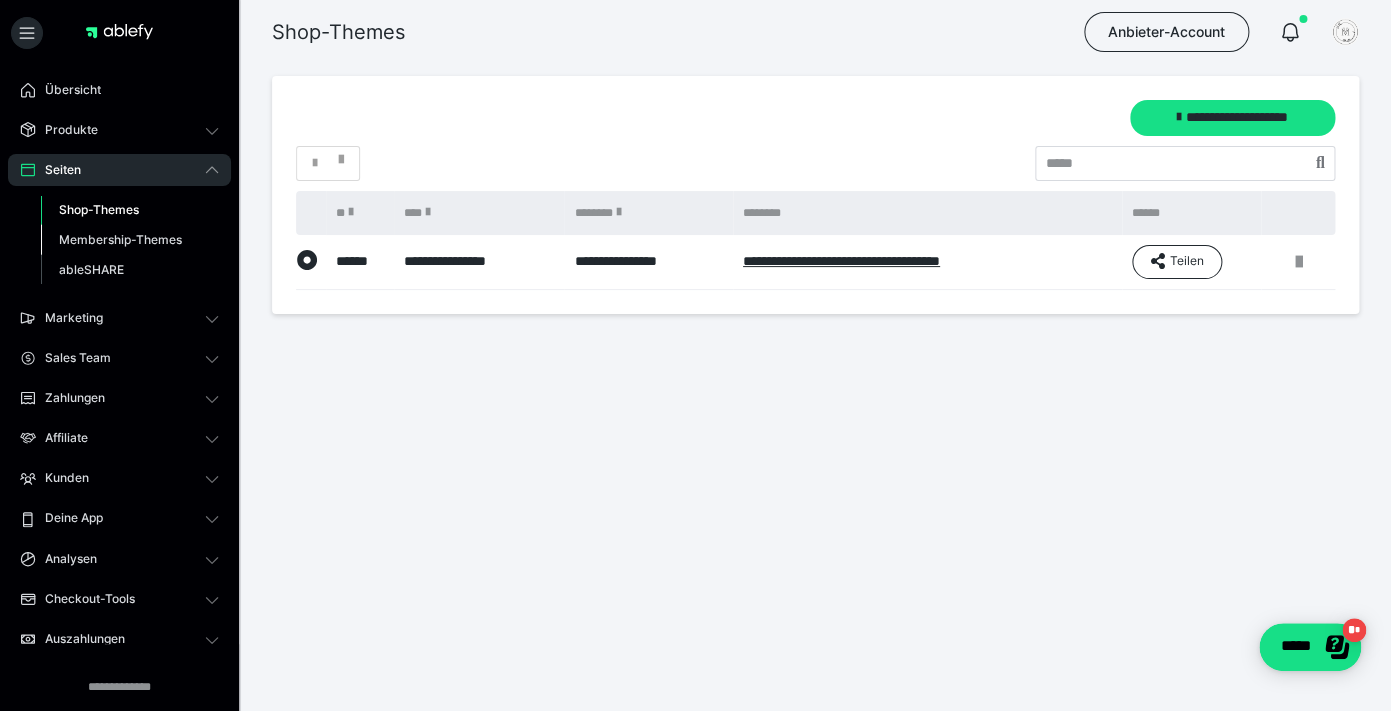 click on "Membership-Themes" at bounding box center [120, 239] 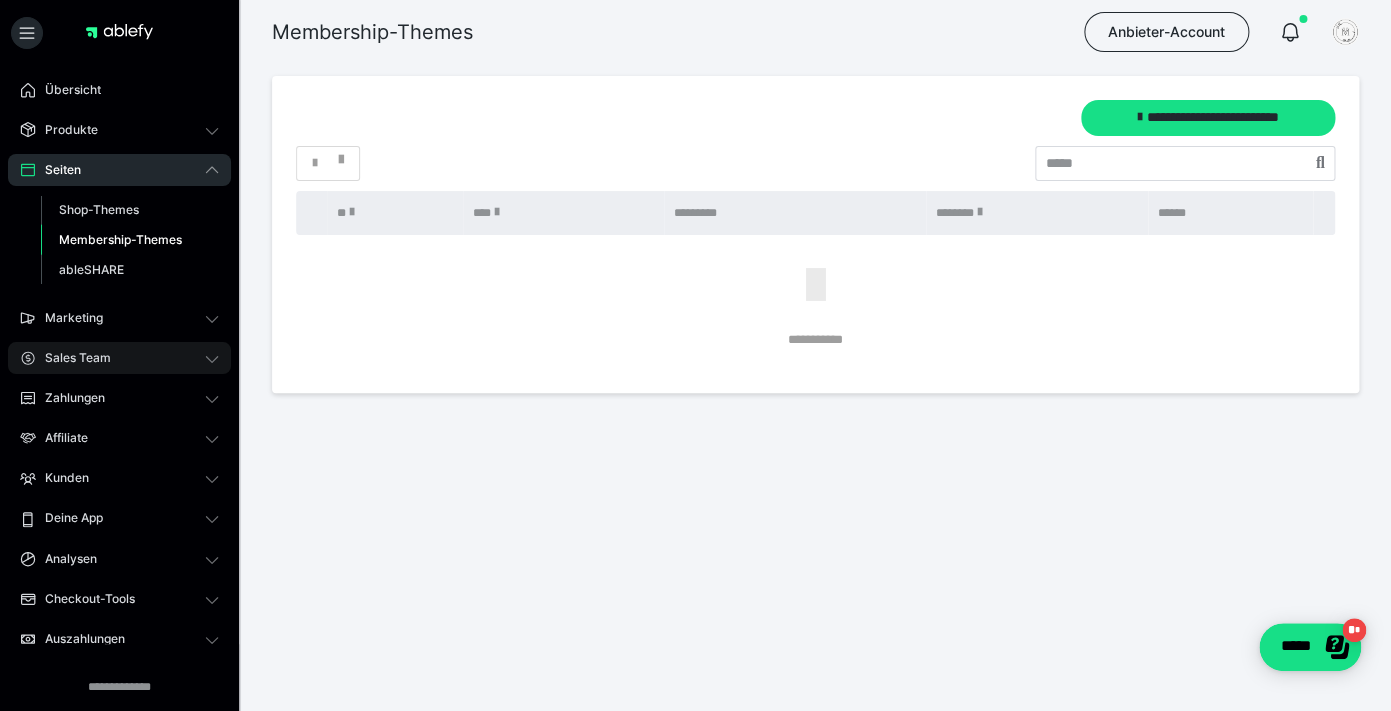 click on "Sales Team" at bounding box center [119, 358] 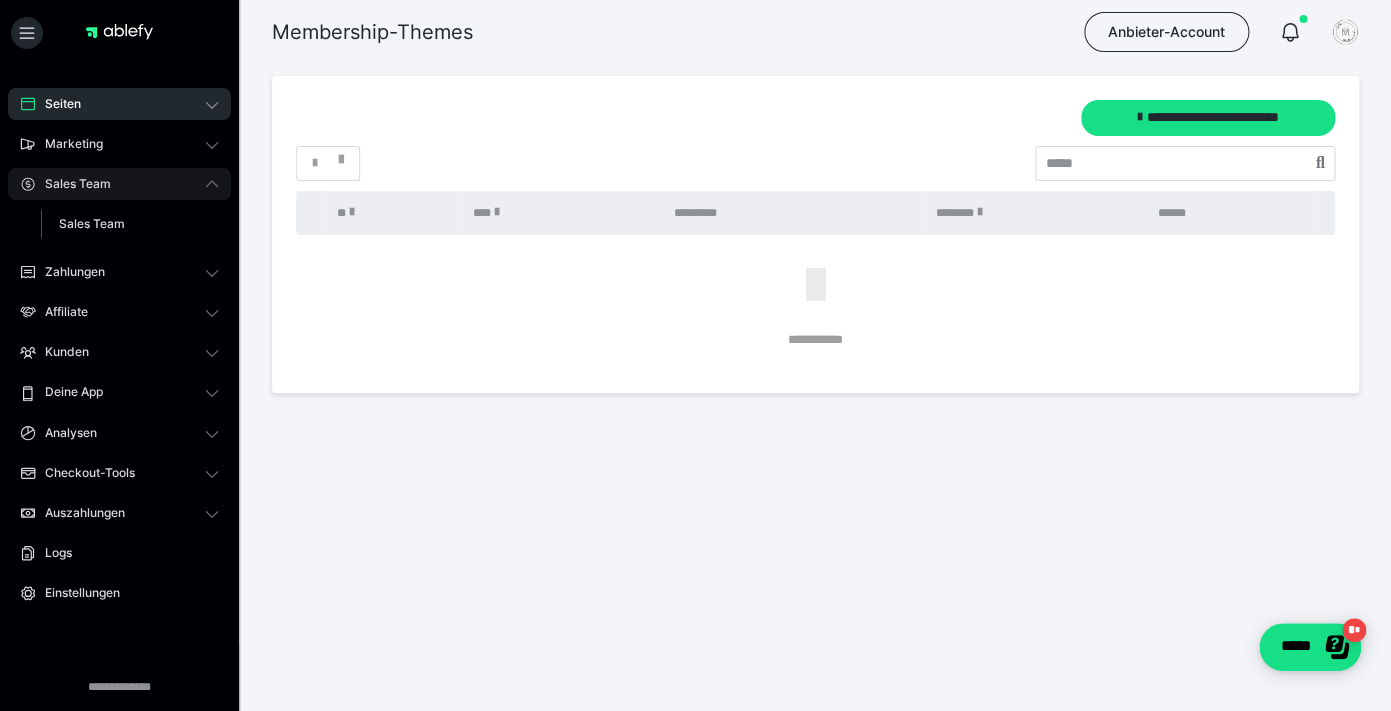 scroll, scrollTop: 73, scrollLeft: 0, axis: vertical 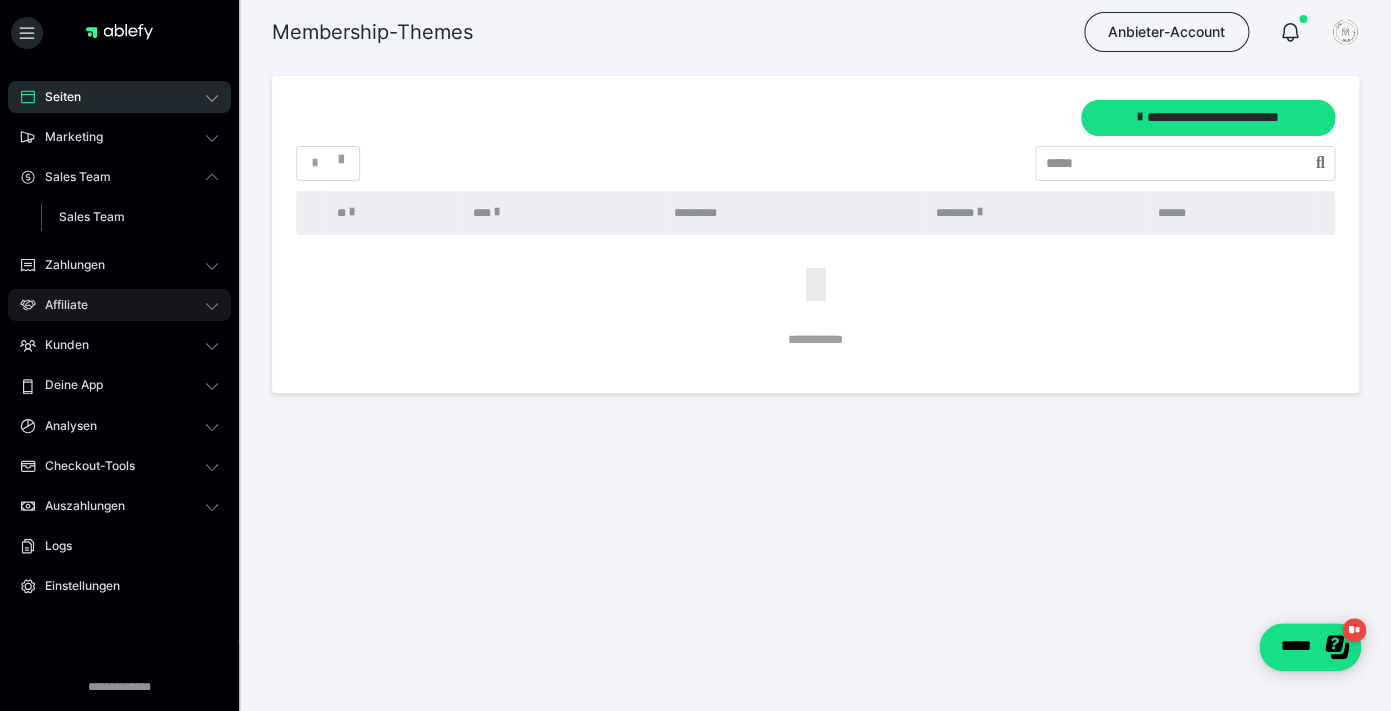 click on "Affiliate" at bounding box center [119, 305] 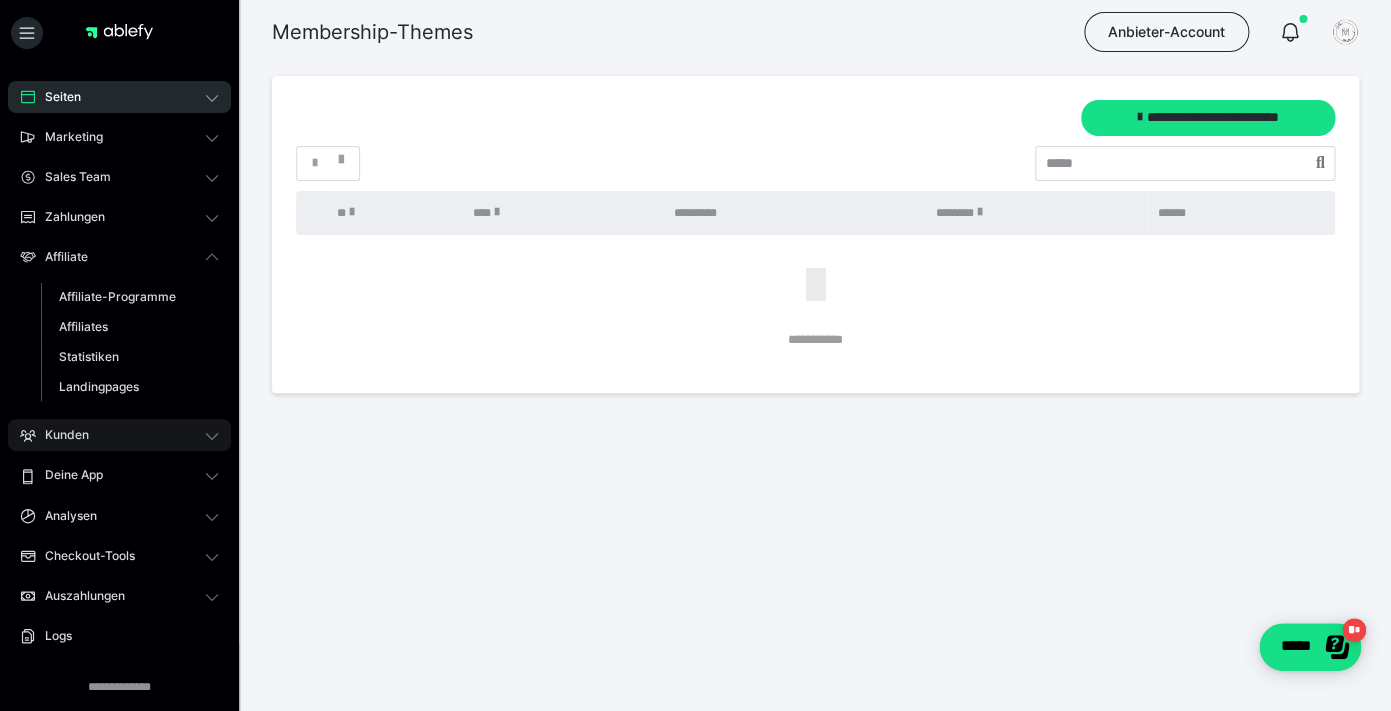 click on "Kunden" at bounding box center (60, 435) 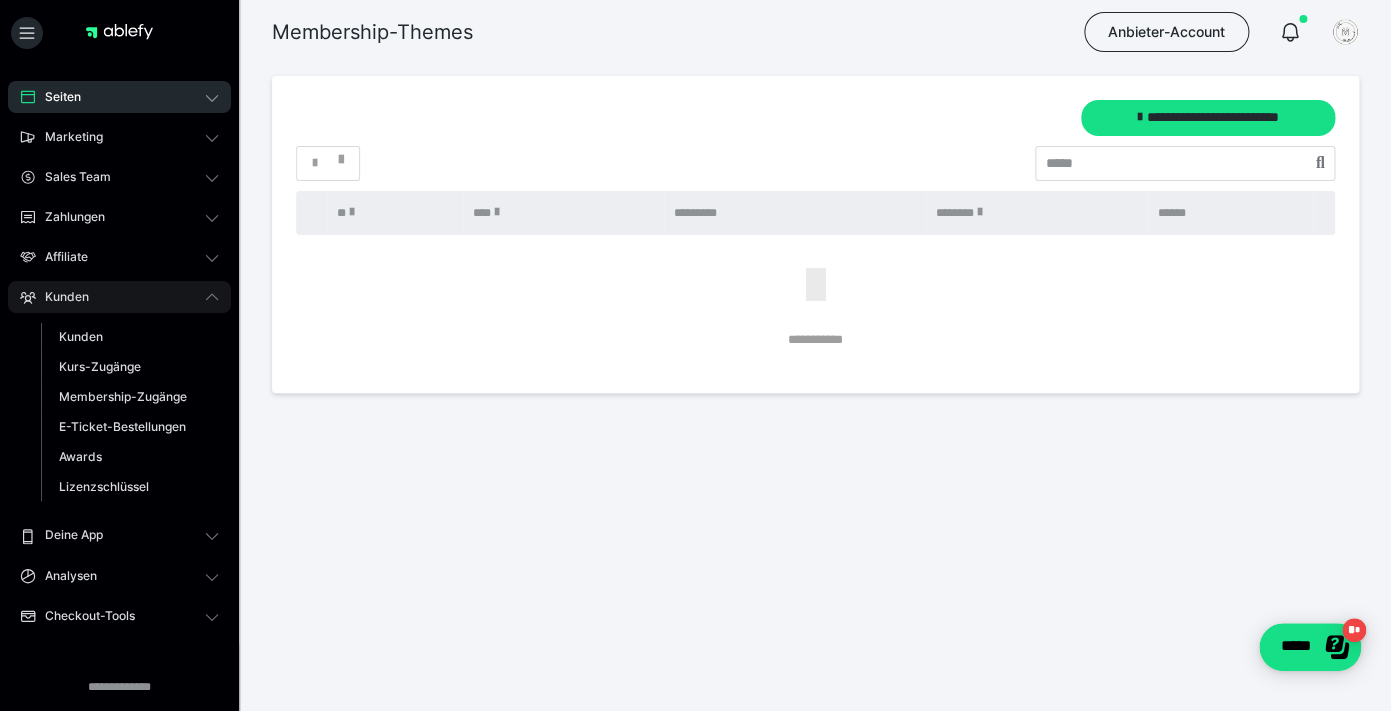 scroll, scrollTop: 0, scrollLeft: 0, axis: both 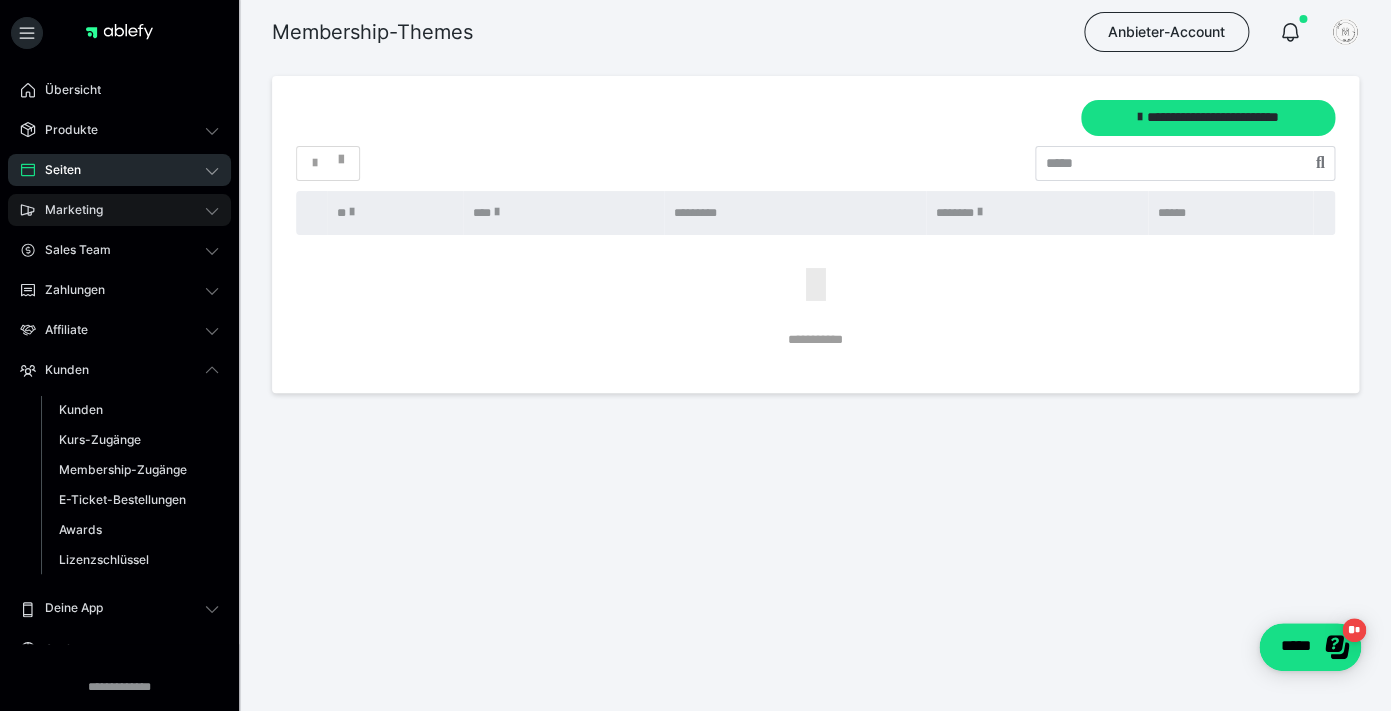 click on "Marketing" at bounding box center [119, 210] 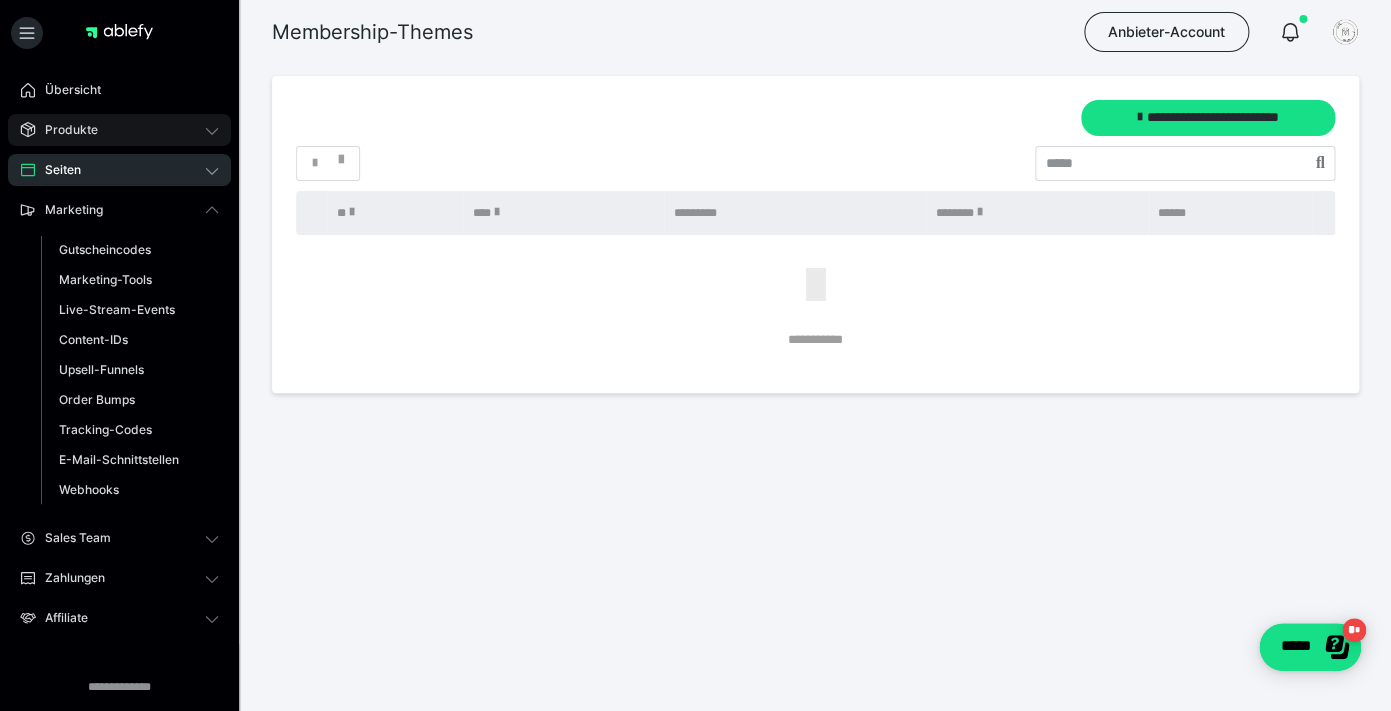 click on "Produkte" at bounding box center (119, 130) 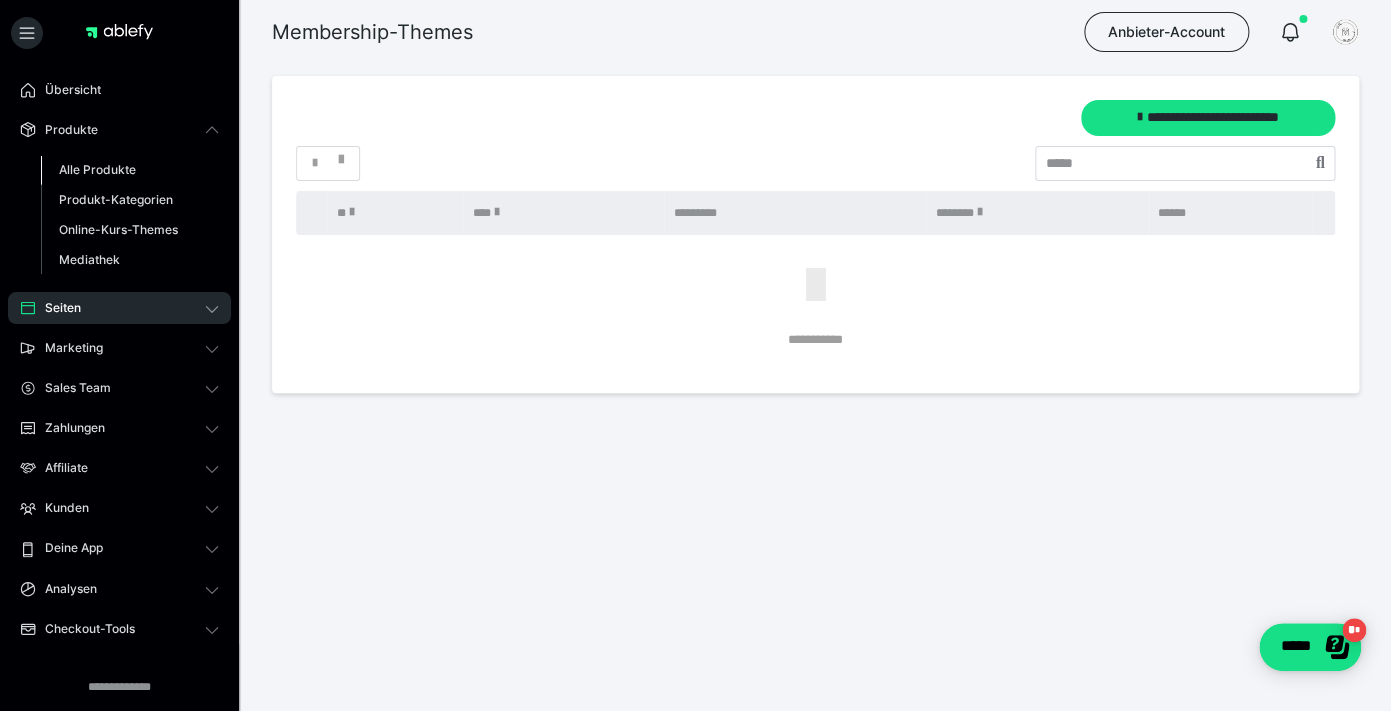 click on "Alle Produkte" at bounding box center [97, 169] 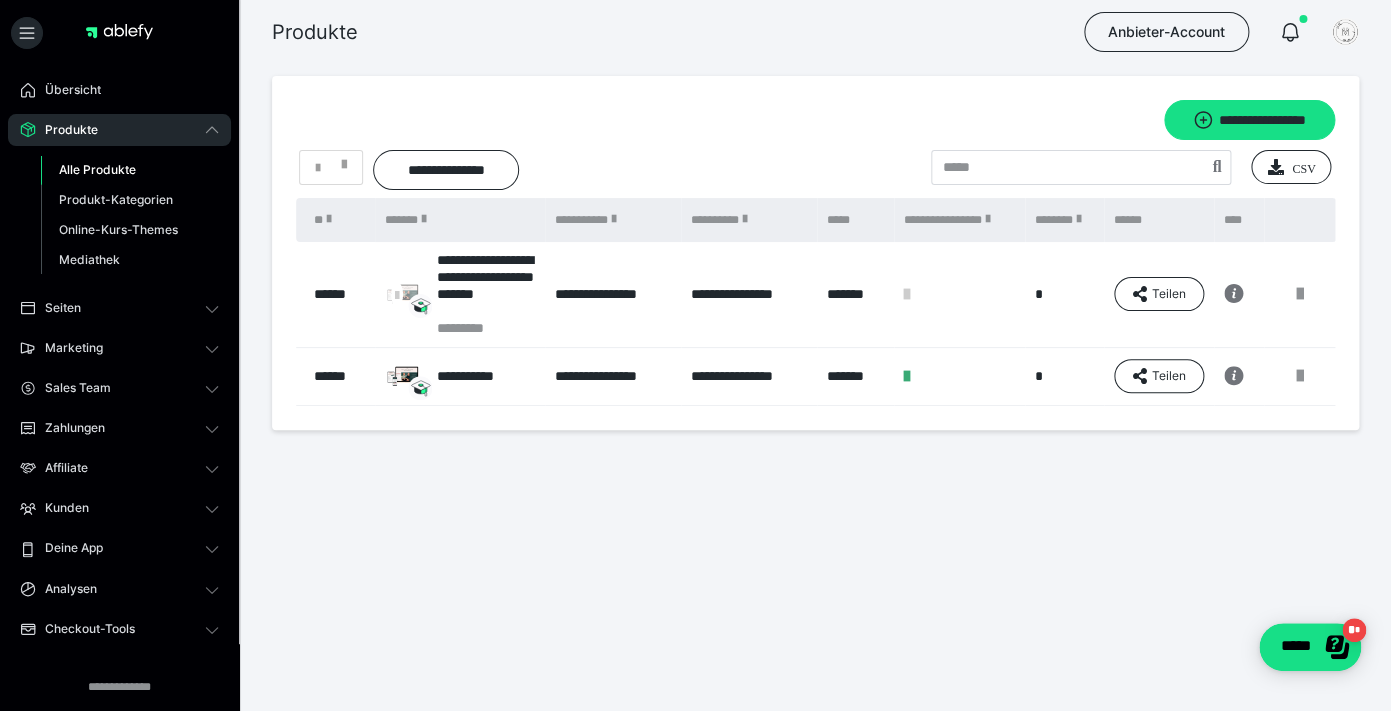 click 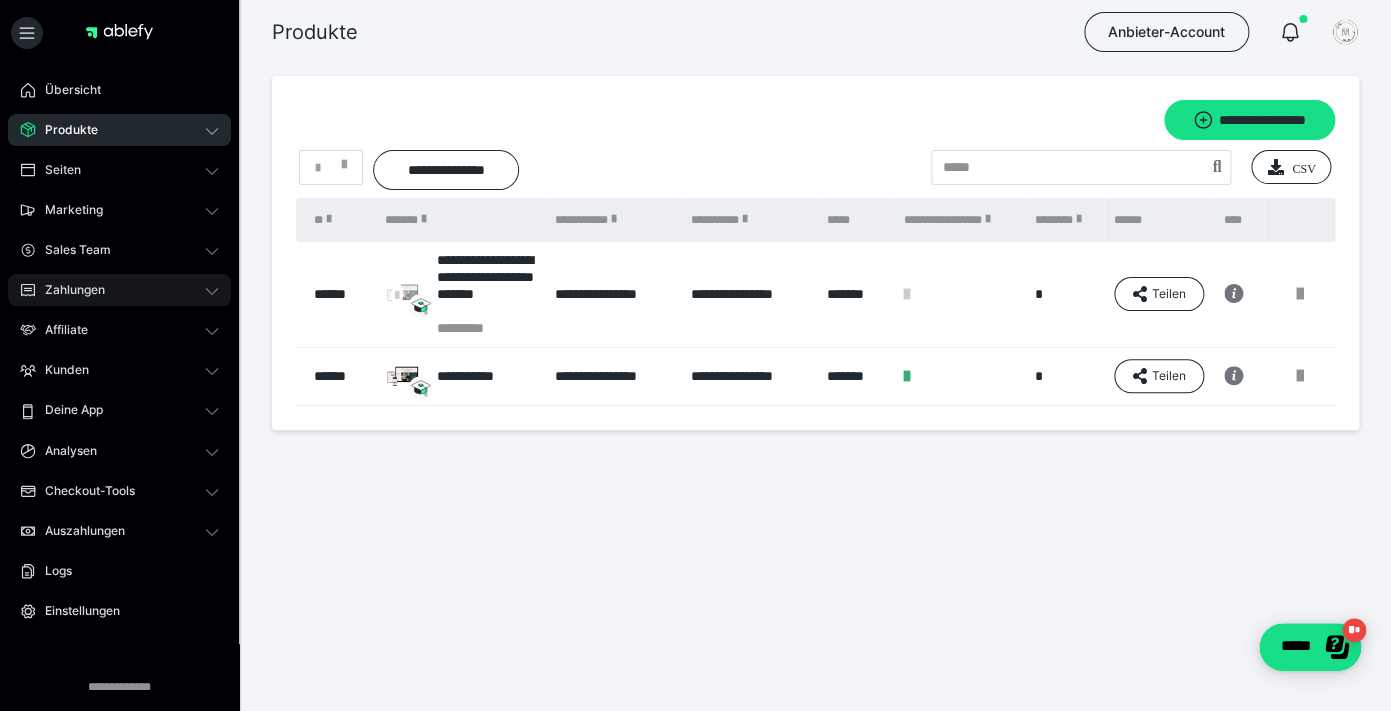 scroll, scrollTop: 30, scrollLeft: 0, axis: vertical 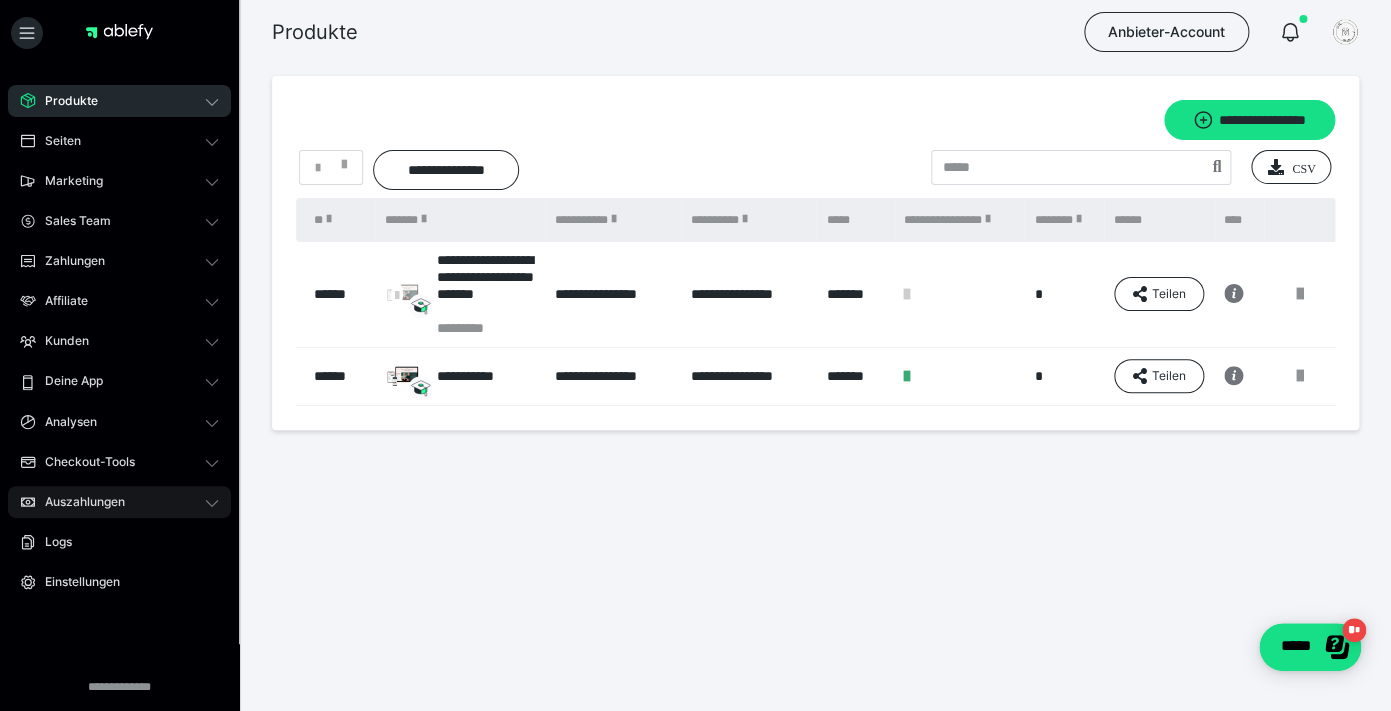 click on "Auszahlungen" at bounding box center [119, 502] 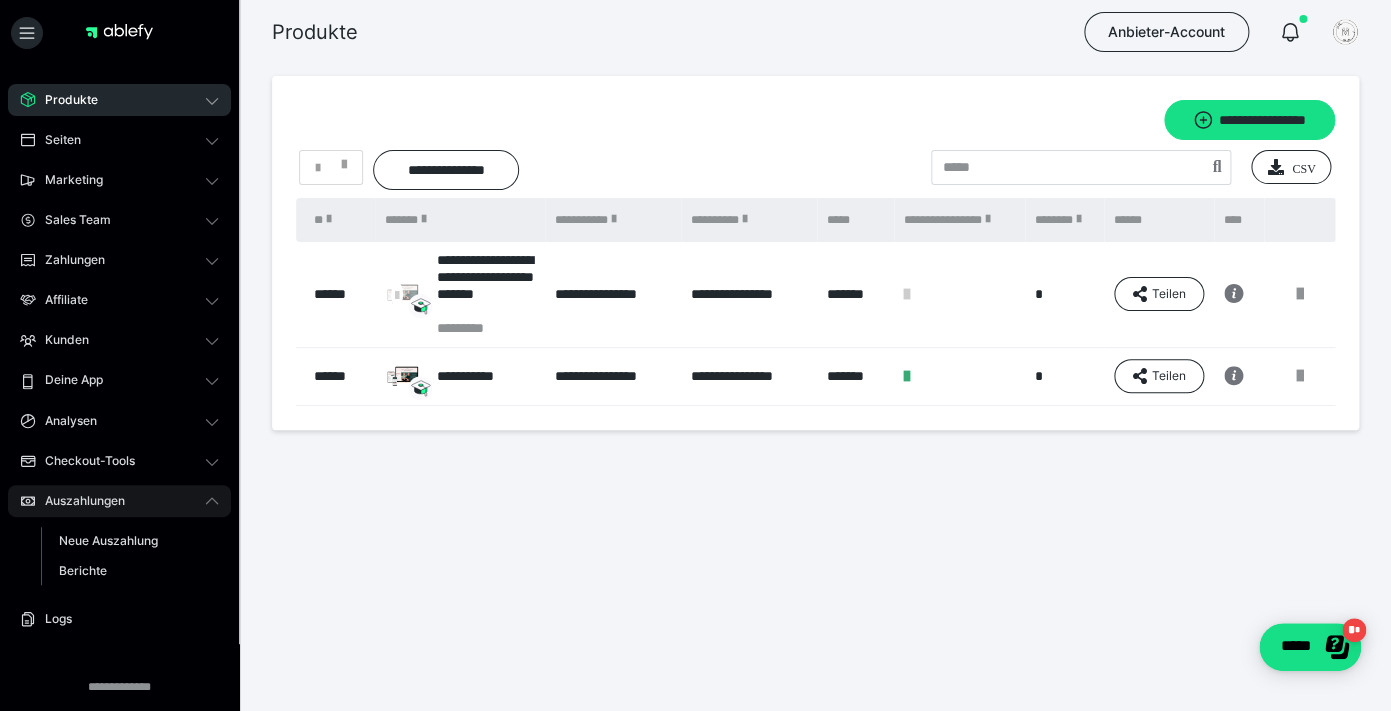 click on "Auszahlungen" at bounding box center (119, 501) 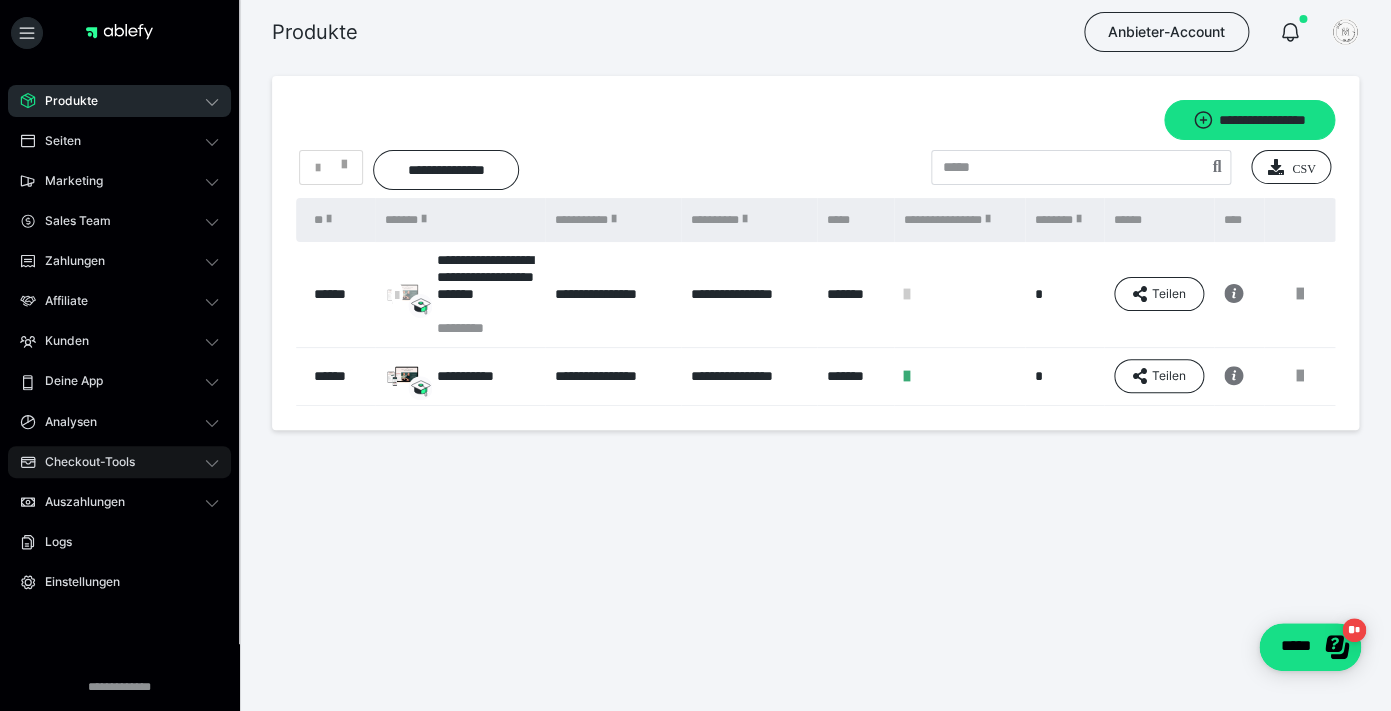 click on "Checkout-Tools" at bounding box center [119, 462] 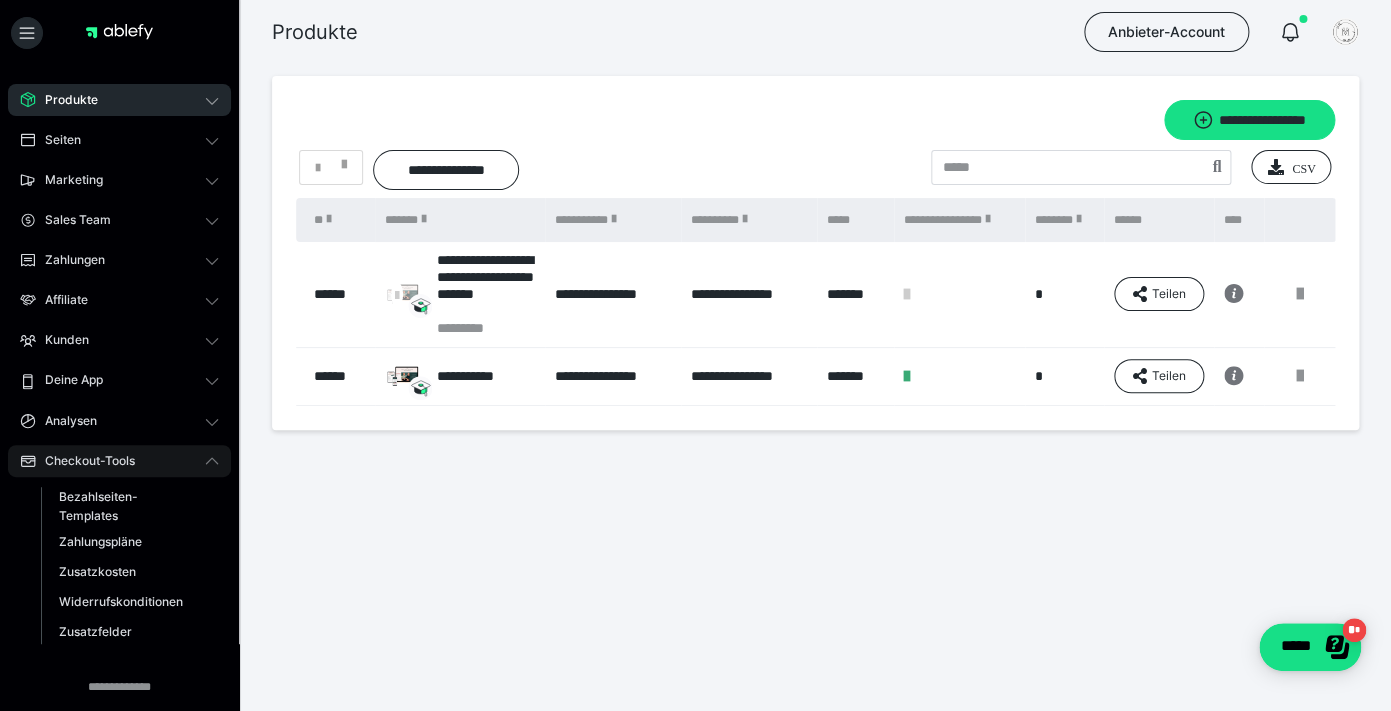 click on "Checkout-Tools" at bounding box center [119, 461] 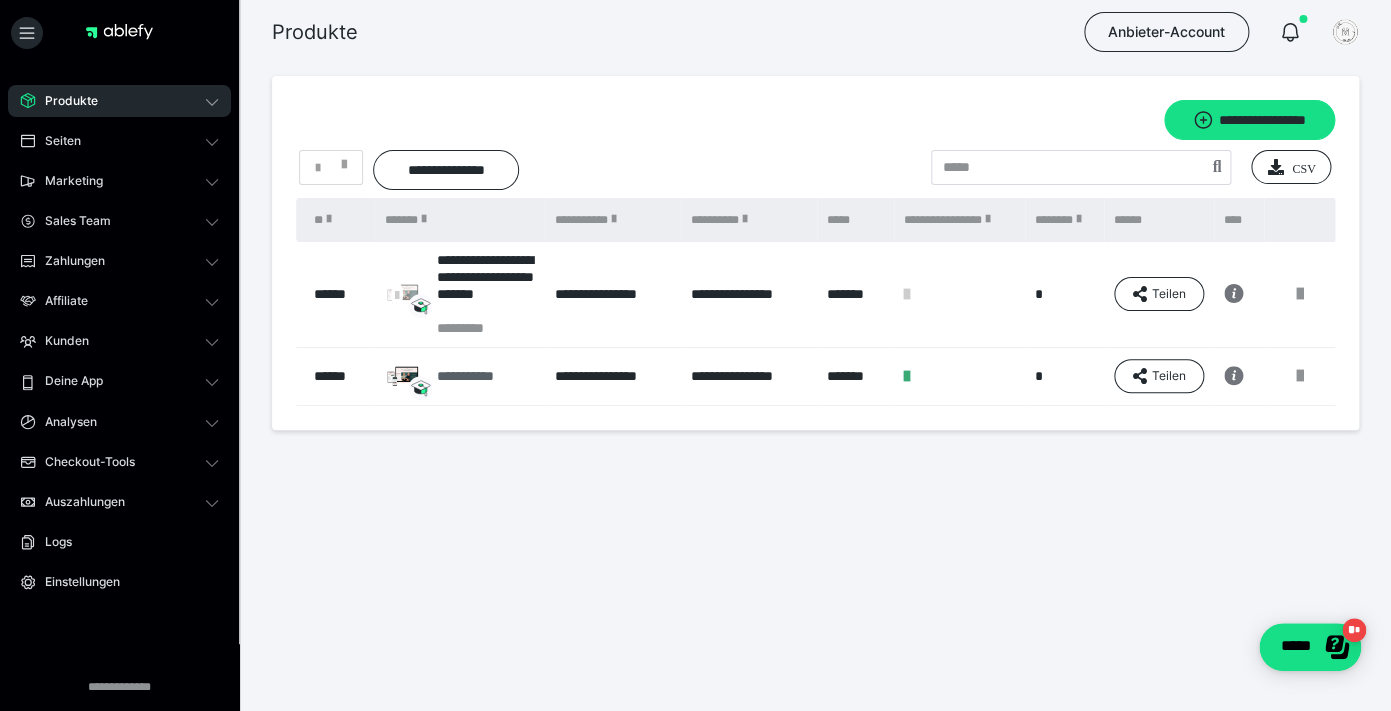 click on "**********" at bounding box center [478, 376] 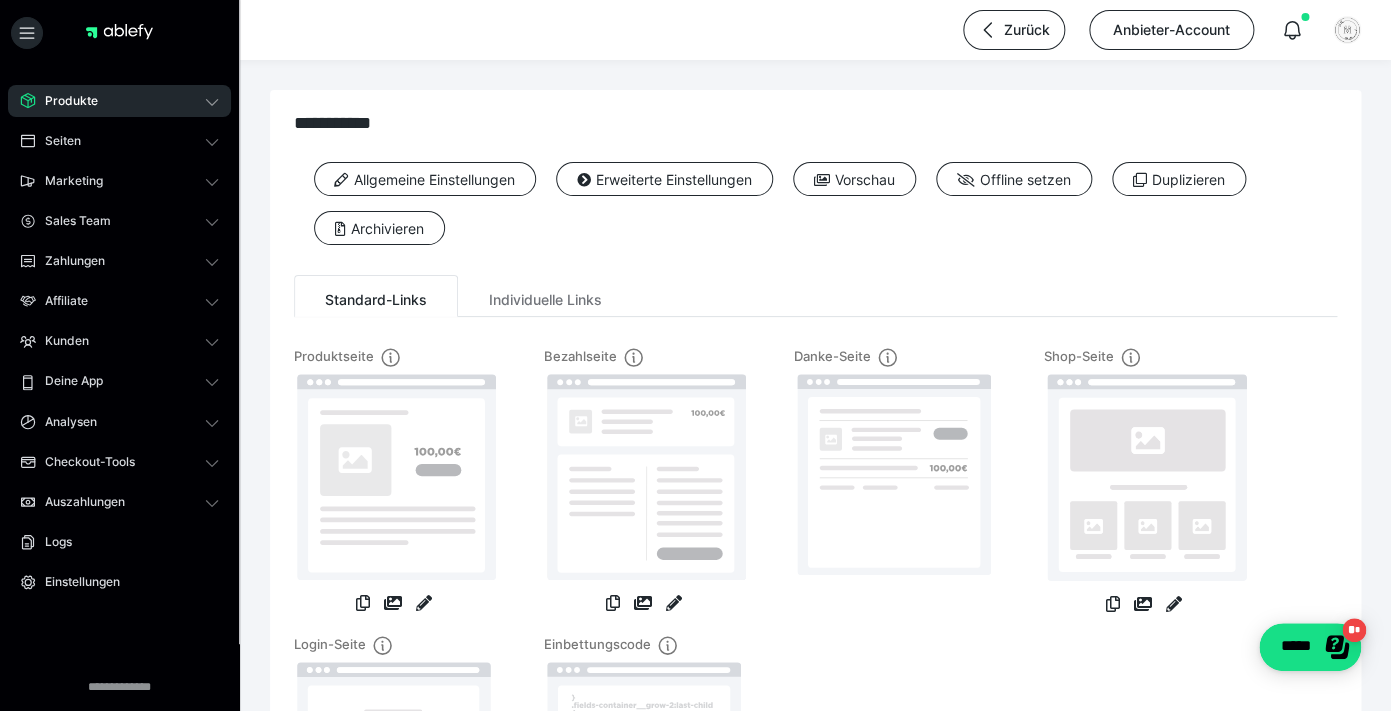 scroll, scrollTop: 11, scrollLeft: 0, axis: vertical 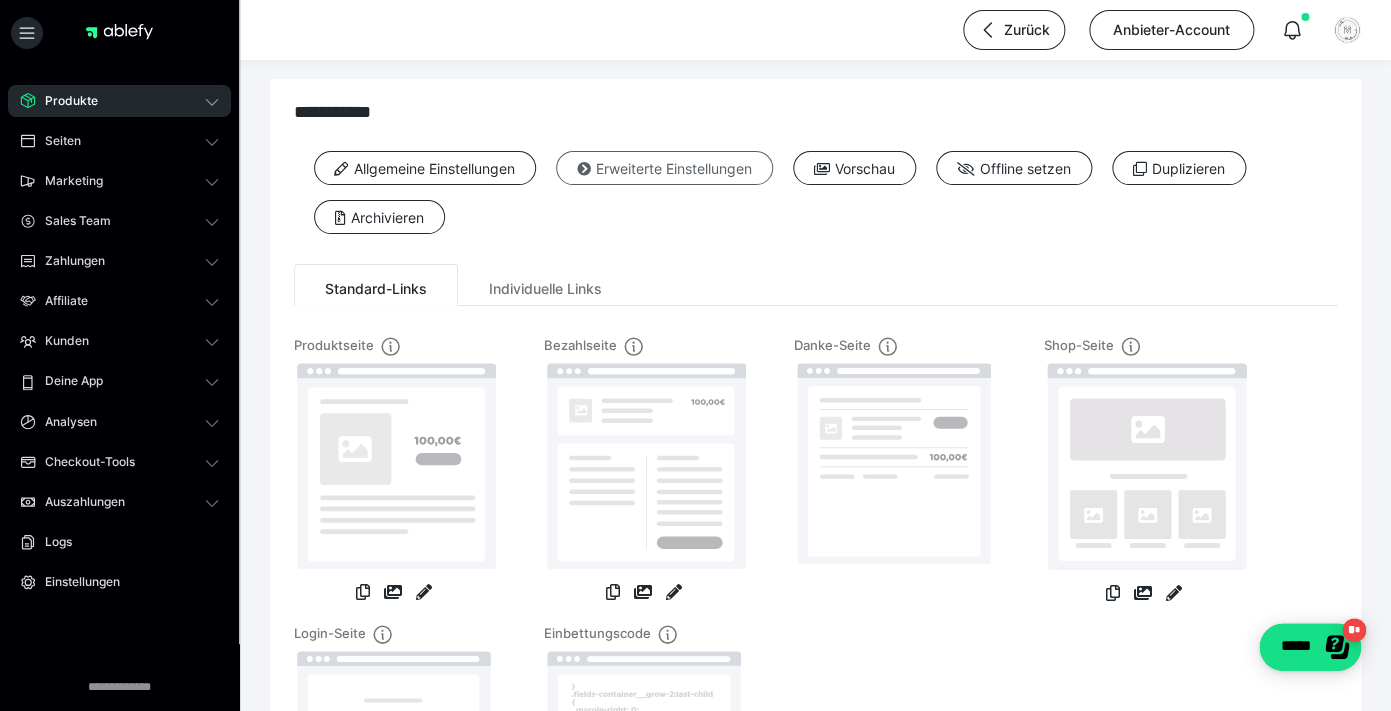 click at bounding box center [584, 169] 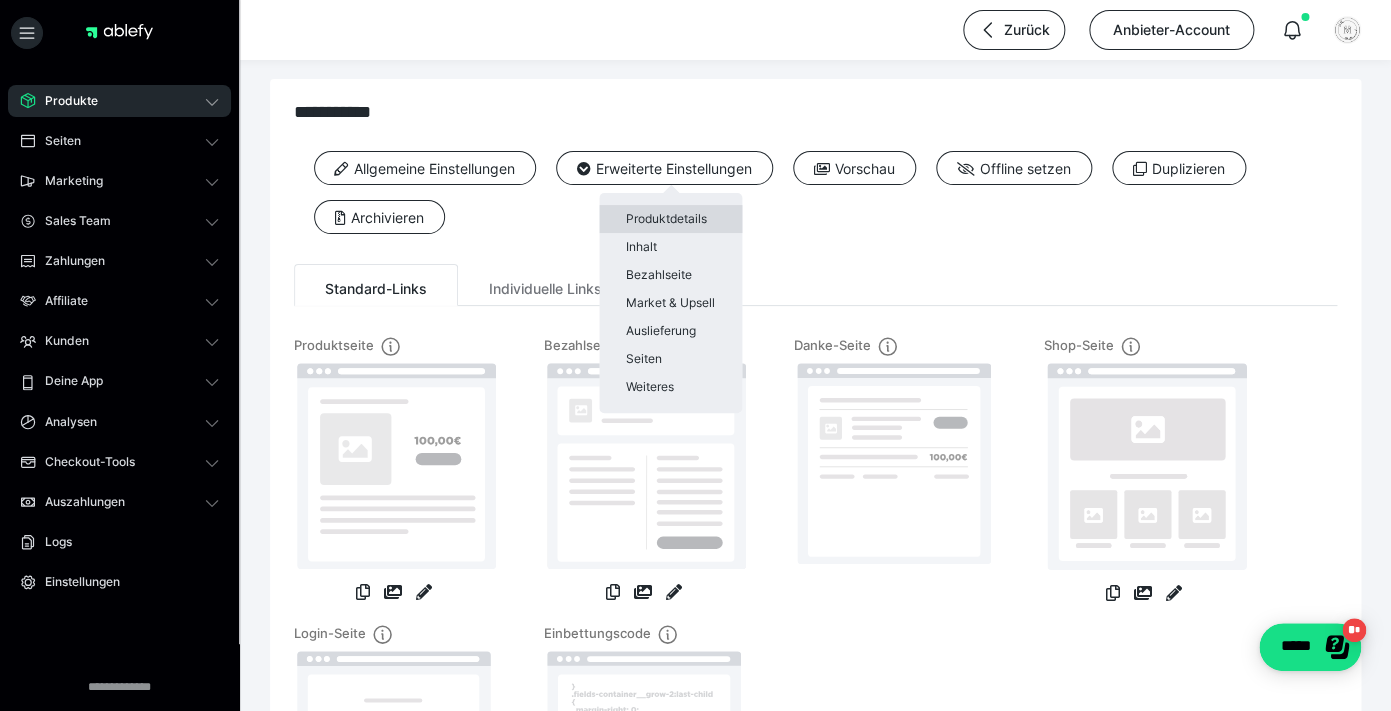 click on "Produktdetails" at bounding box center [670, 219] 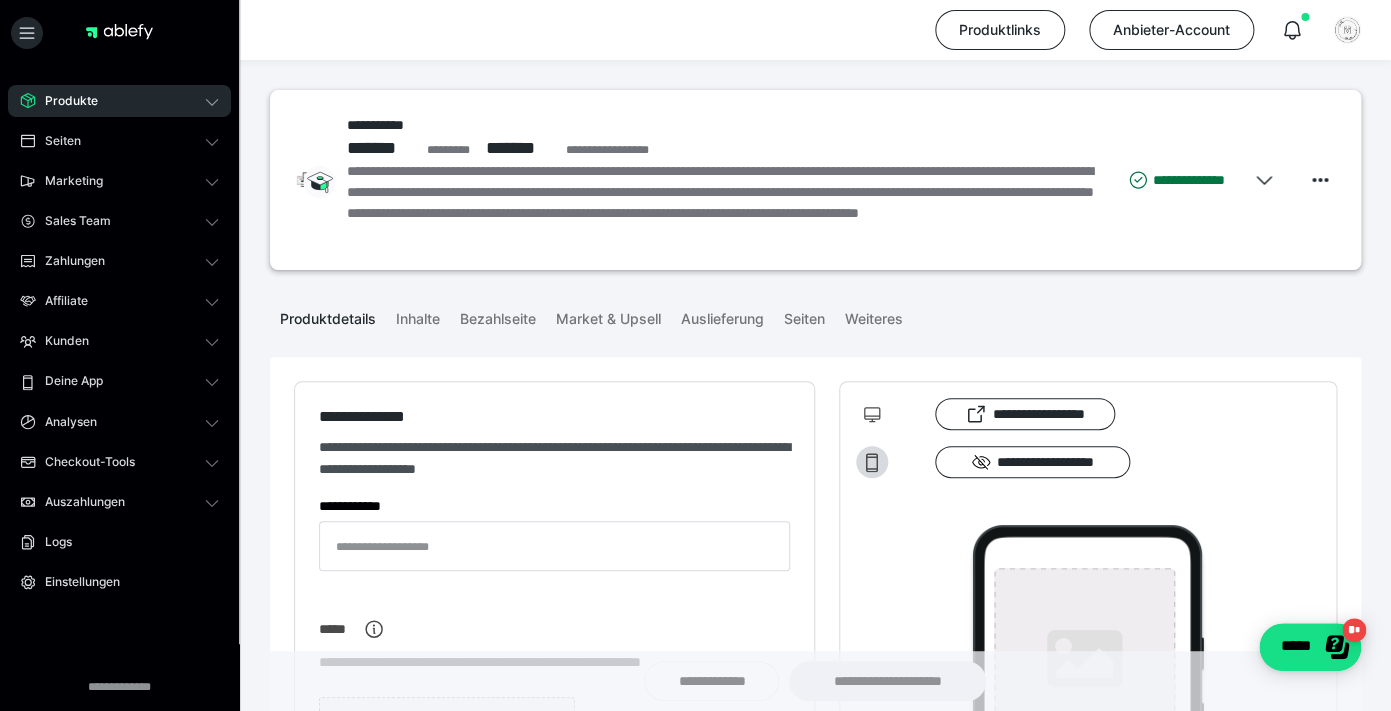 type on "**********" 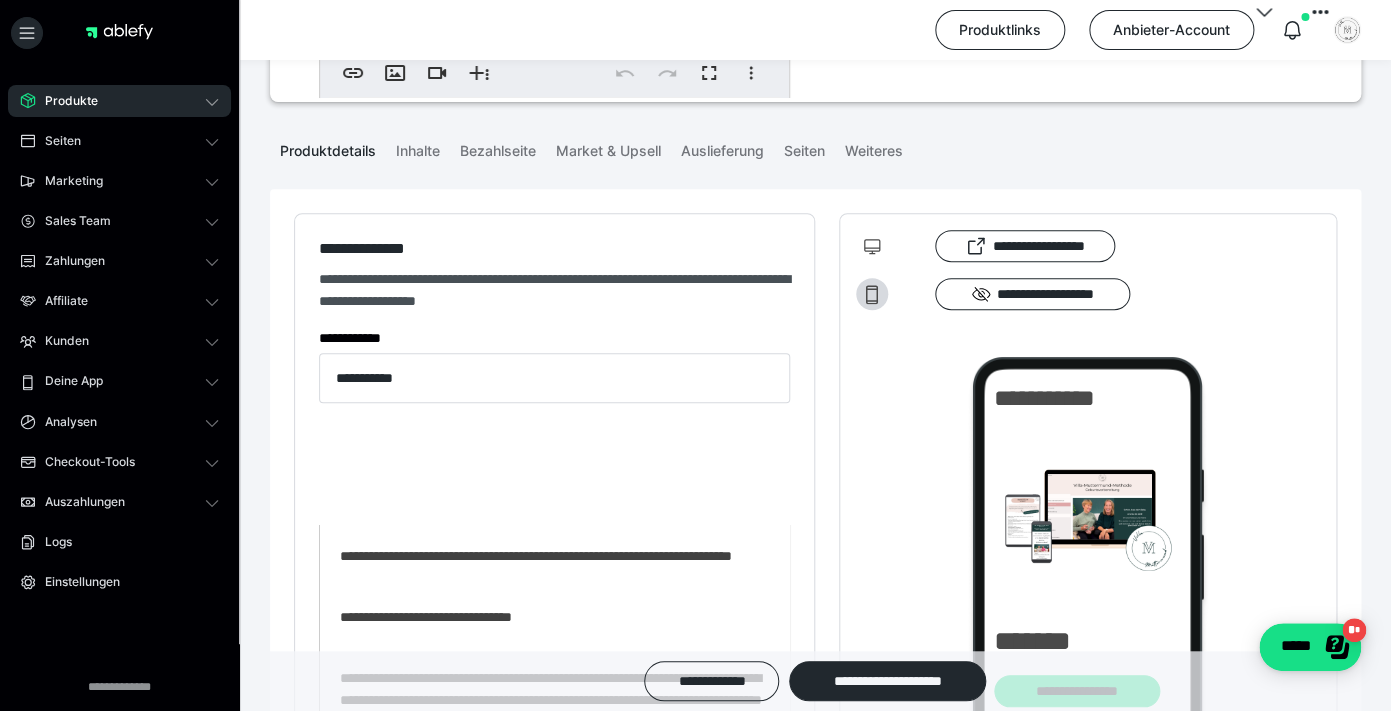 scroll, scrollTop: 0, scrollLeft: 0, axis: both 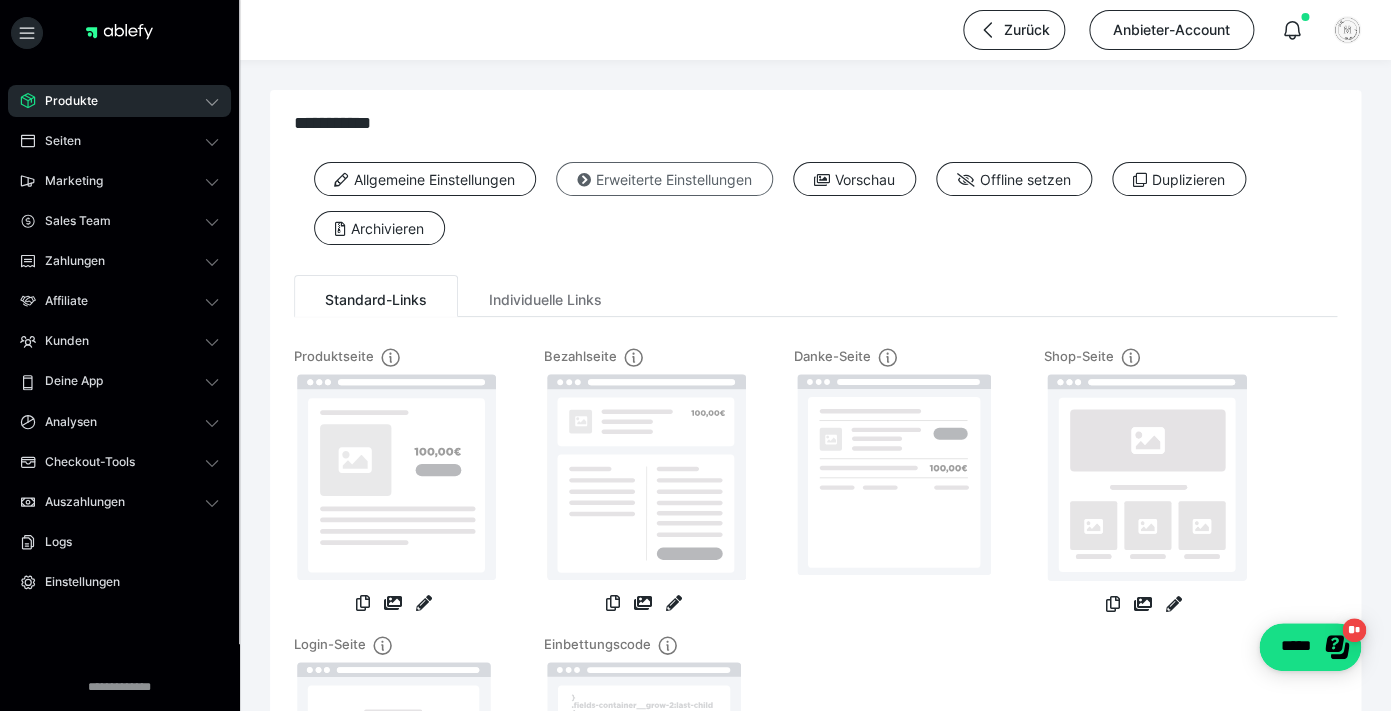 click on "Erweiterte Einstellungen" at bounding box center [664, 179] 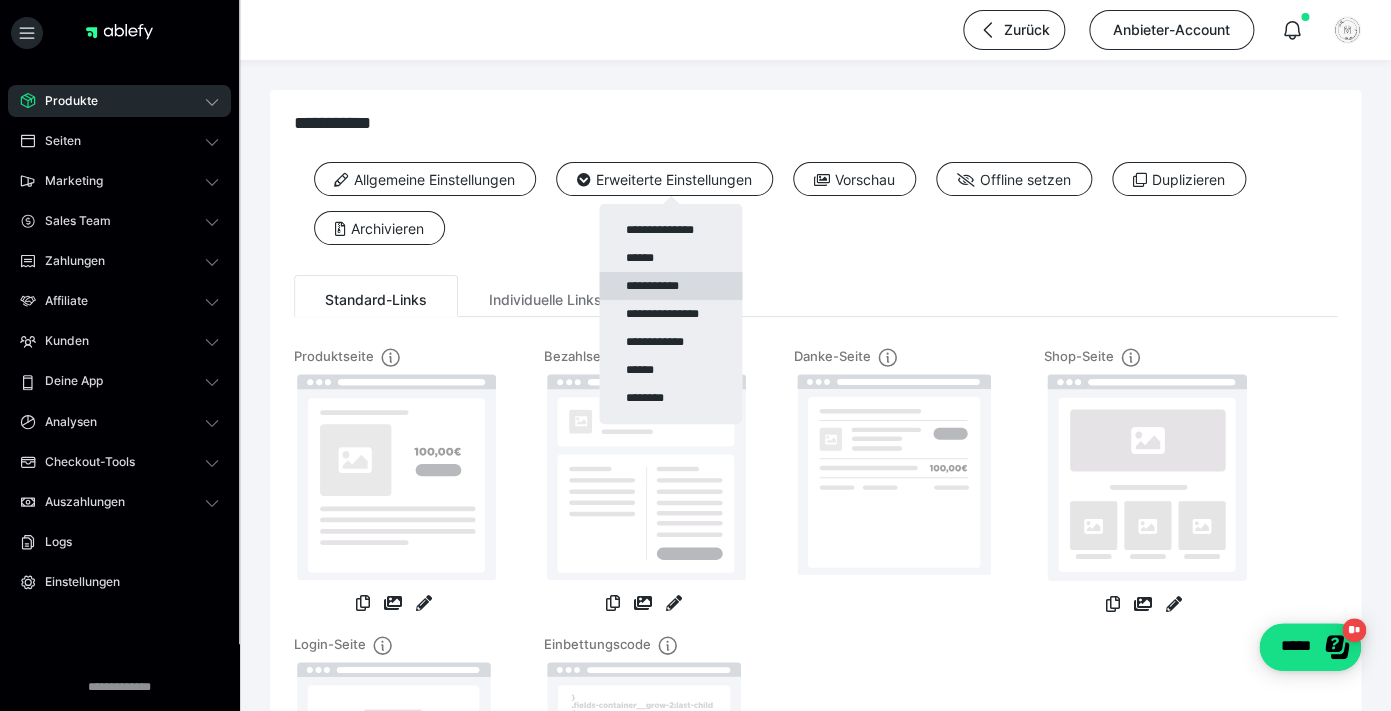 click on "**********" at bounding box center [670, 286] 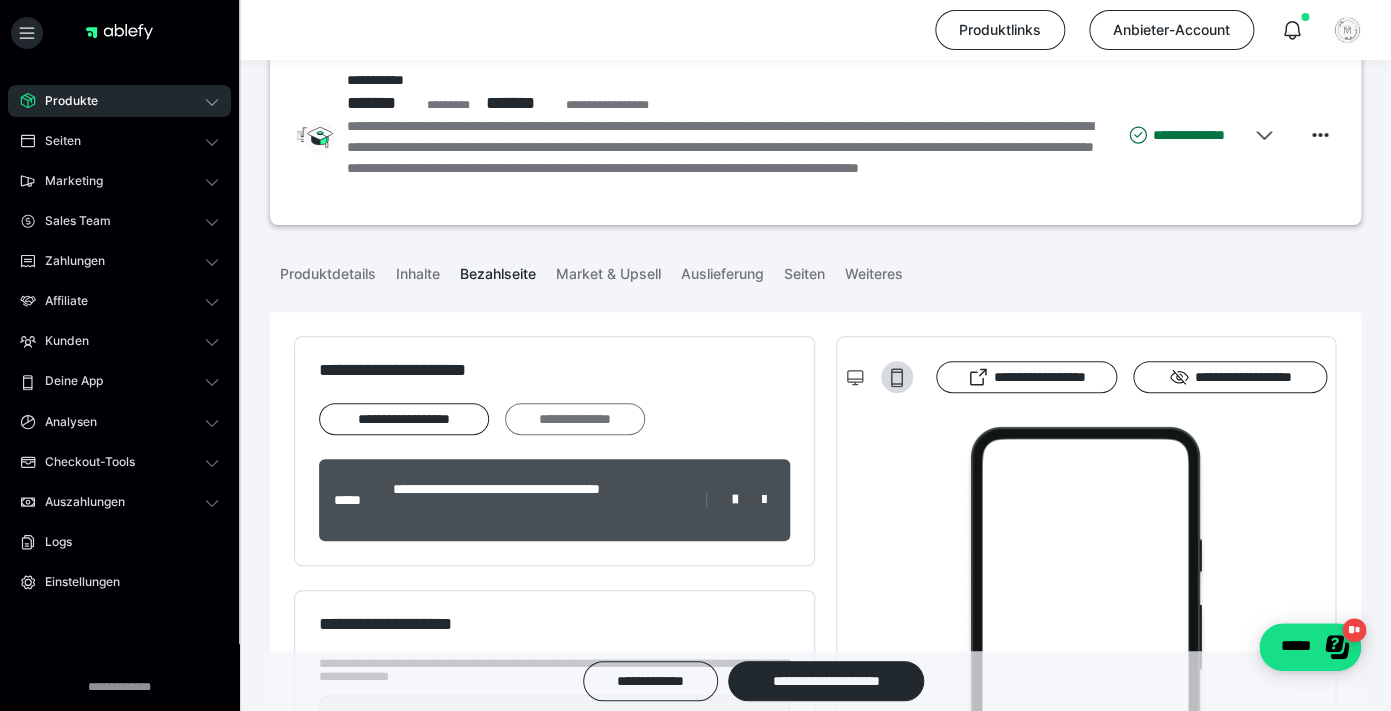 scroll, scrollTop: 0, scrollLeft: 0, axis: both 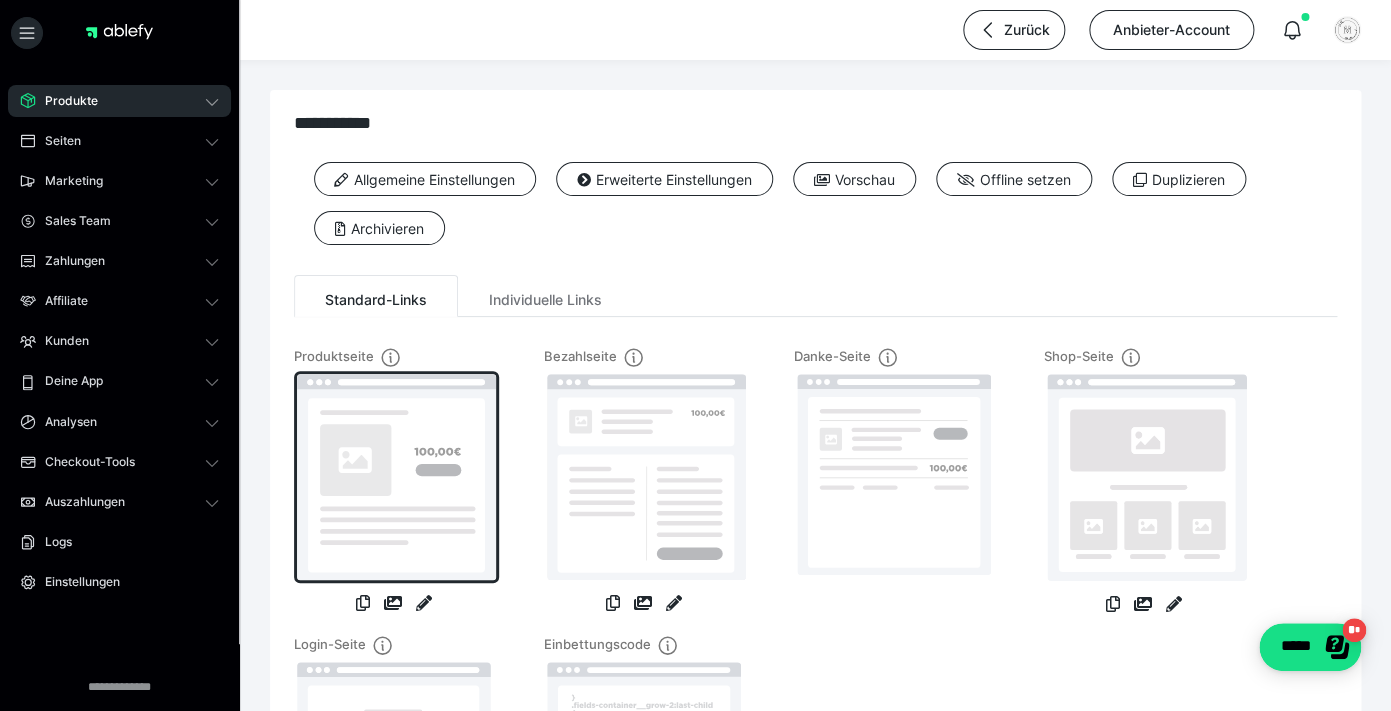 click at bounding box center [396, 477] 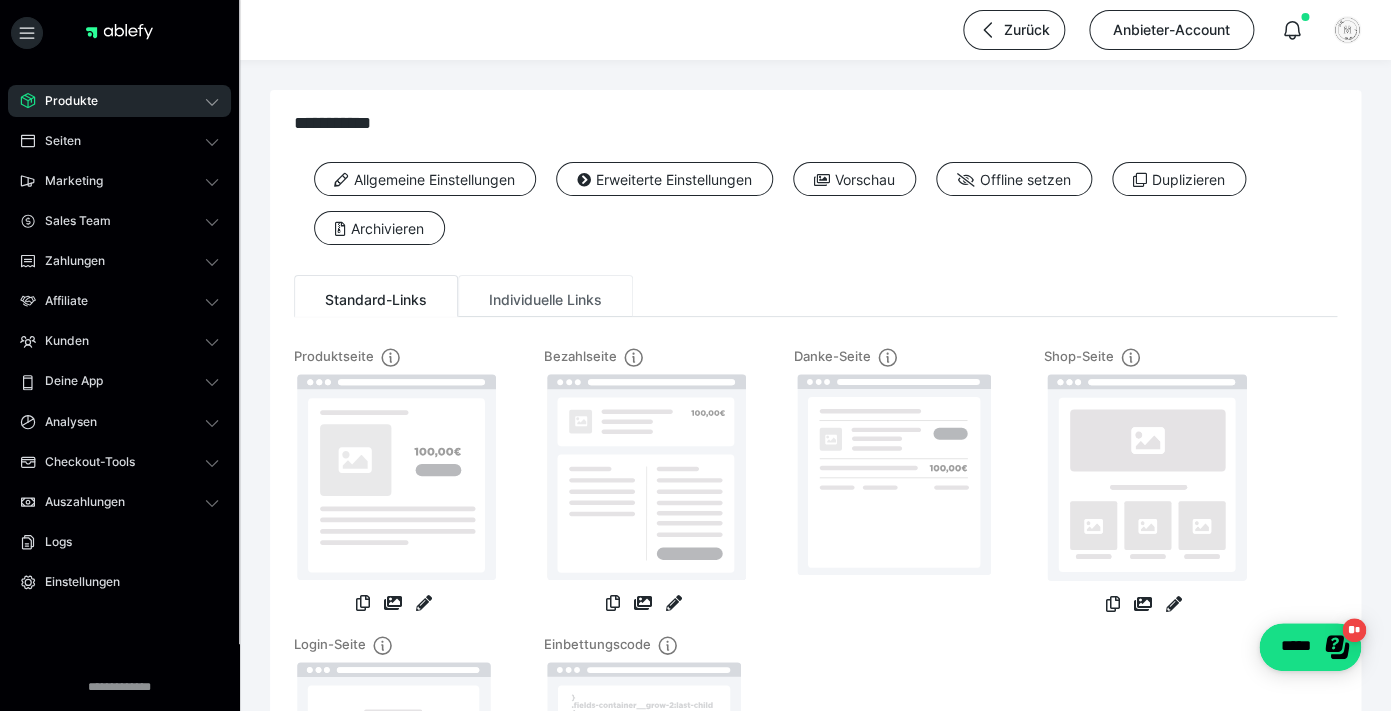 click on "Individuelle Links" at bounding box center [545, 296] 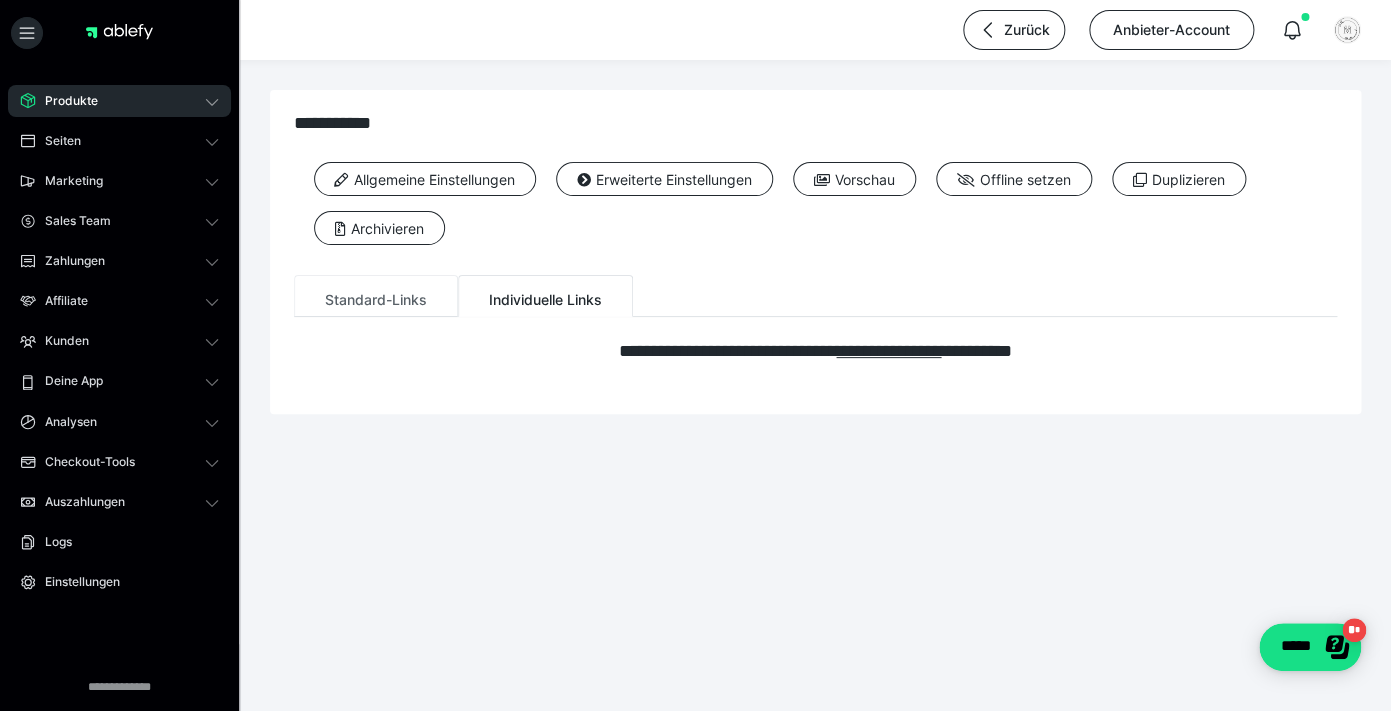click on "Standard-Links" at bounding box center (376, 296) 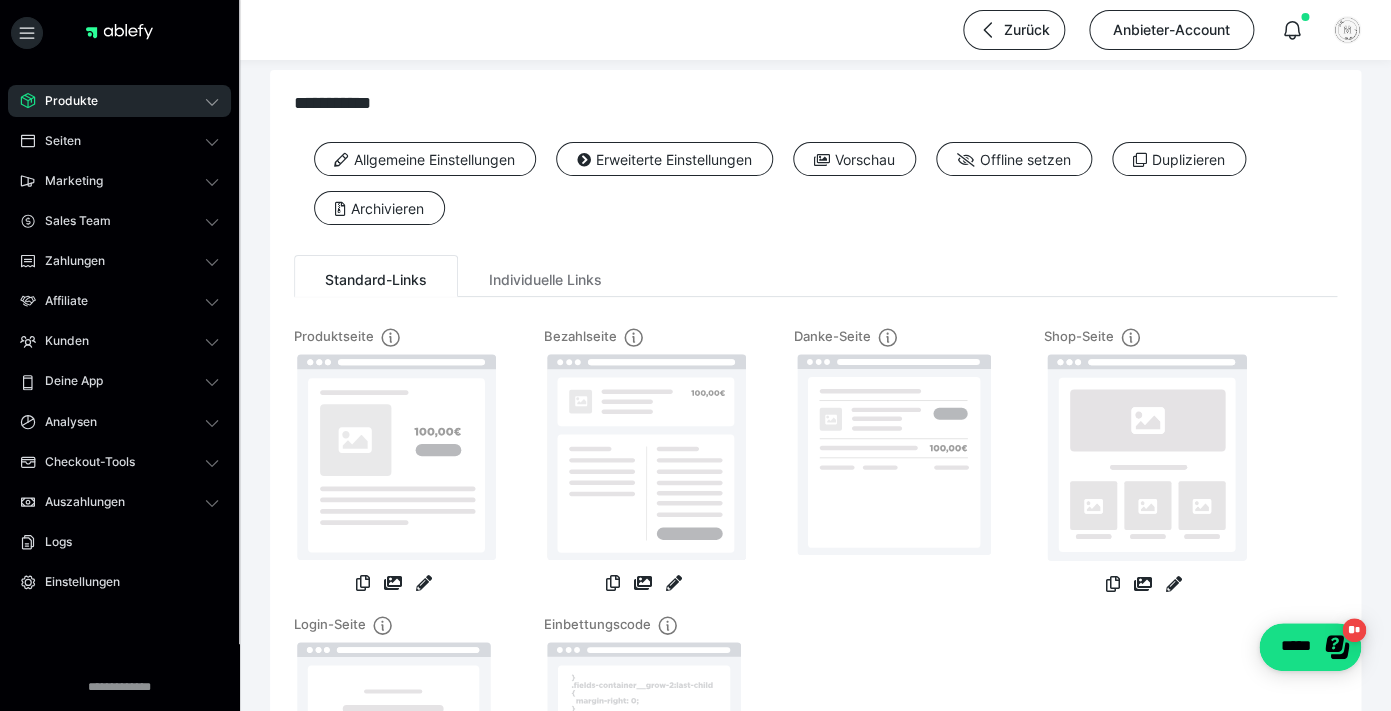 scroll, scrollTop: 0, scrollLeft: 0, axis: both 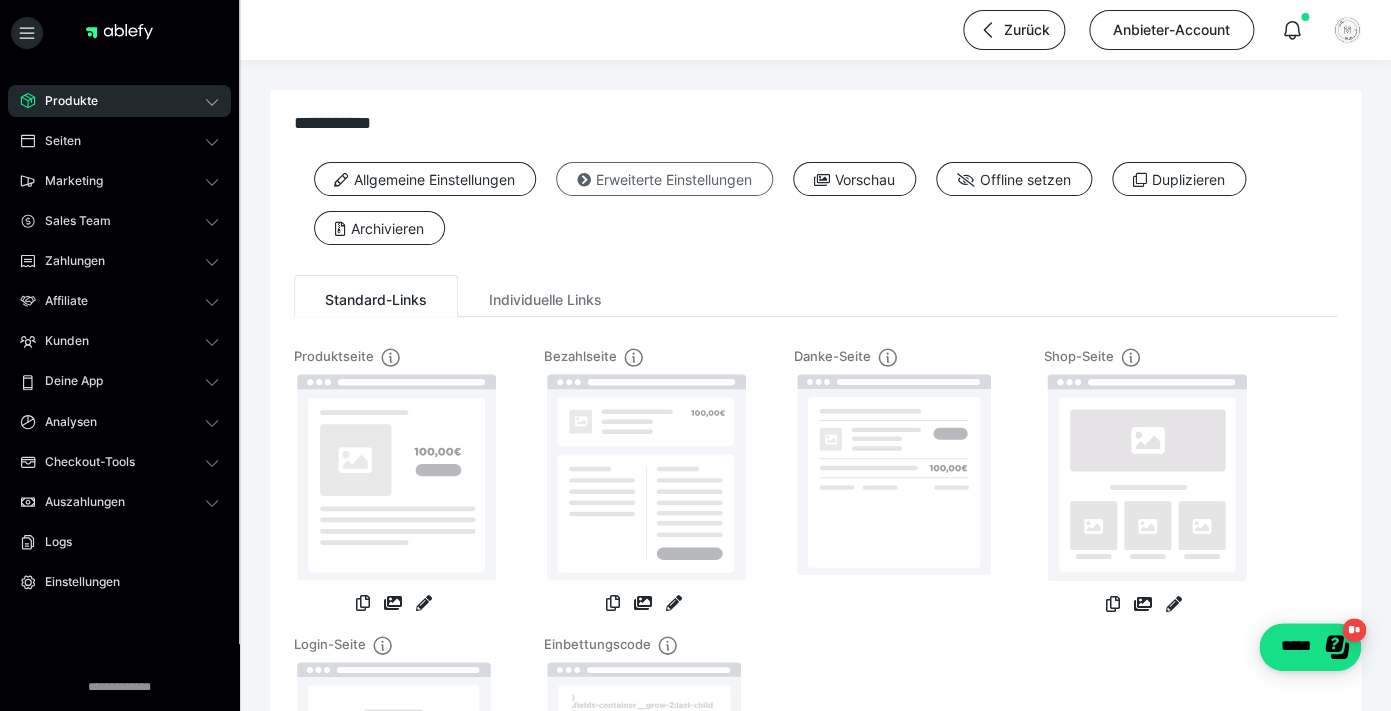 click on "Erweiterte Einstellungen" at bounding box center [664, 179] 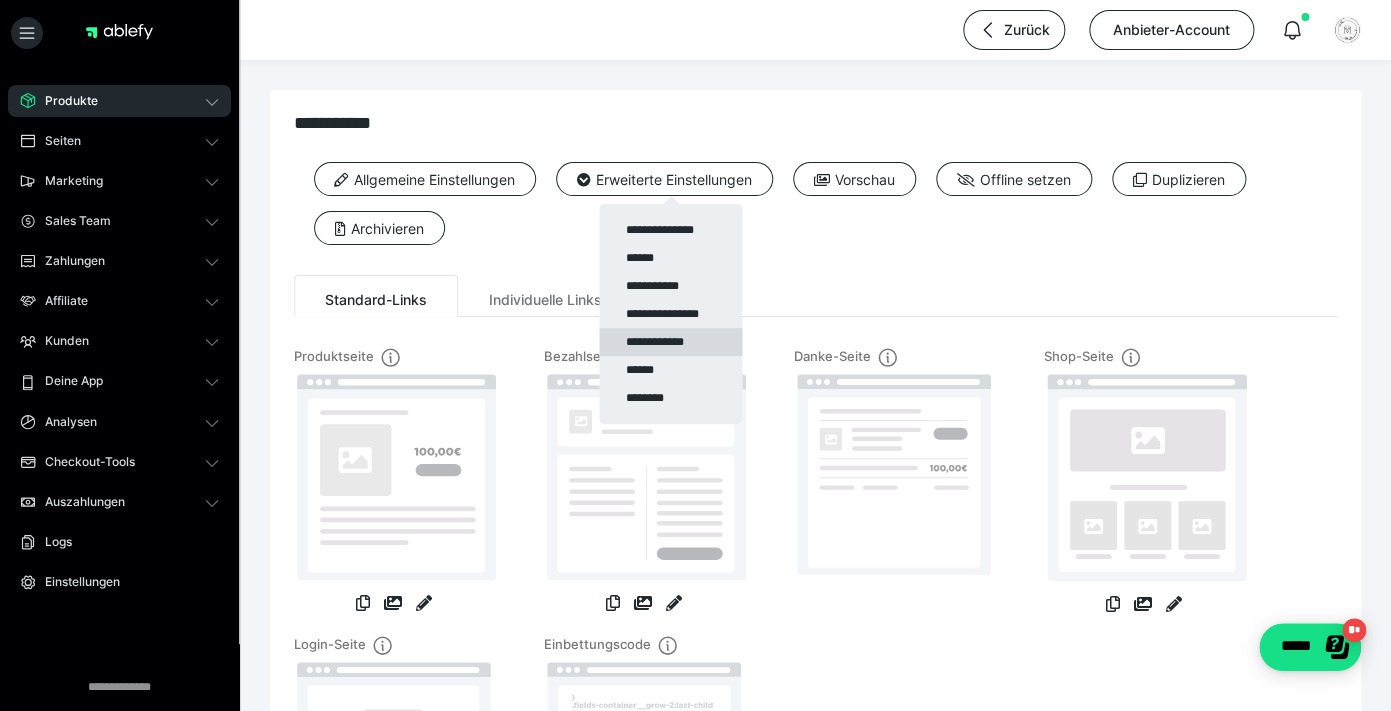 click on "**********" at bounding box center (670, 342) 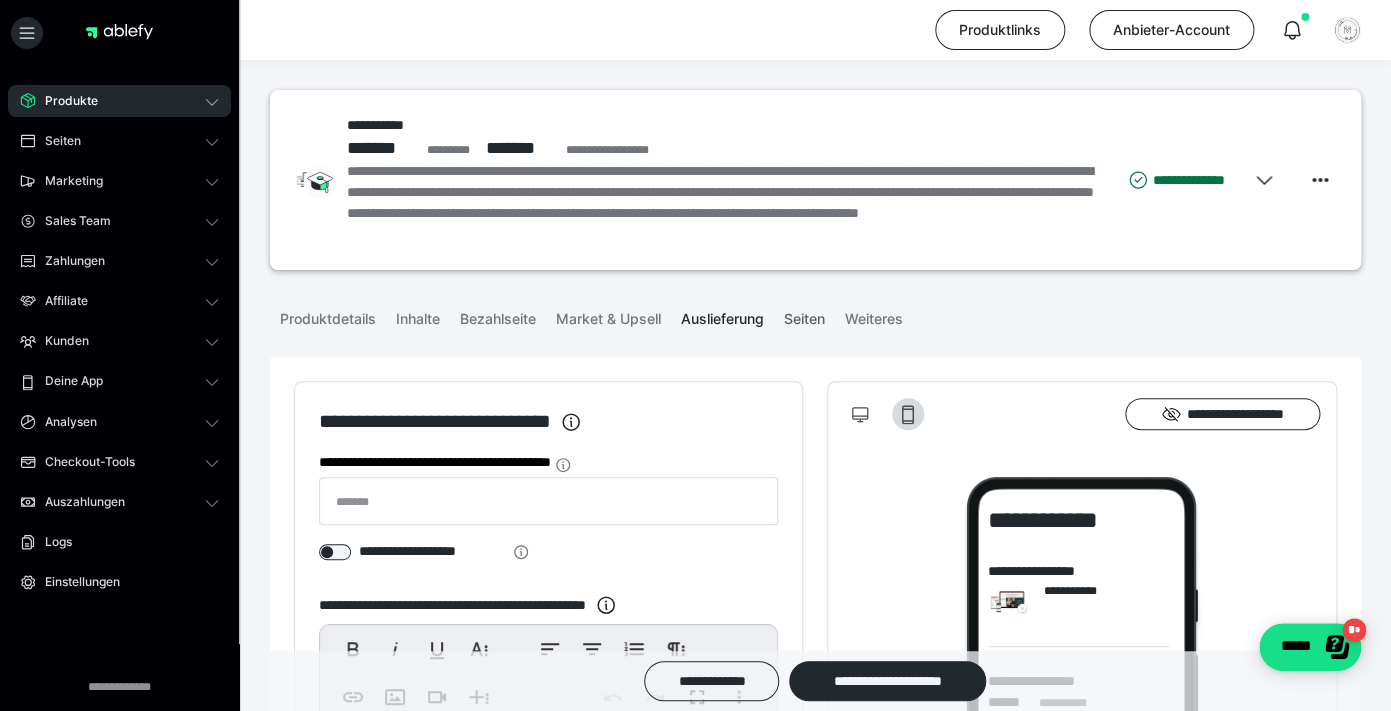 click on "Seiten" at bounding box center (804, 315) 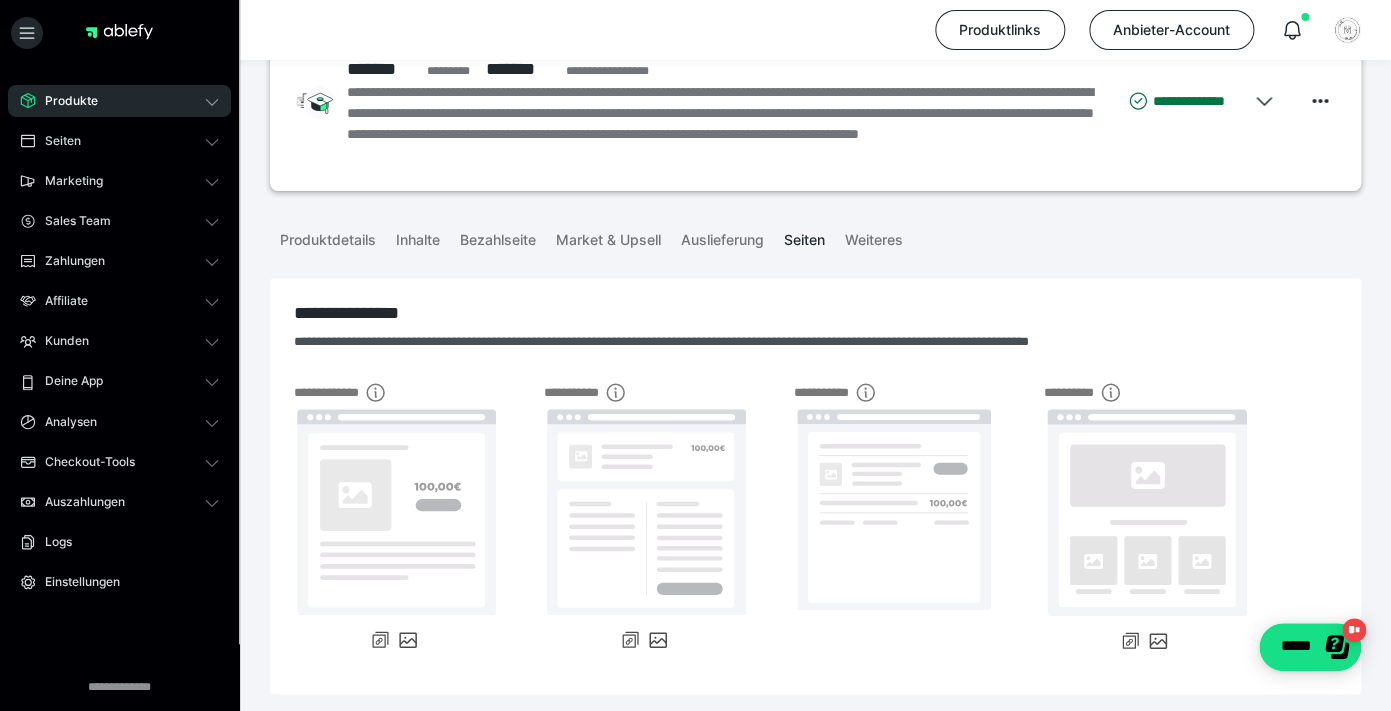 scroll, scrollTop: 163, scrollLeft: 0, axis: vertical 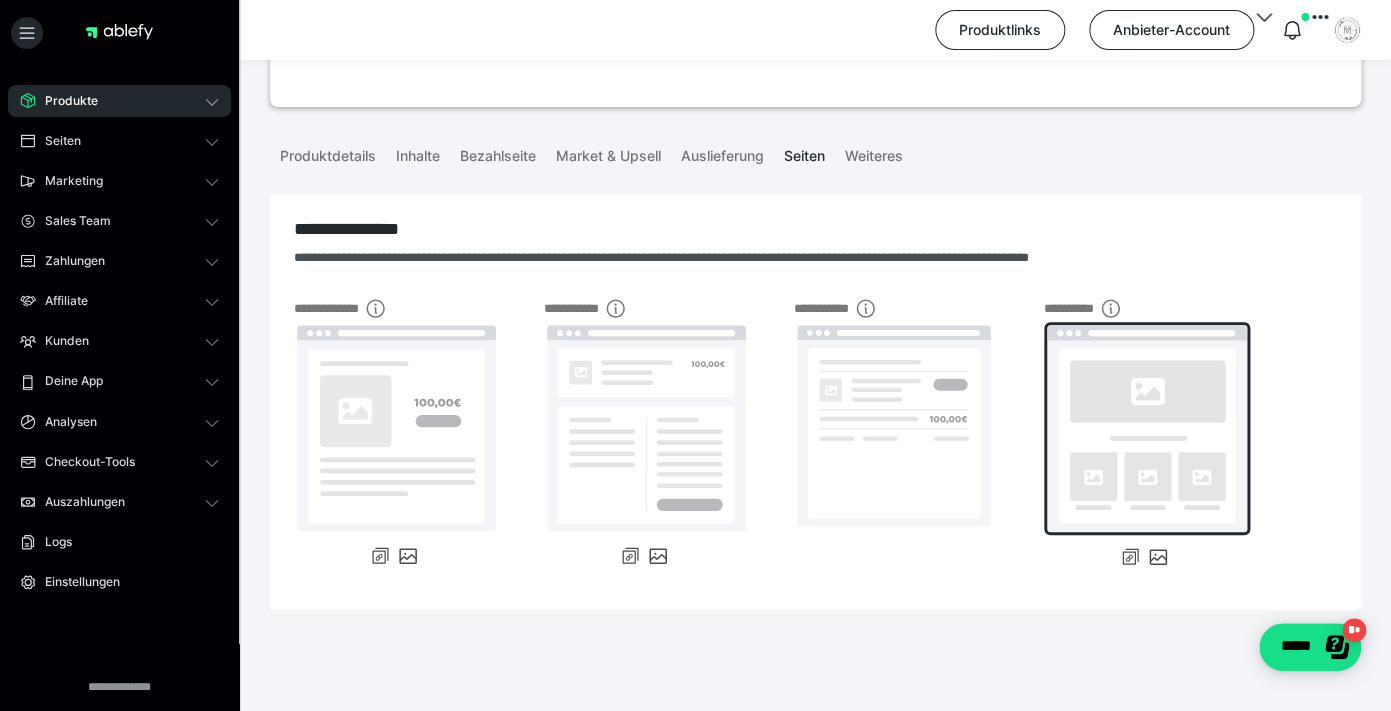 click at bounding box center [1147, 428] 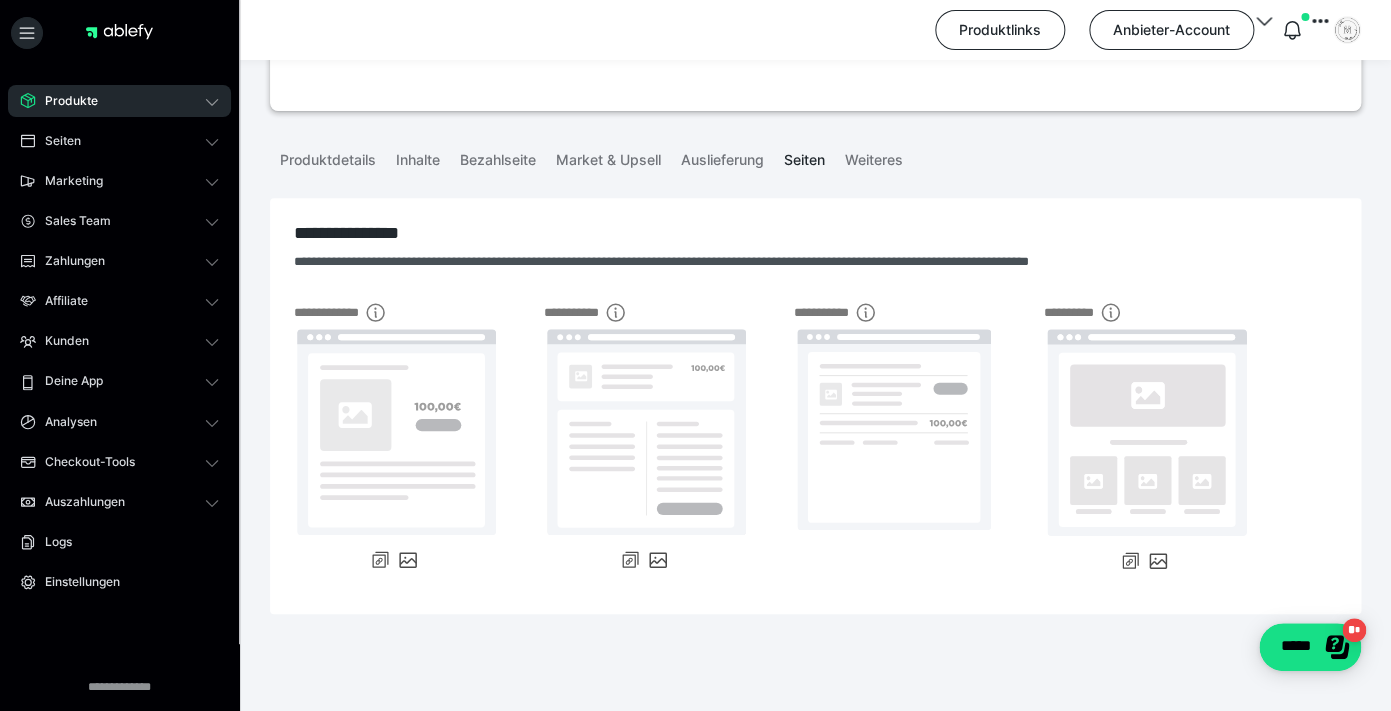 scroll, scrollTop: 163, scrollLeft: 0, axis: vertical 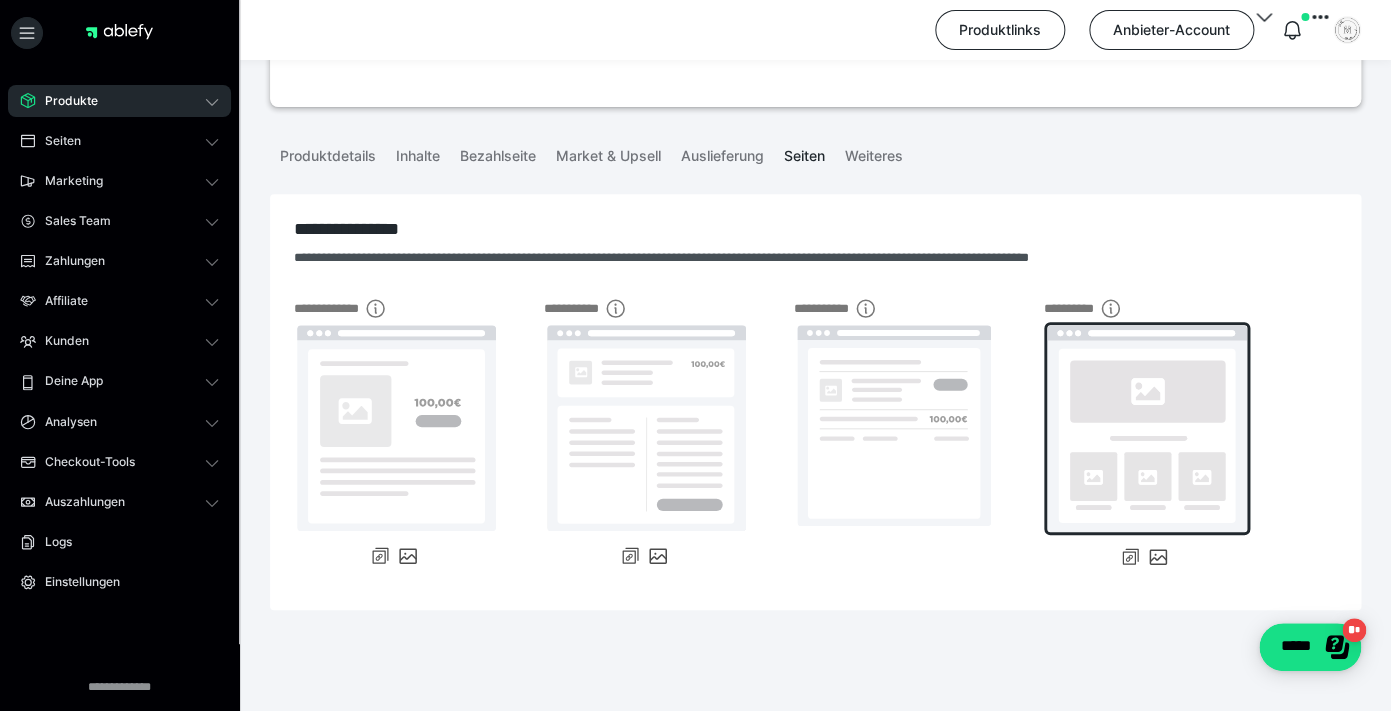 click at bounding box center [1147, 428] 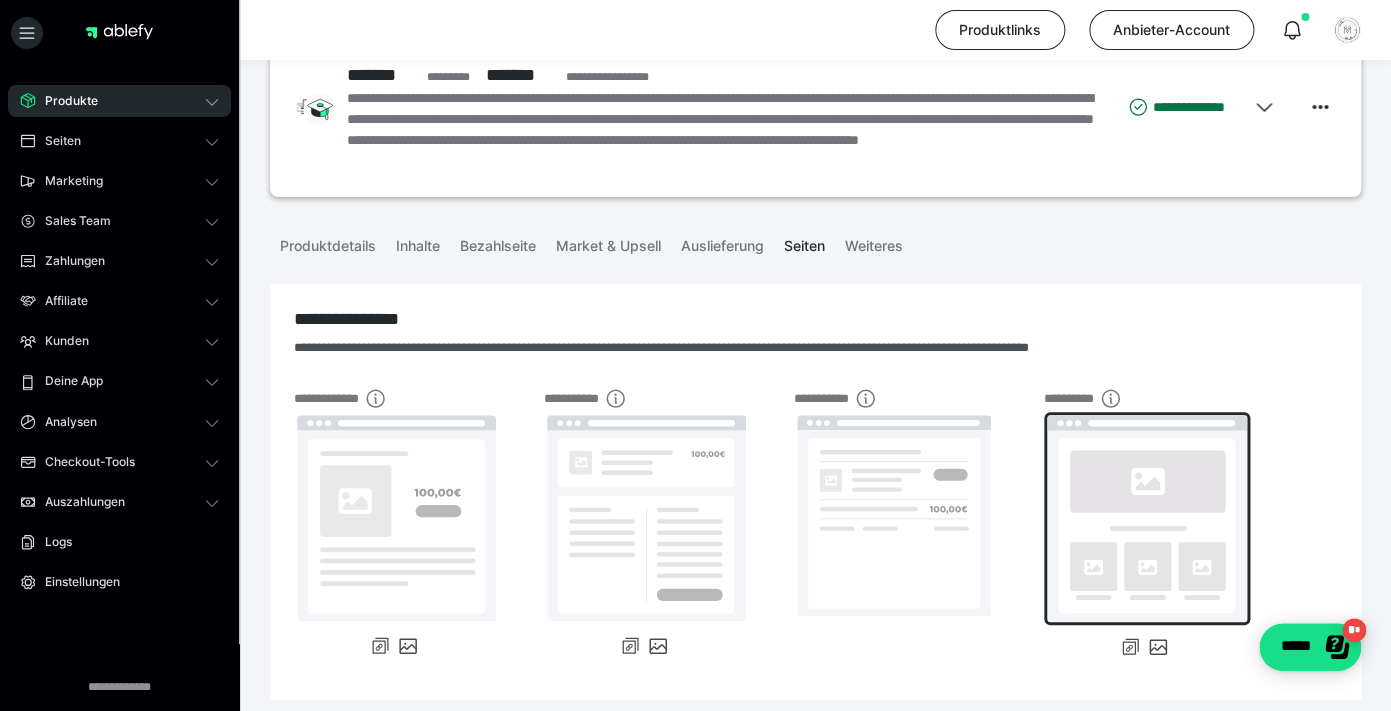 scroll, scrollTop: 0, scrollLeft: 0, axis: both 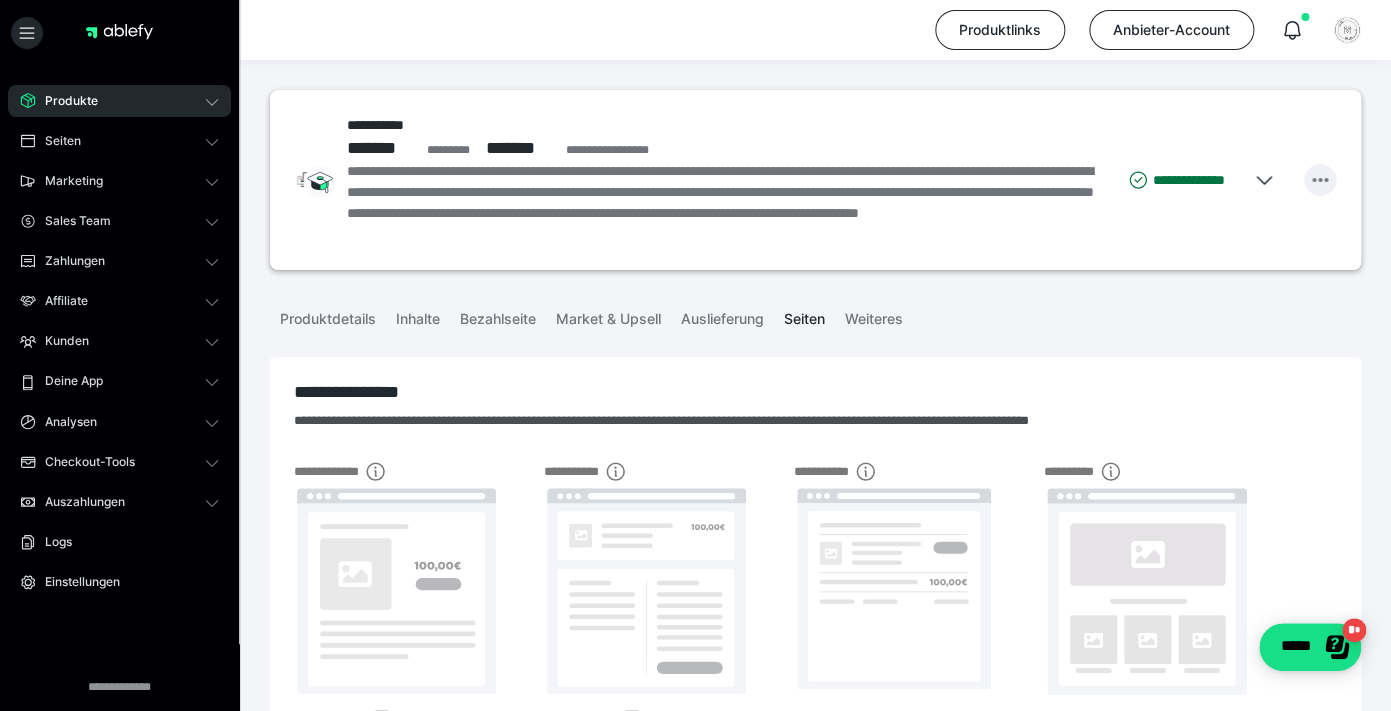 click 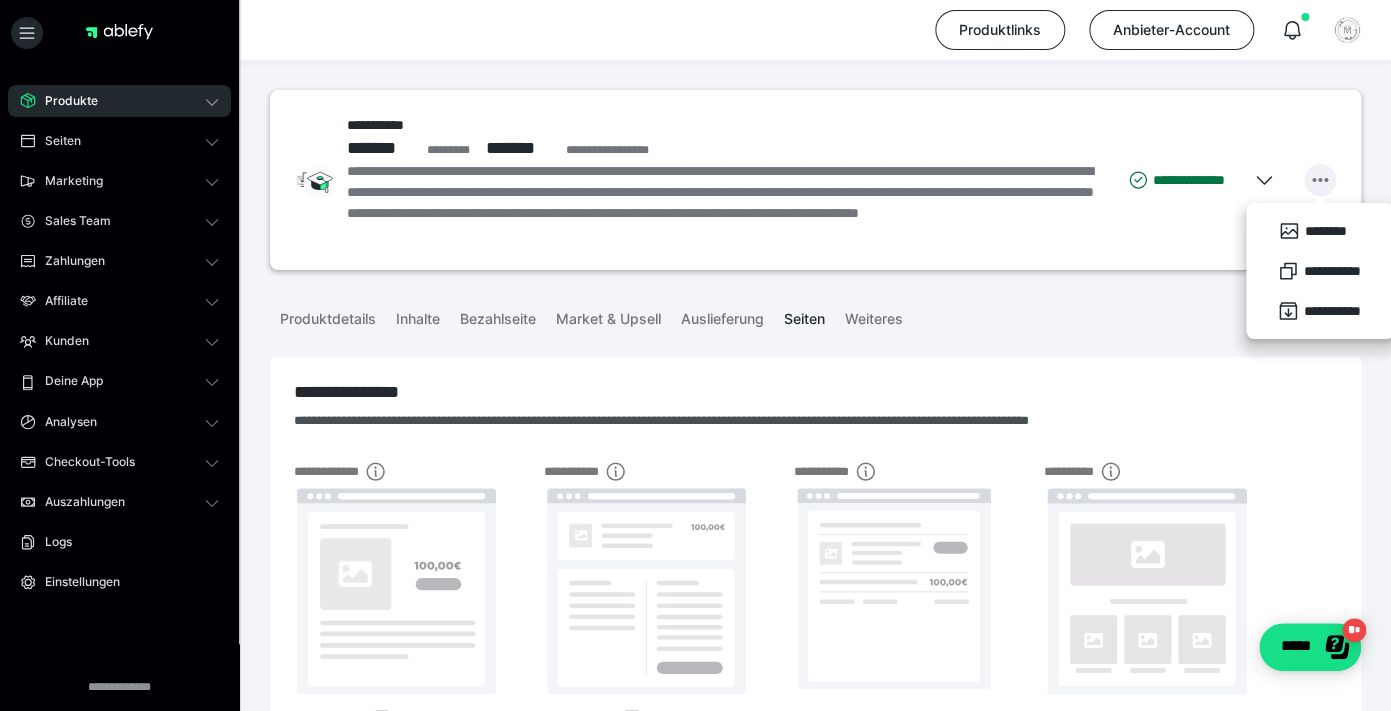 click 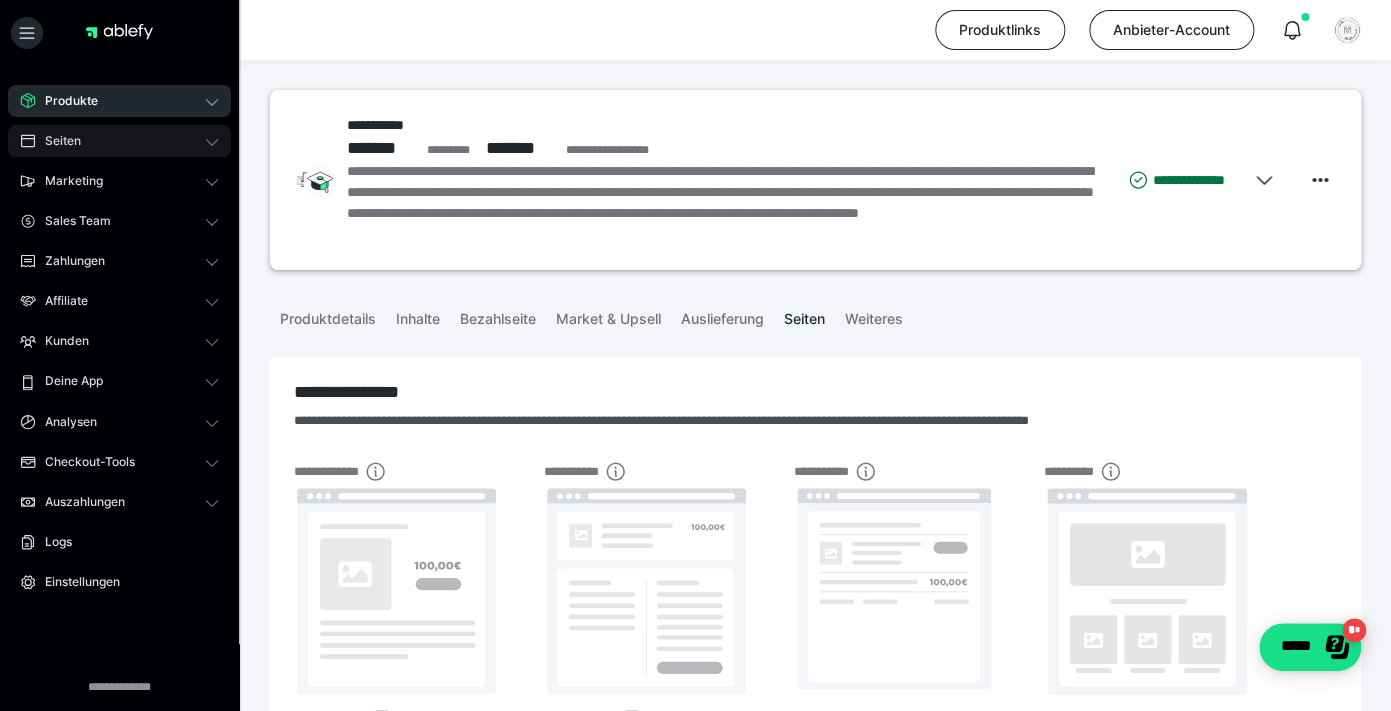 click on "Seiten" at bounding box center [119, 141] 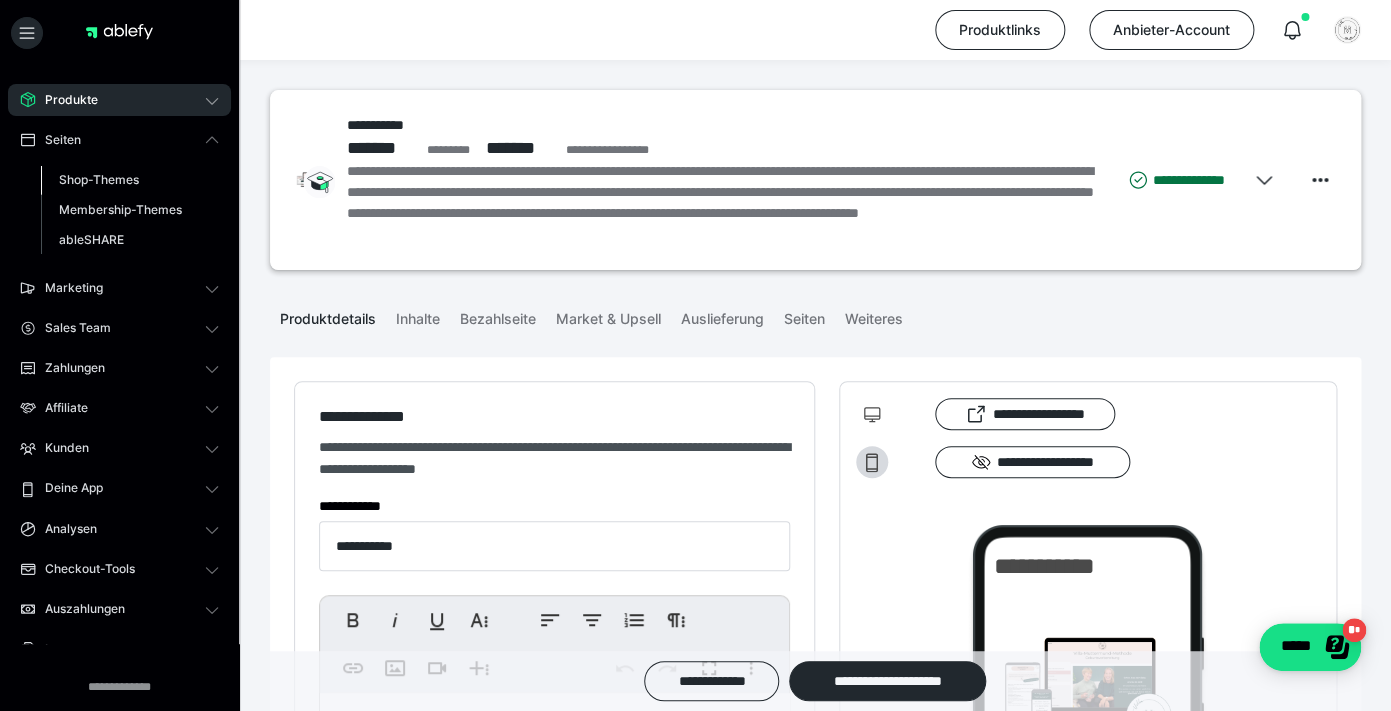click on "Shop-Themes" at bounding box center [99, 179] 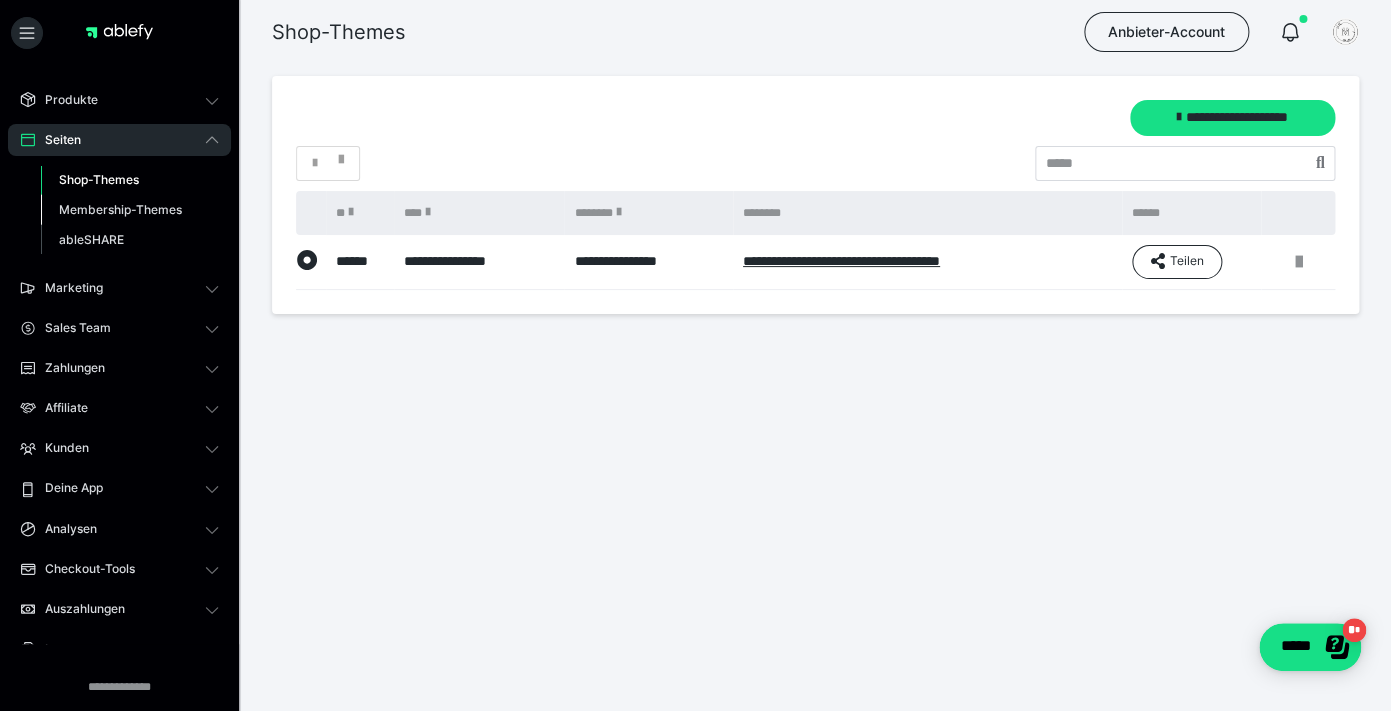 click on "Membership-Themes" at bounding box center (120, 209) 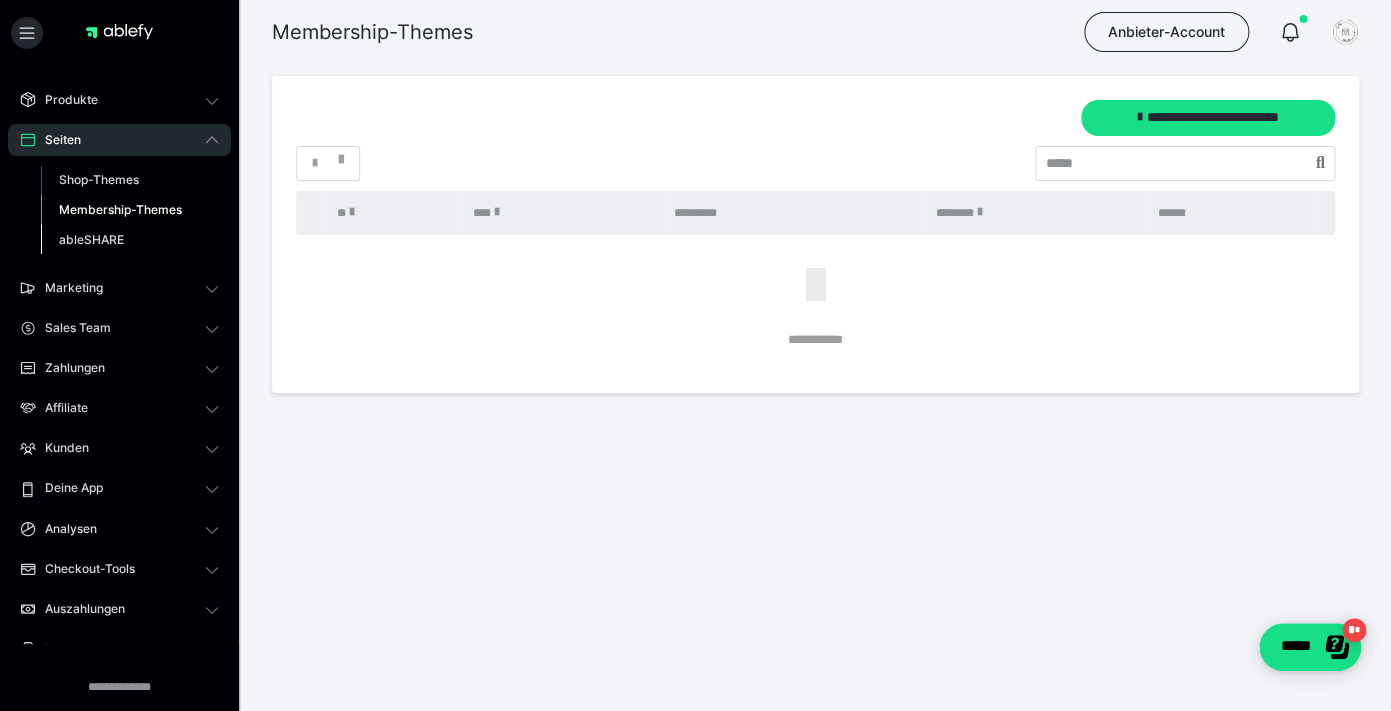 click on "ableSHARE" at bounding box center (91, 239) 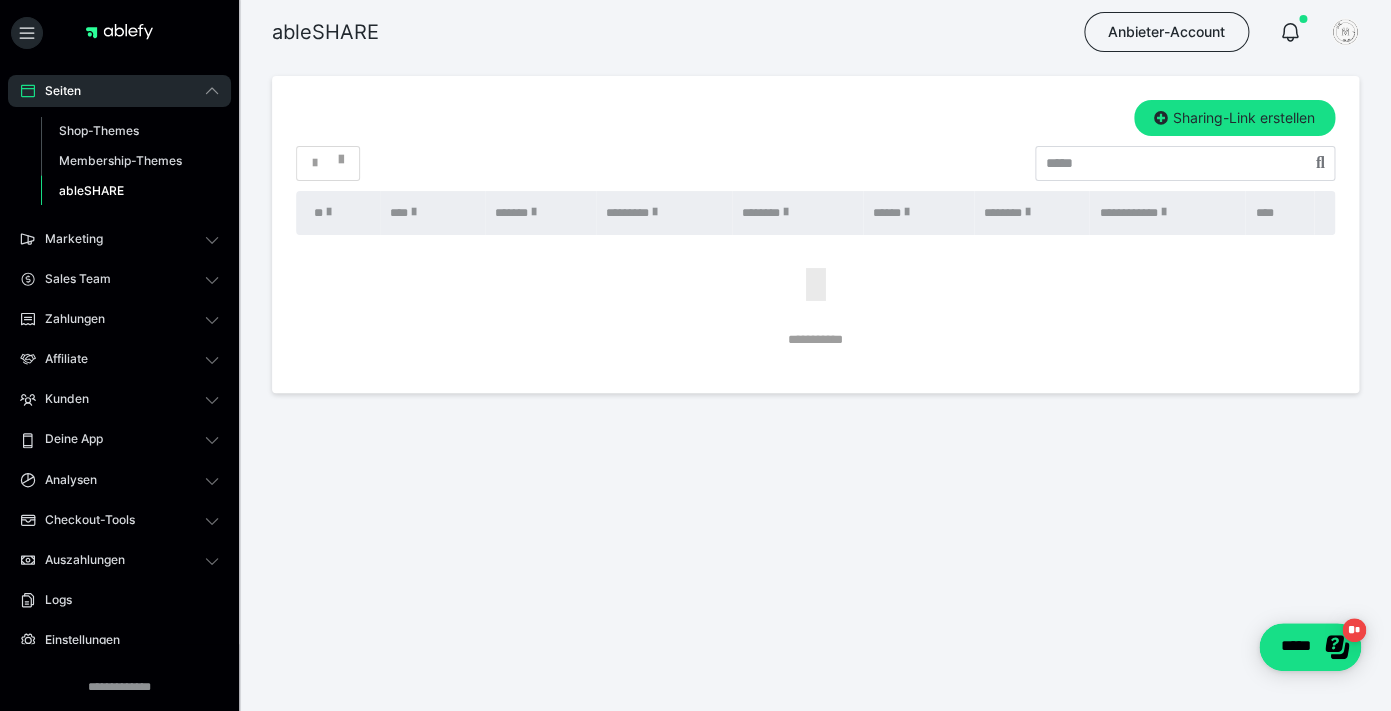 scroll, scrollTop: 80, scrollLeft: 0, axis: vertical 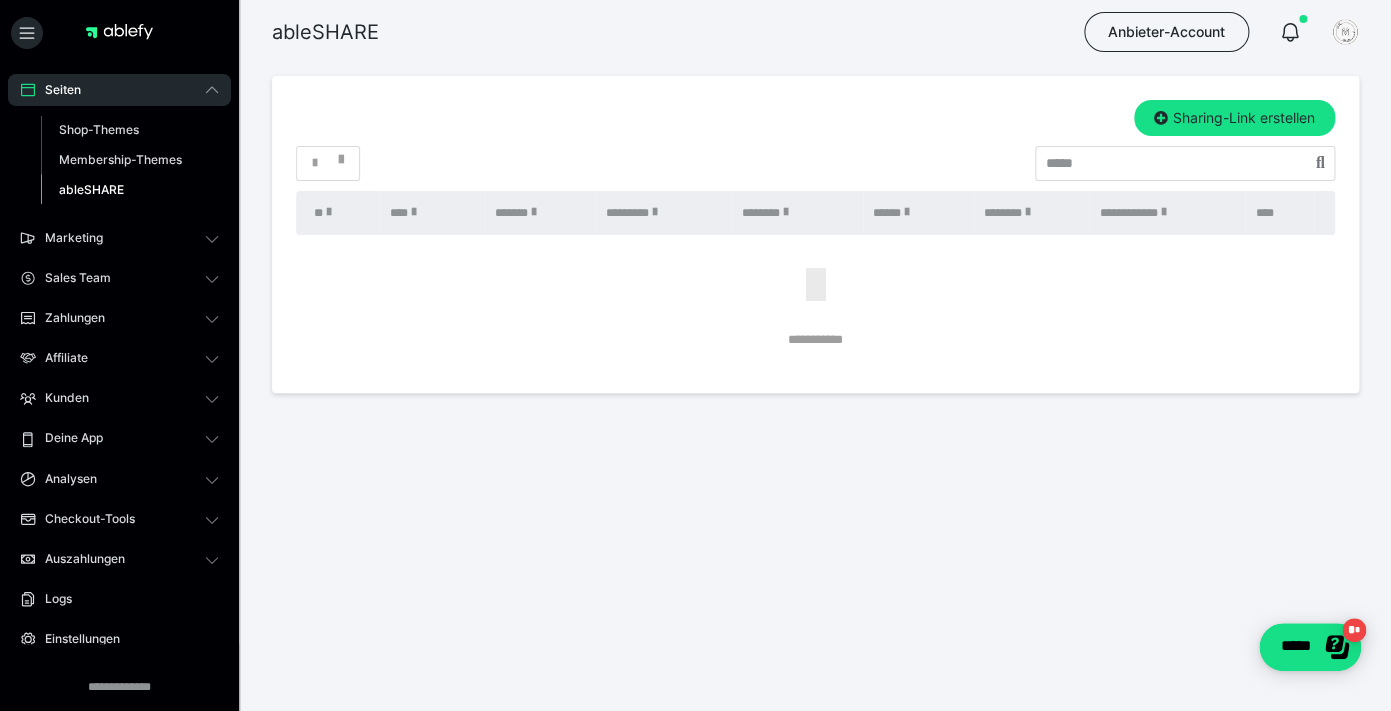 click on "Marketing" at bounding box center (67, 238) 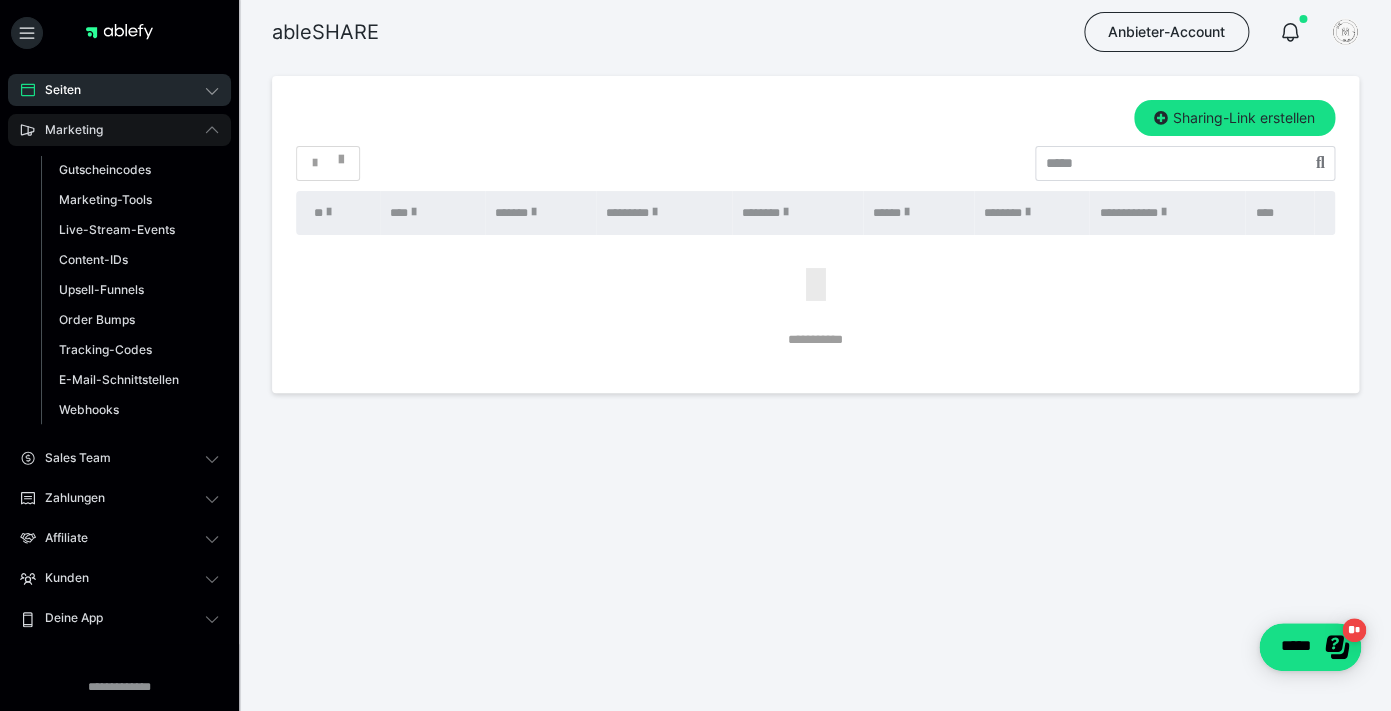 click 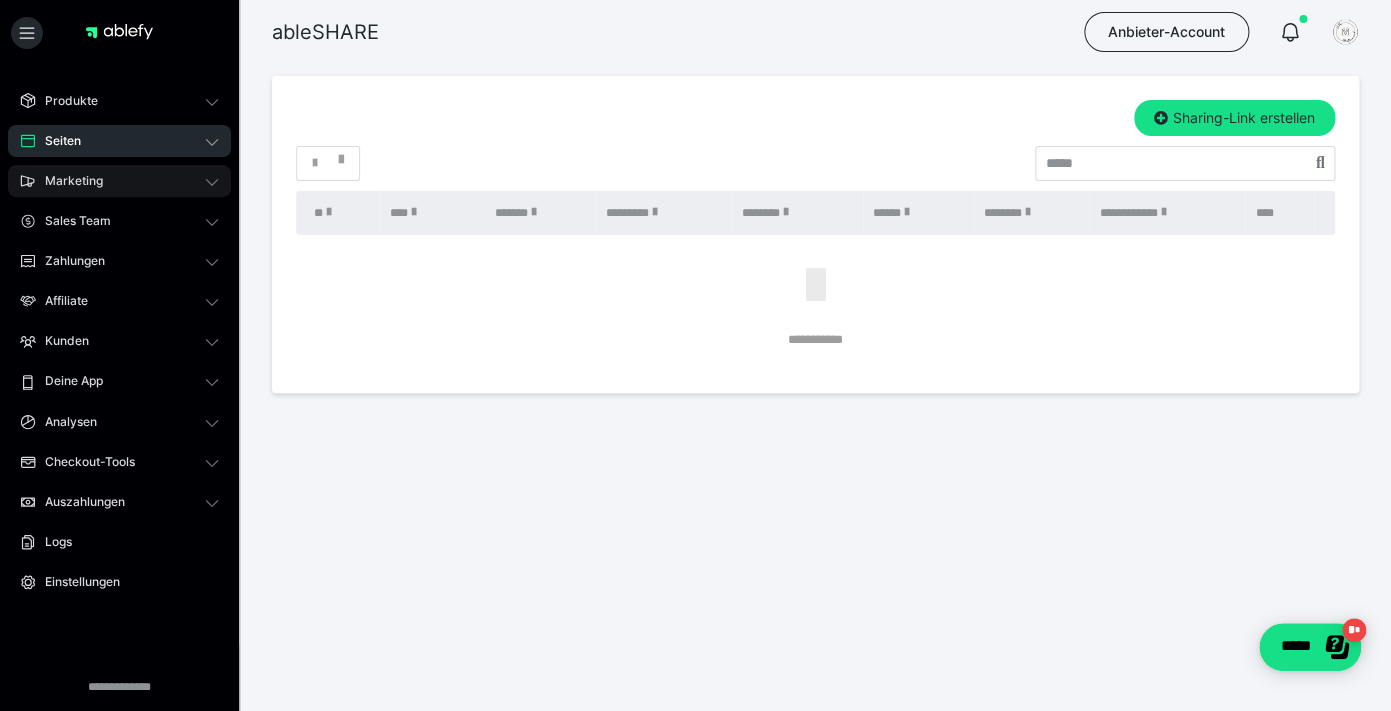 scroll, scrollTop: 30, scrollLeft: 0, axis: vertical 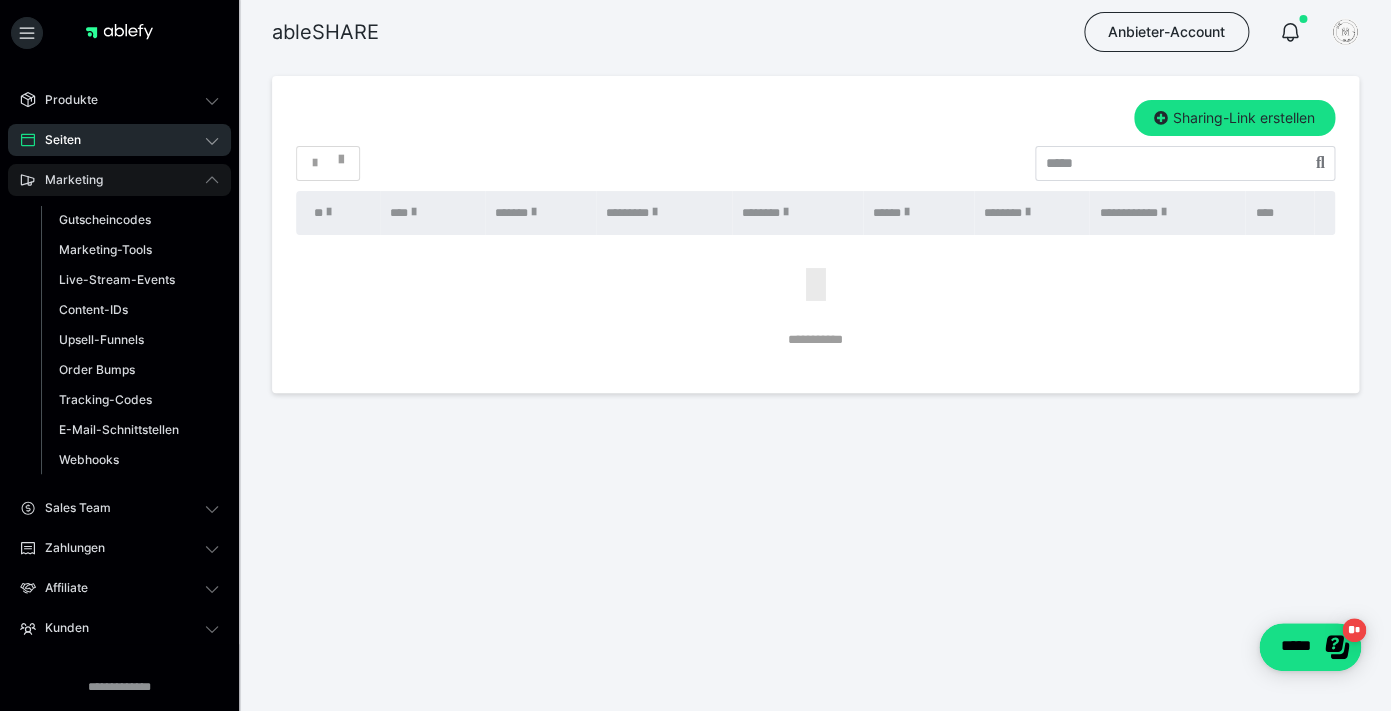 click on "Marketing" at bounding box center [119, 180] 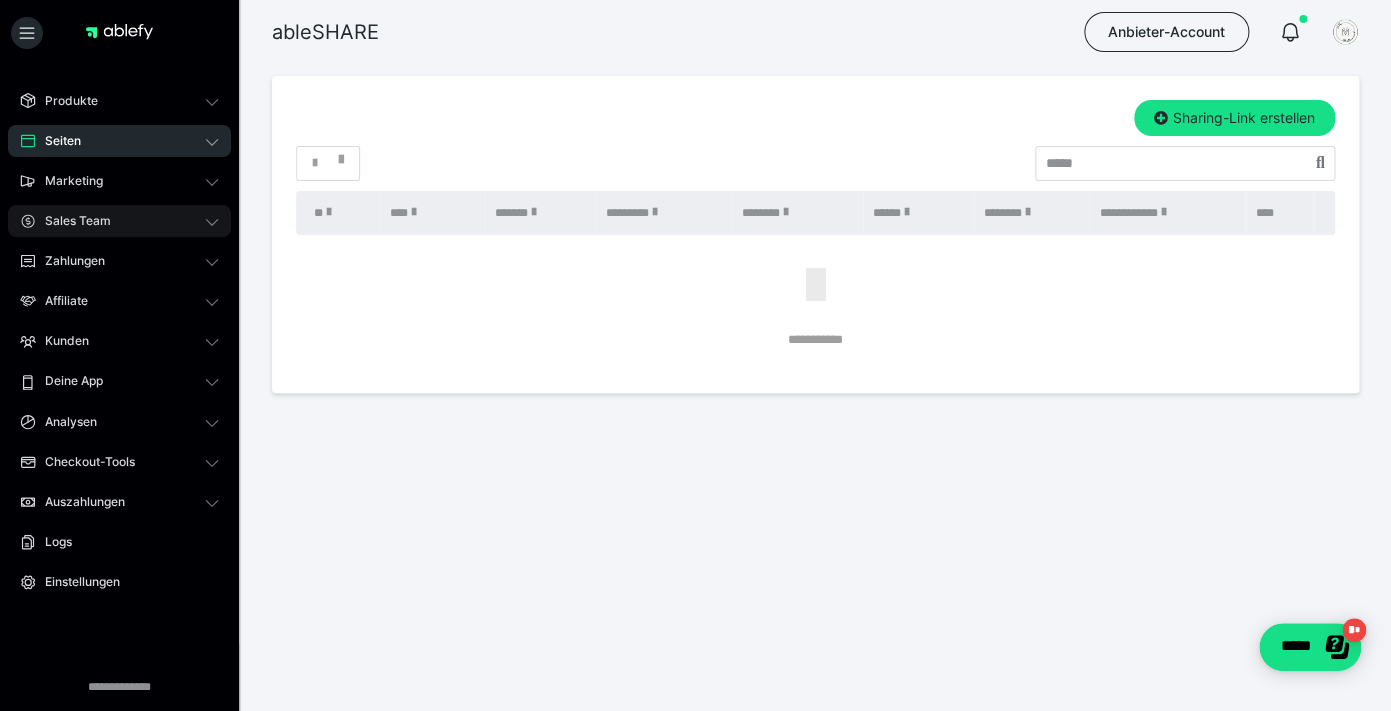 click on "Sales Team" at bounding box center (119, 221) 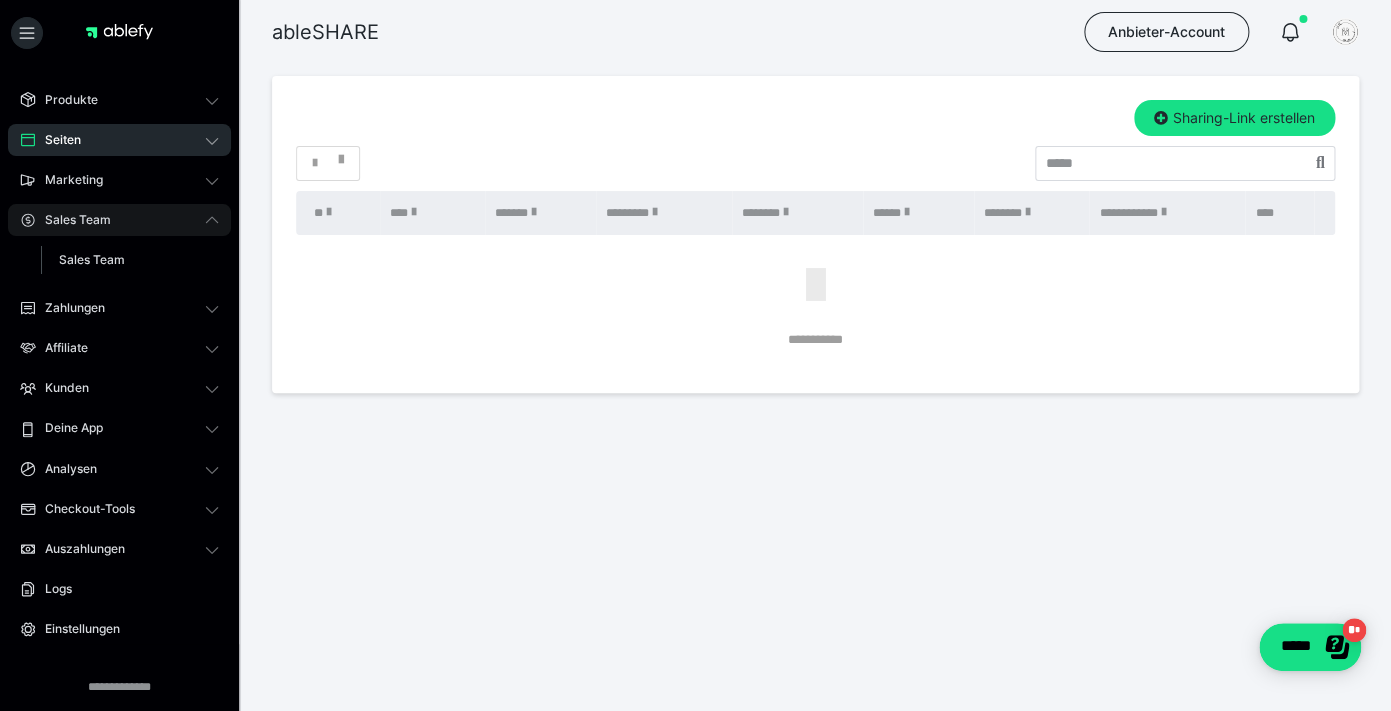 click on "Sales Team" at bounding box center (119, 220) 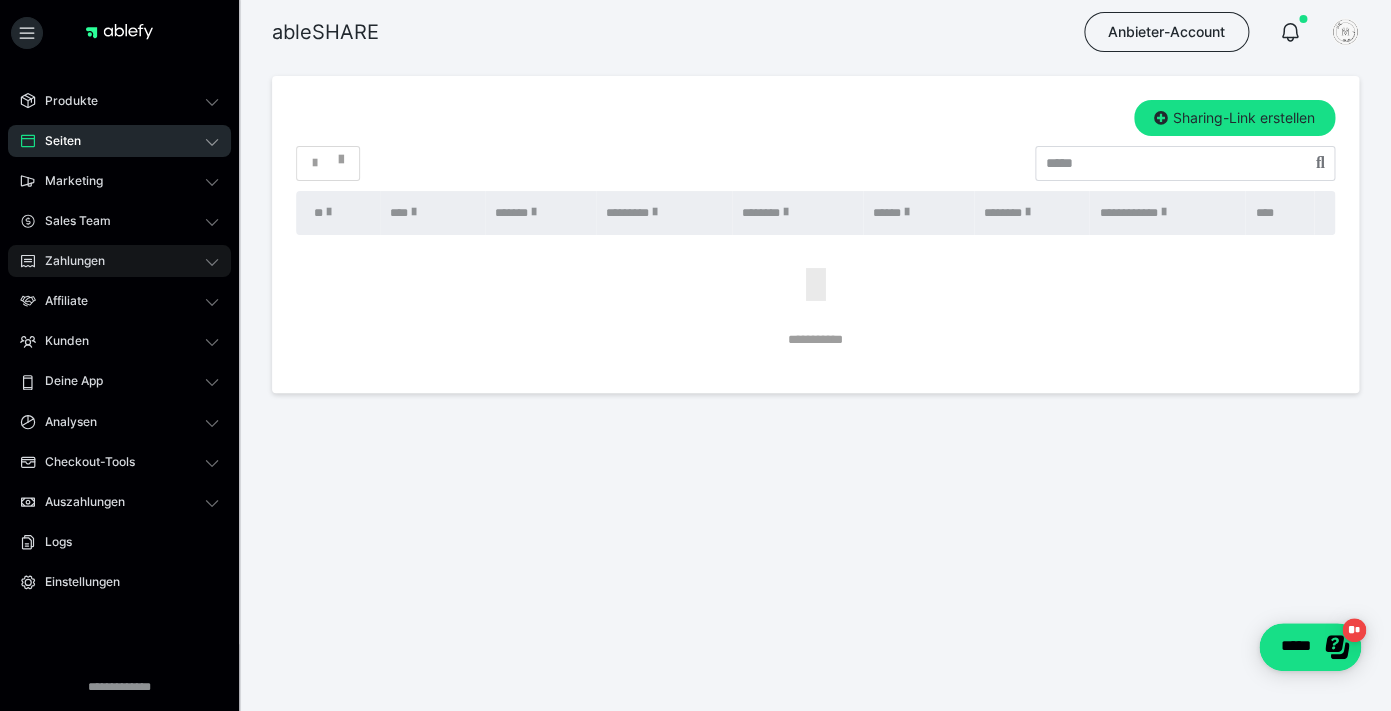 click on "Zahlungen" at bounding box center (119, 261) 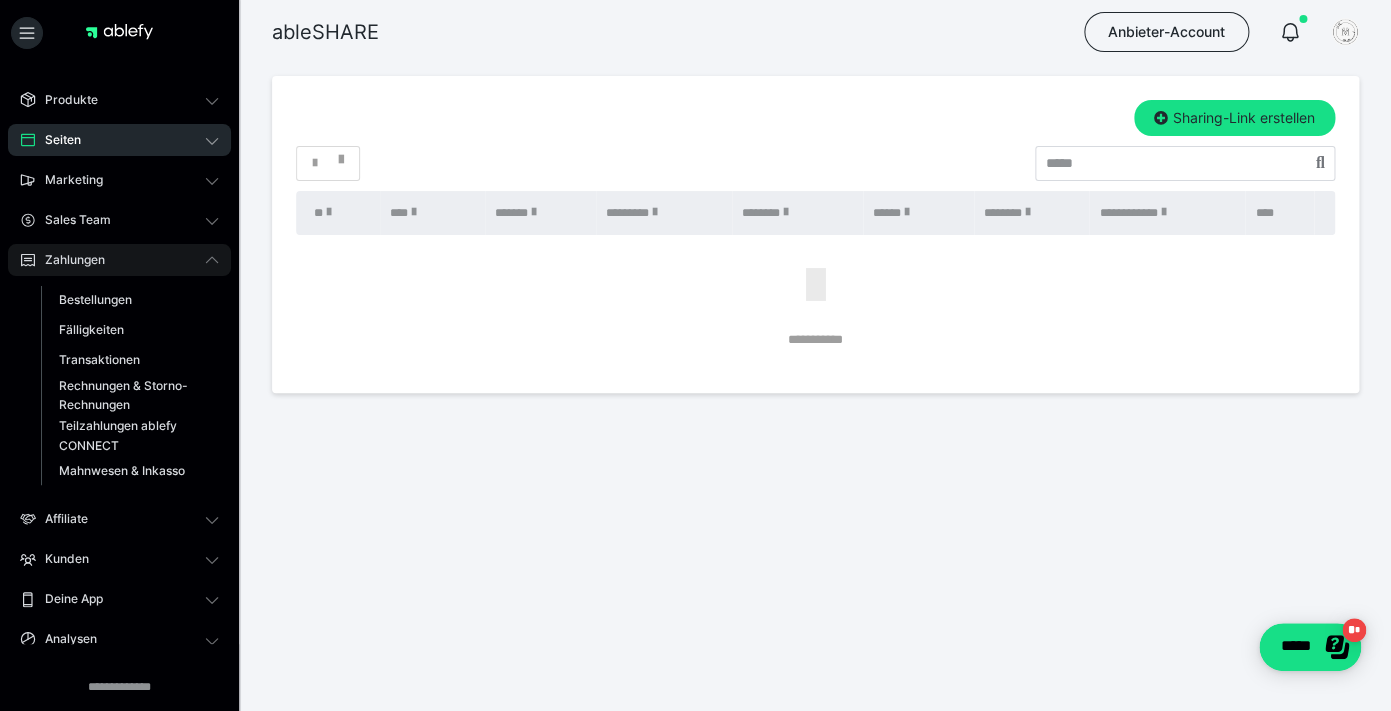 click on "Zahlungen" at bounding box center [119, 260] 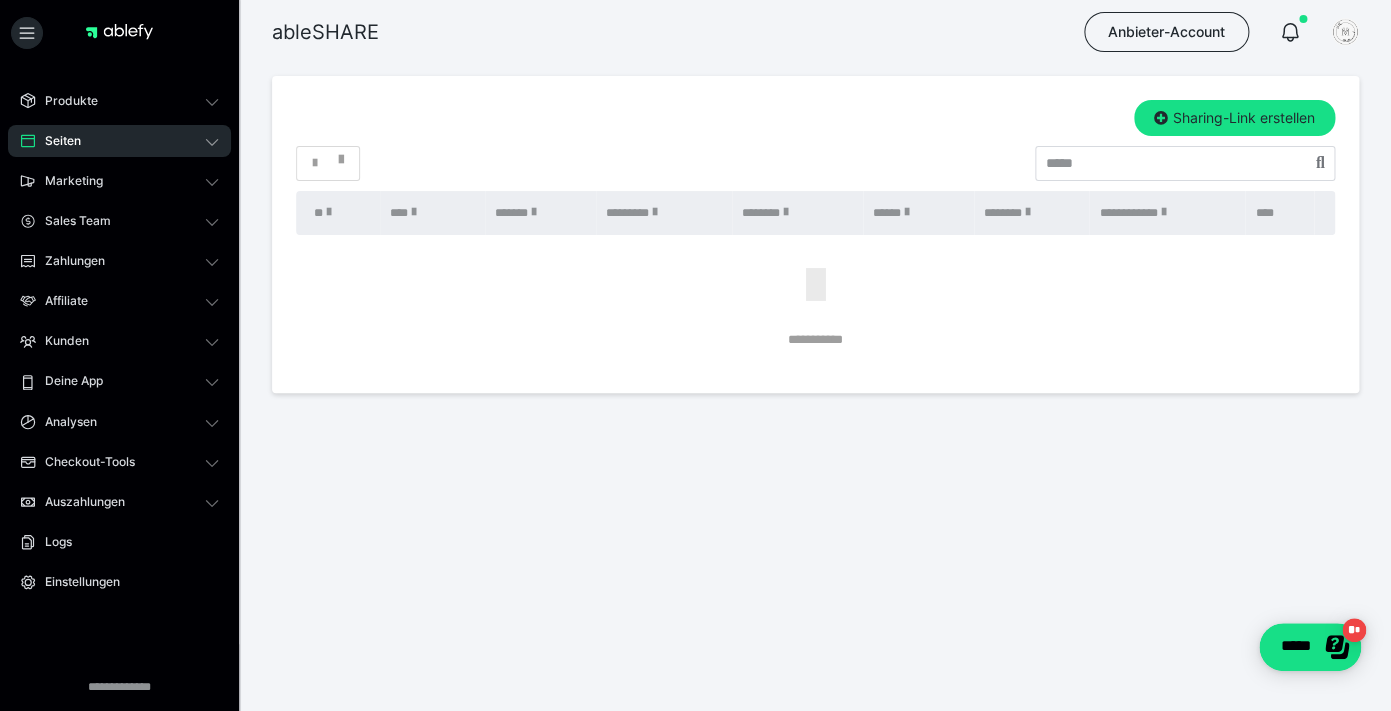 click on "Übersicht Produkte Alle Produkte Produkt-Kategorien Online-Kurs-Themes Mediathek Seiten Shop-Themes Membership-Themes ableSHARE Marketing Gutscheincodes Marketing-Tools Live-Stream-Events Content-IDs Upsell-Funnels Order Bumps Tracking-Codes E-Mail-Schnittstellen Webhooks Sales Team Sales Team Zahlungen Bestellungen Fälligkeiten Transaktionen Rechnungen & Storno-Rechnungen Teilzahlungen ablefy CONNECT Mahnwesen & Inkasso Affiliate Affiliate-Programme Affiliates Statistiken Landingpages Kunden Kunden Kurs-Zugänge Membership-Zugänge E-Ticket-Bestellungen Awards Lizenzschlüssel Deine App Analysen Analysen Analysen 3.0 Checkout-Tools Bezahlseiten-Templates Zahlungspläne Zusatzkosten Widerrufskonditionen Zusatzfelder Zusatzfeld-Antworten Steuersätze Auszahlungen Neue Auszahlung Berichte Logs Einstellungen" at bounding box center (119, 381) 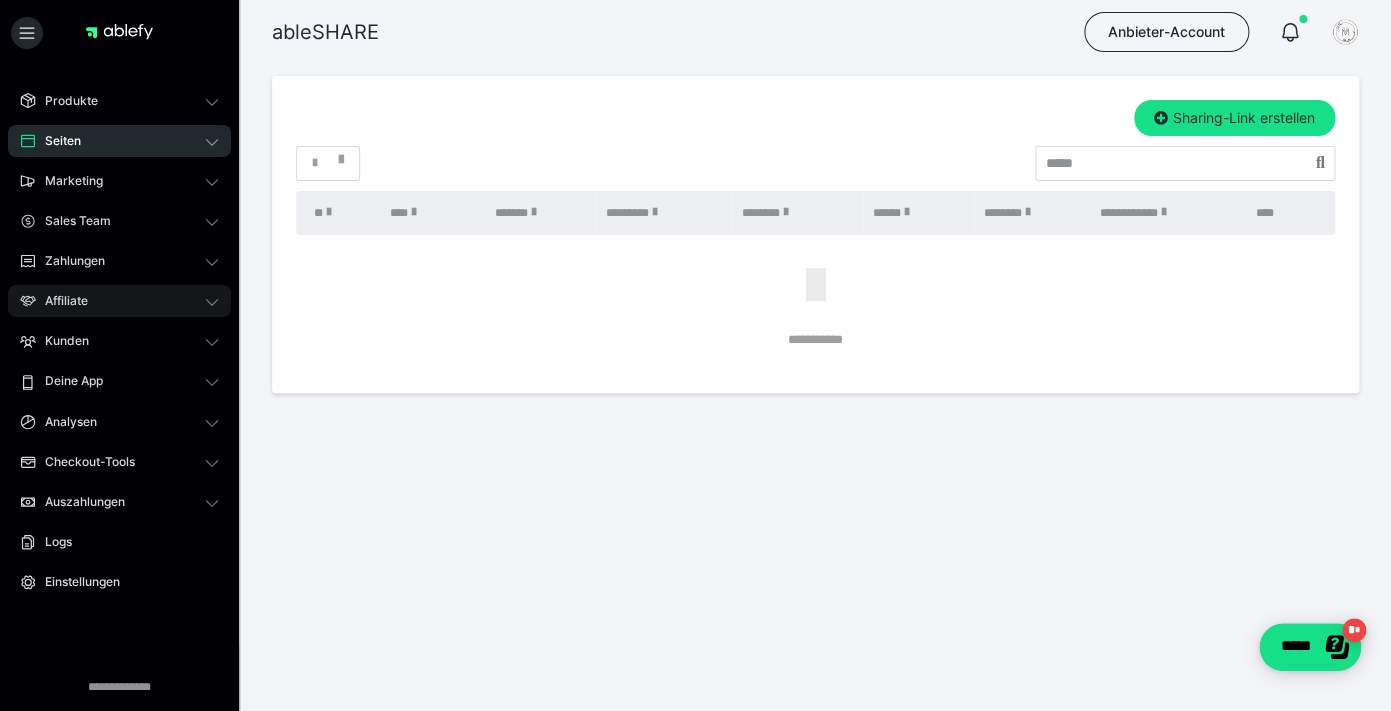 click on "Affiliate" at bounding box center [119, 301] 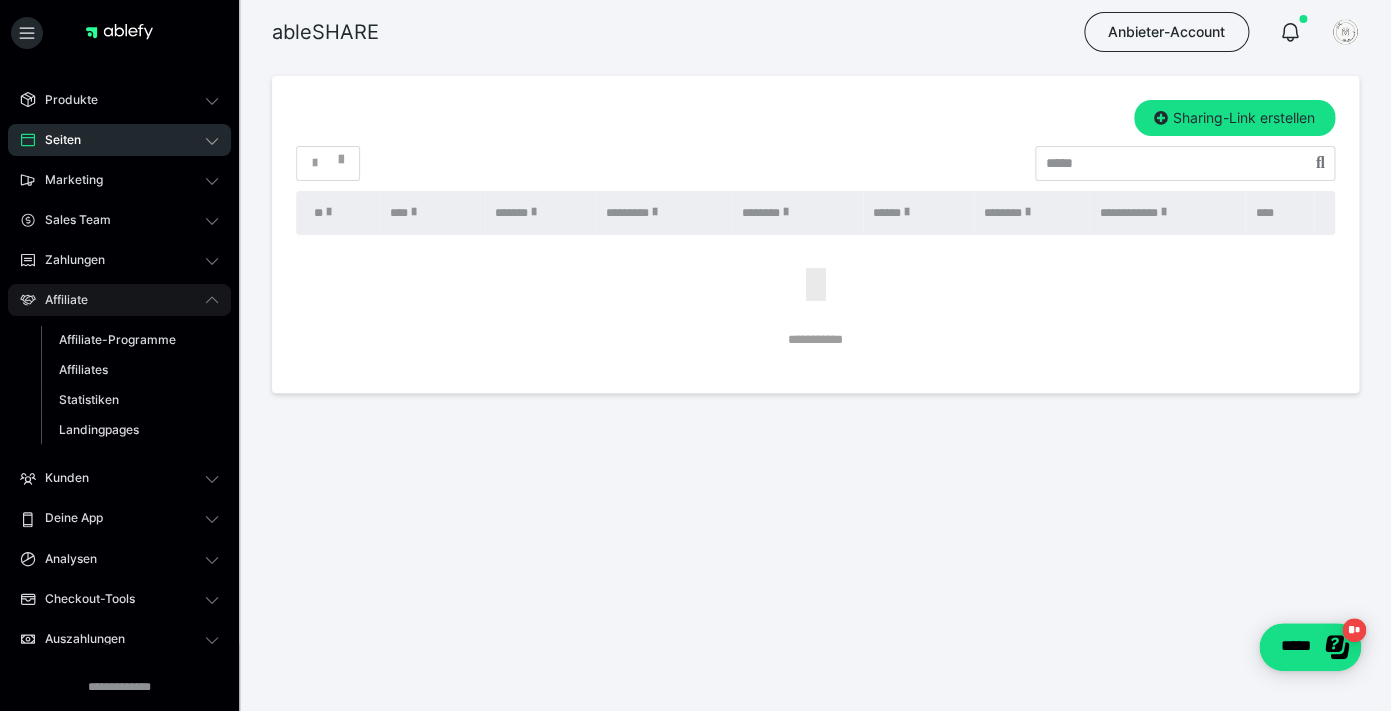 click on "Affiliate" at bounding box center [119, 300] 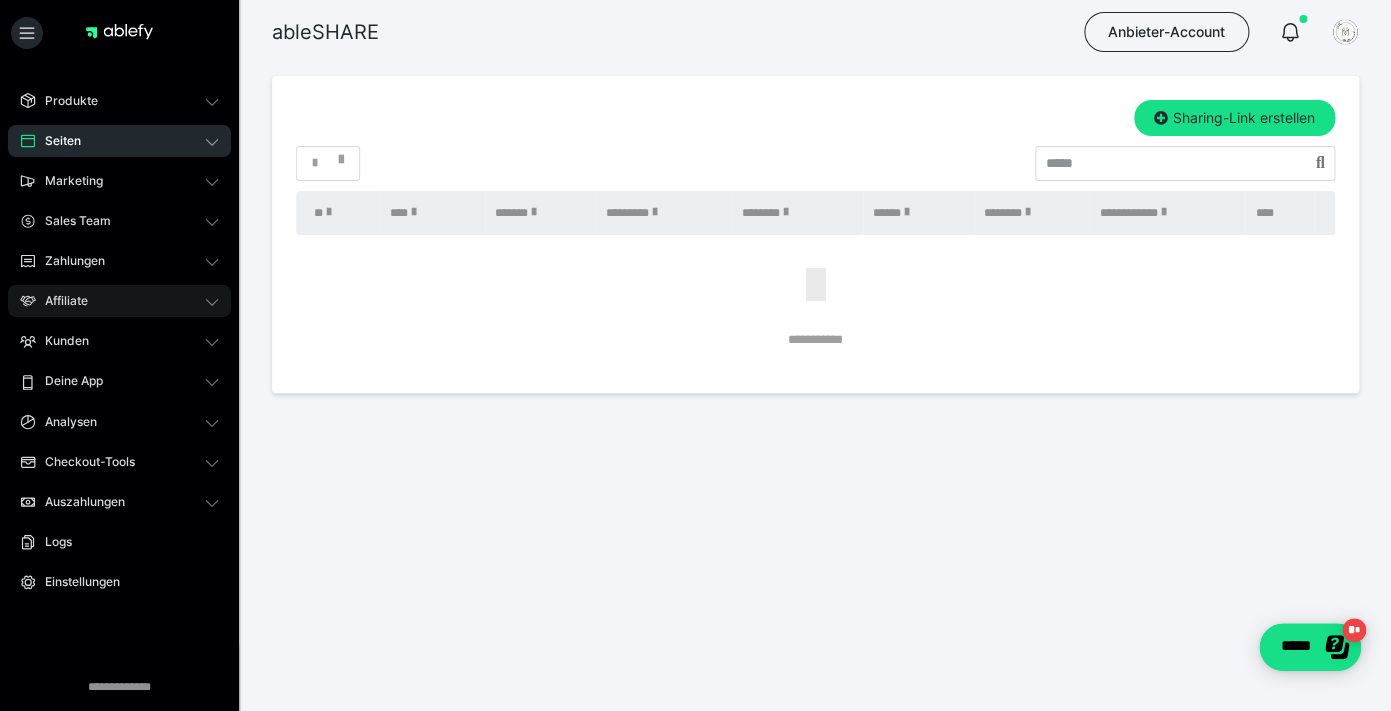 click on "Affiliate" at bounding box center [119, 301] 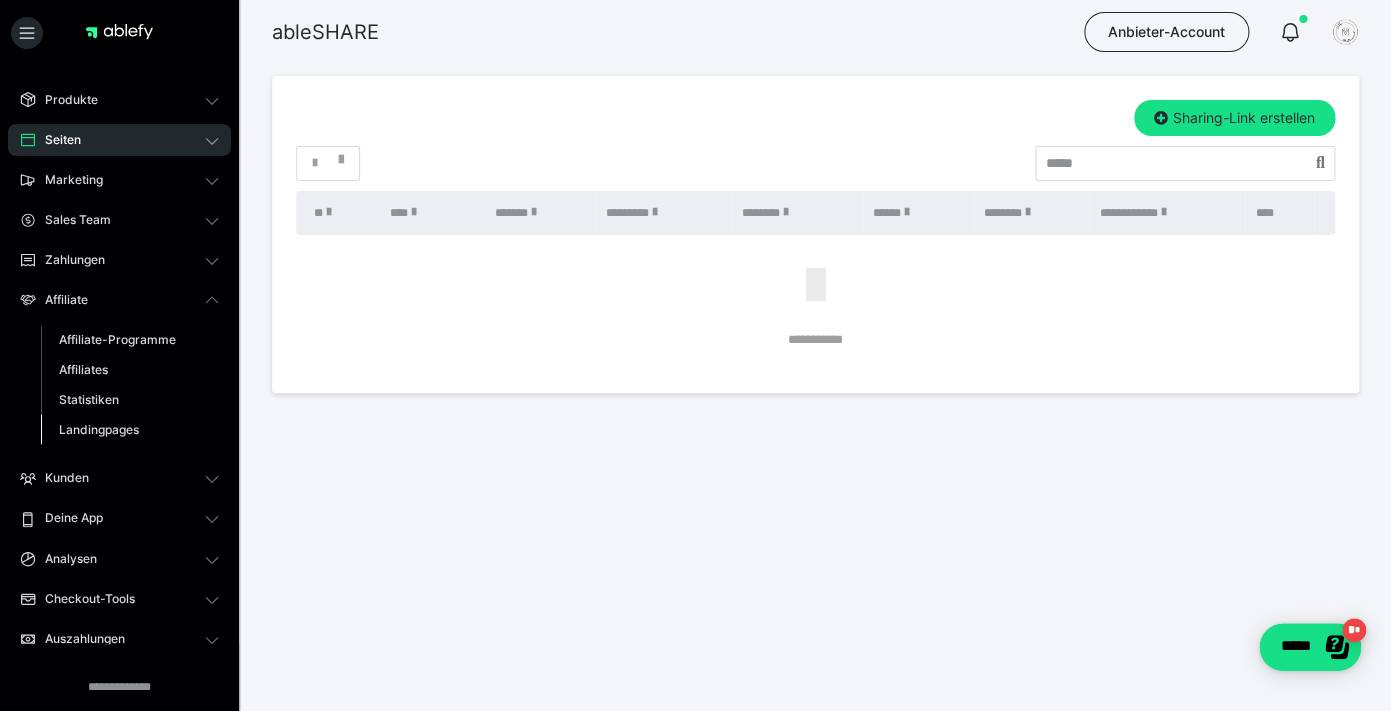 click on "Landingpages" at bounding box center (99, 429) 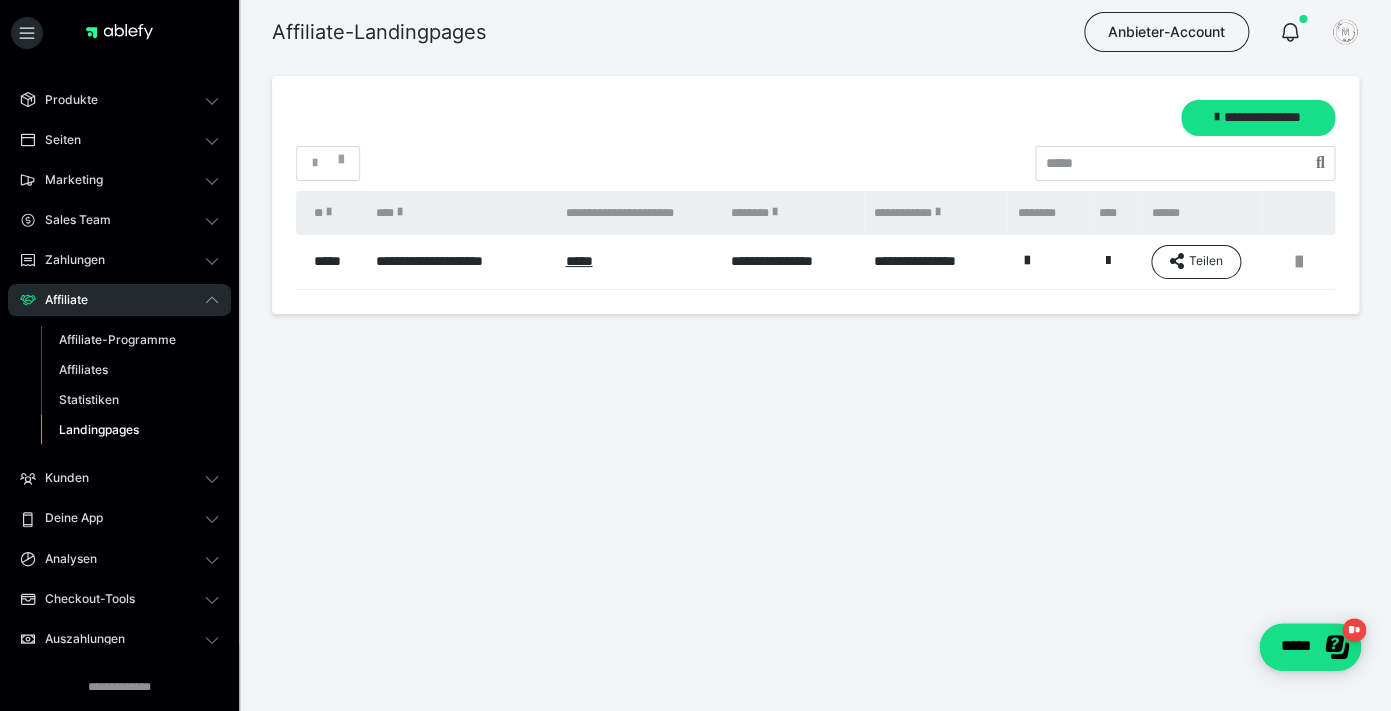 click on "**********" at bounding box center (815, 249) 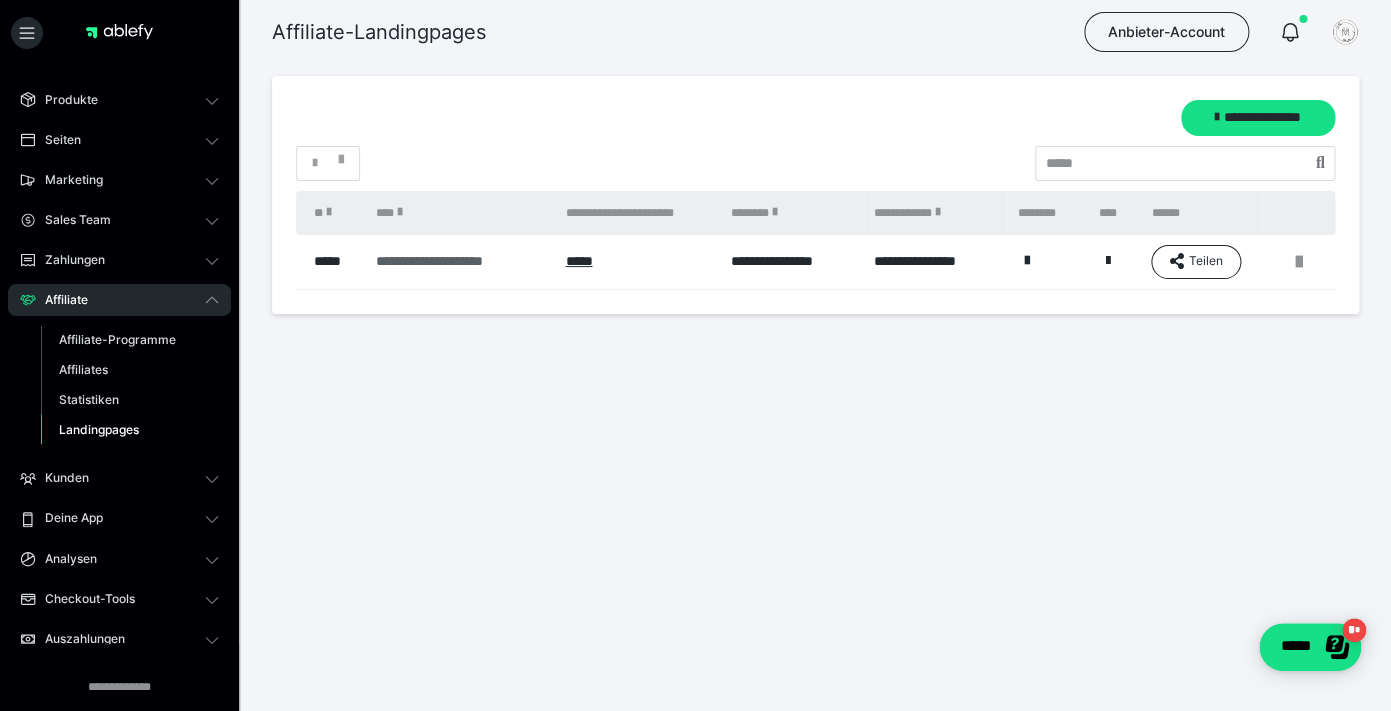click on "**********" at bounding box center (460, 261) 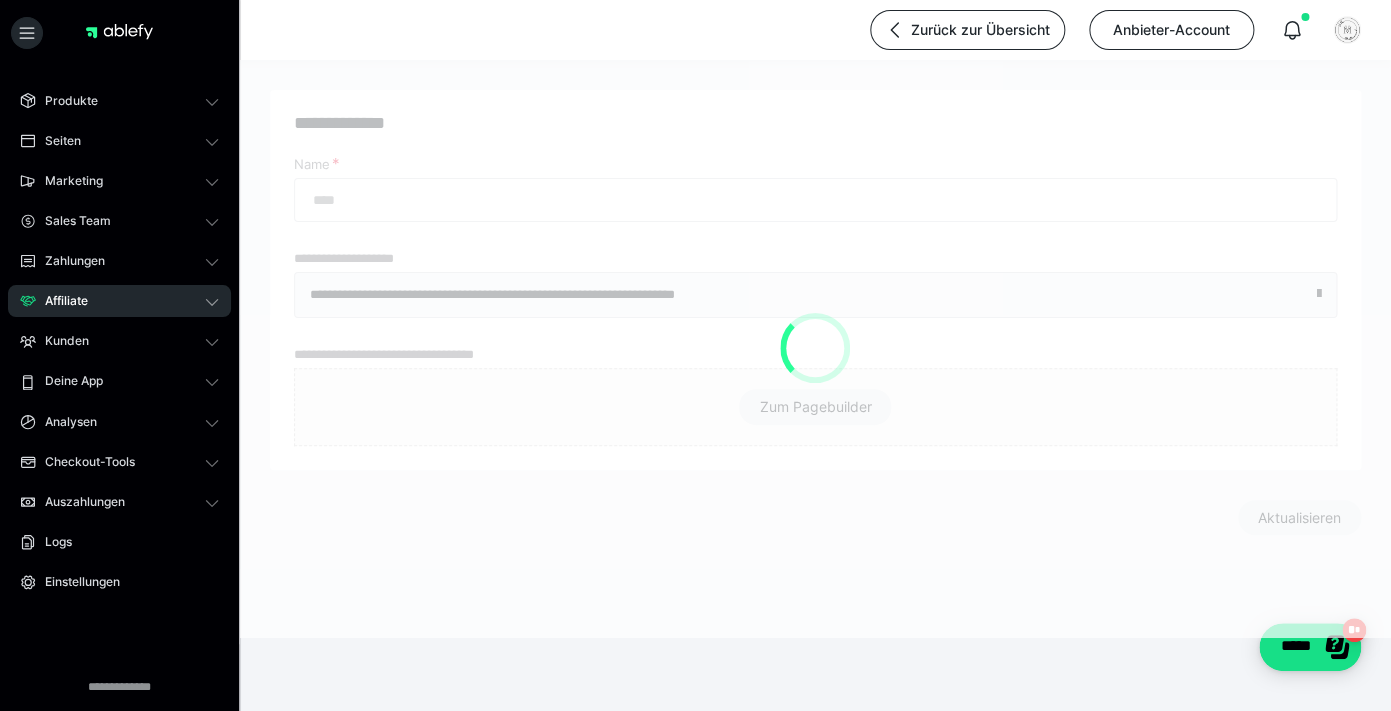 type on "**********" 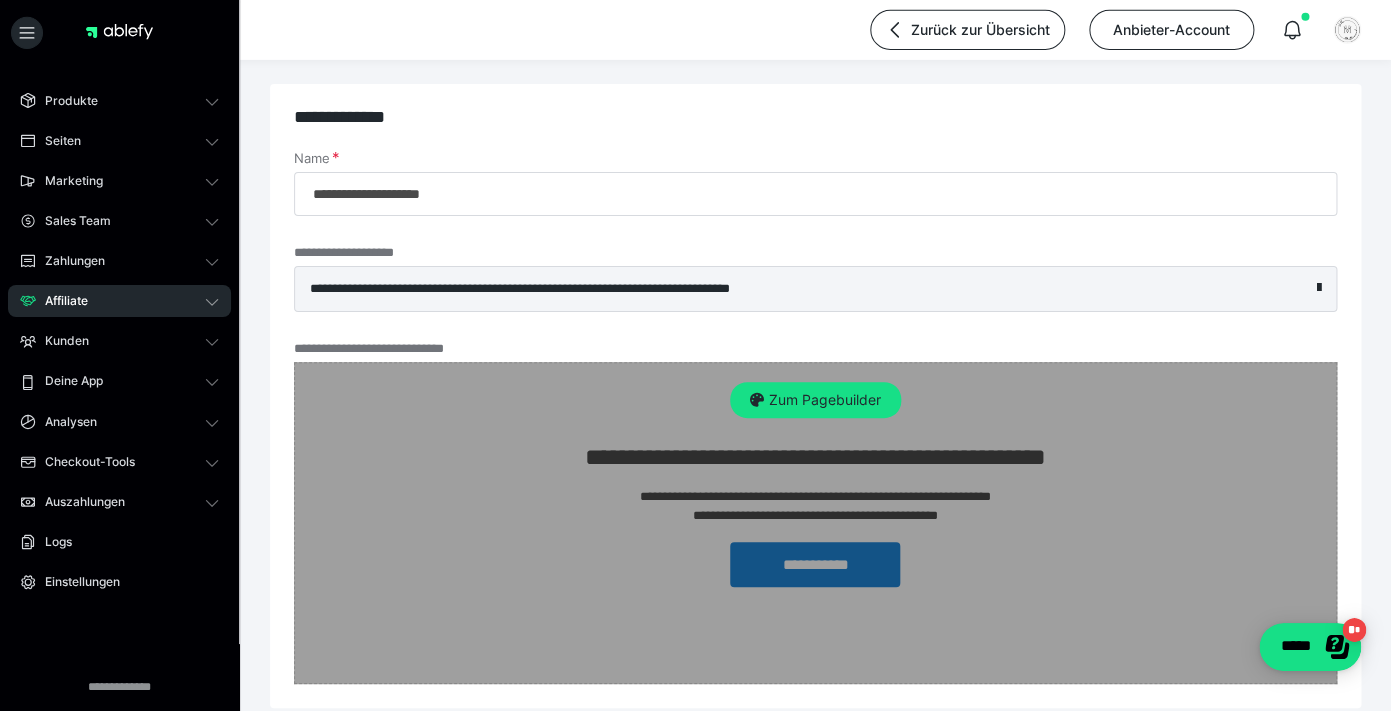 scroll, scrollTop: 0, scrollLeft: 0, axis: both 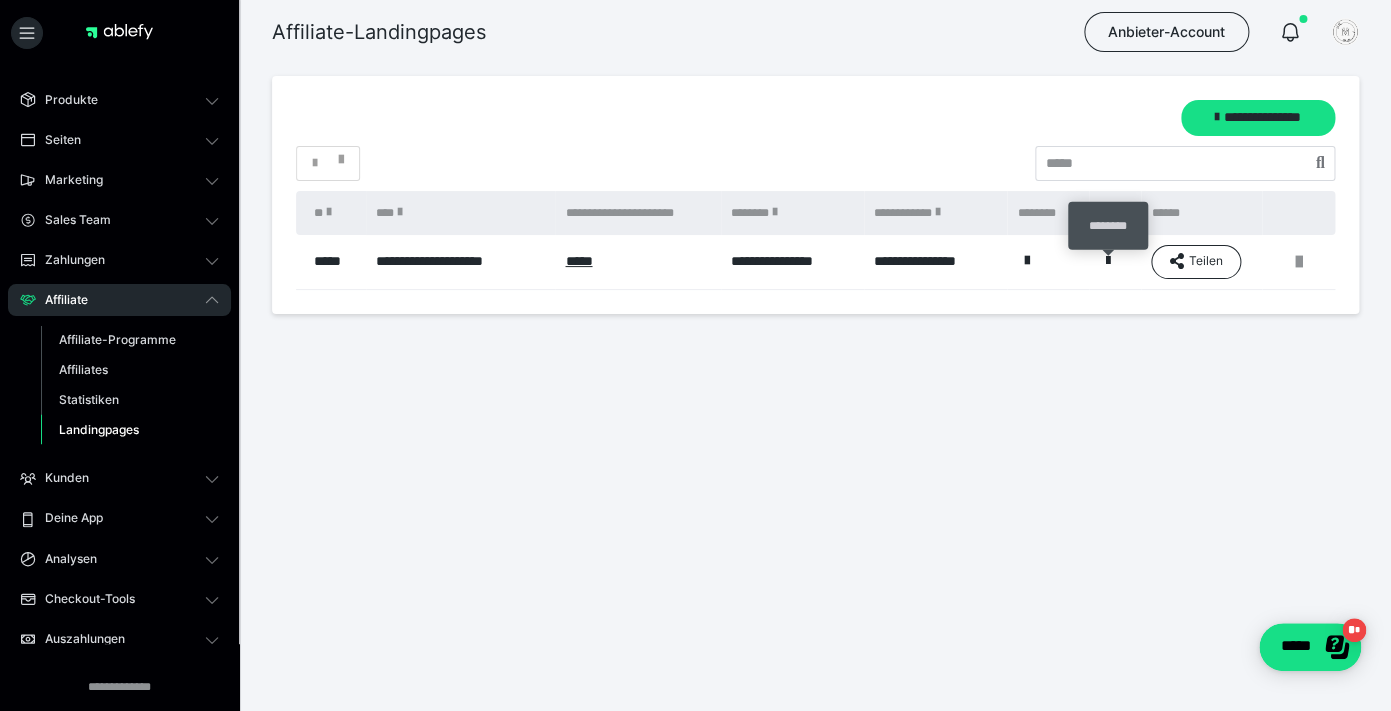 click at bounding box center (1108, 261) 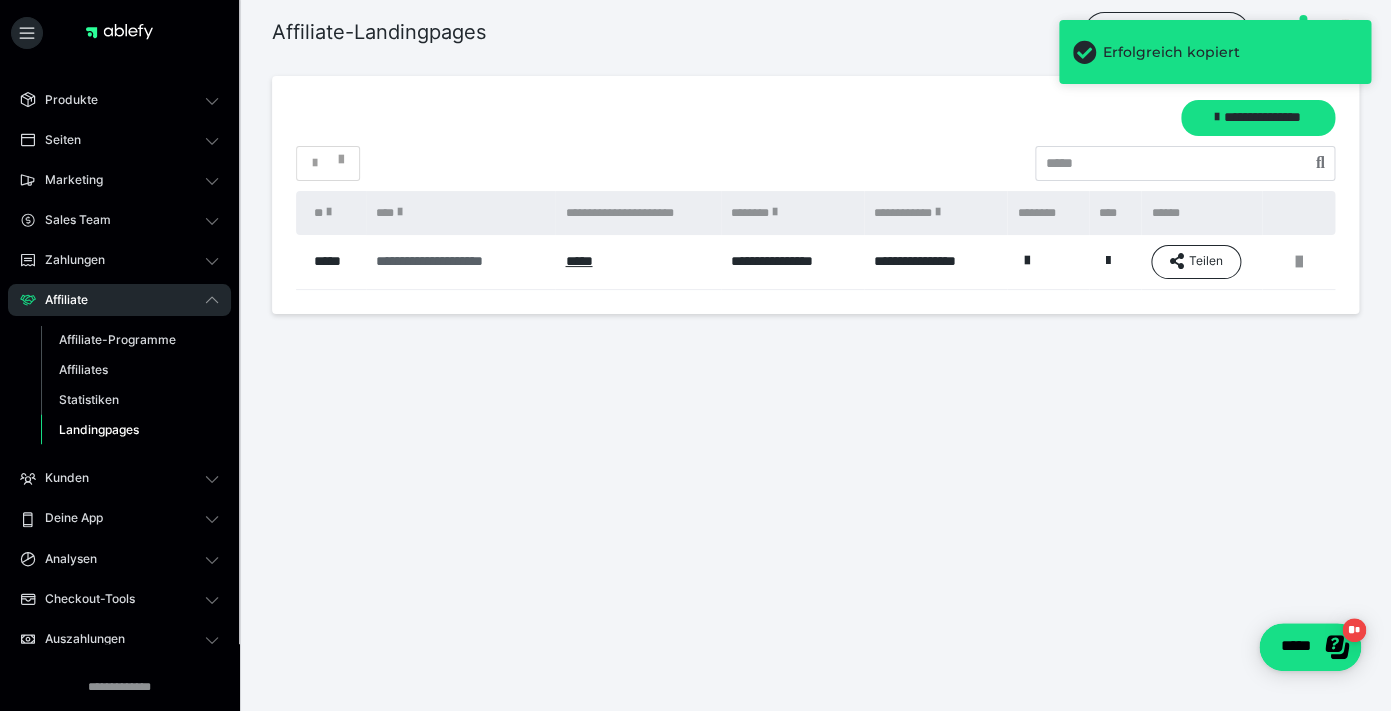 click on "**********" at bounding box center (460, 261) 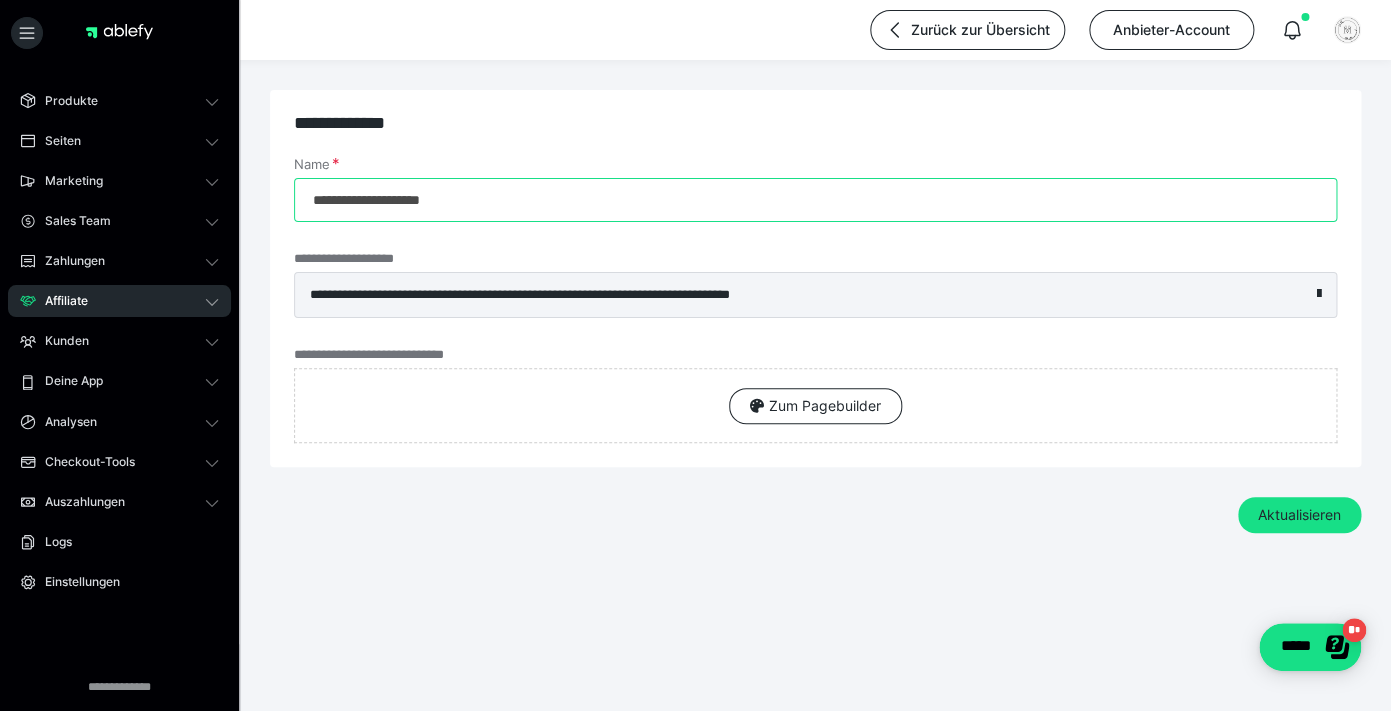 click on "**********" at bounding box center [815, 200] 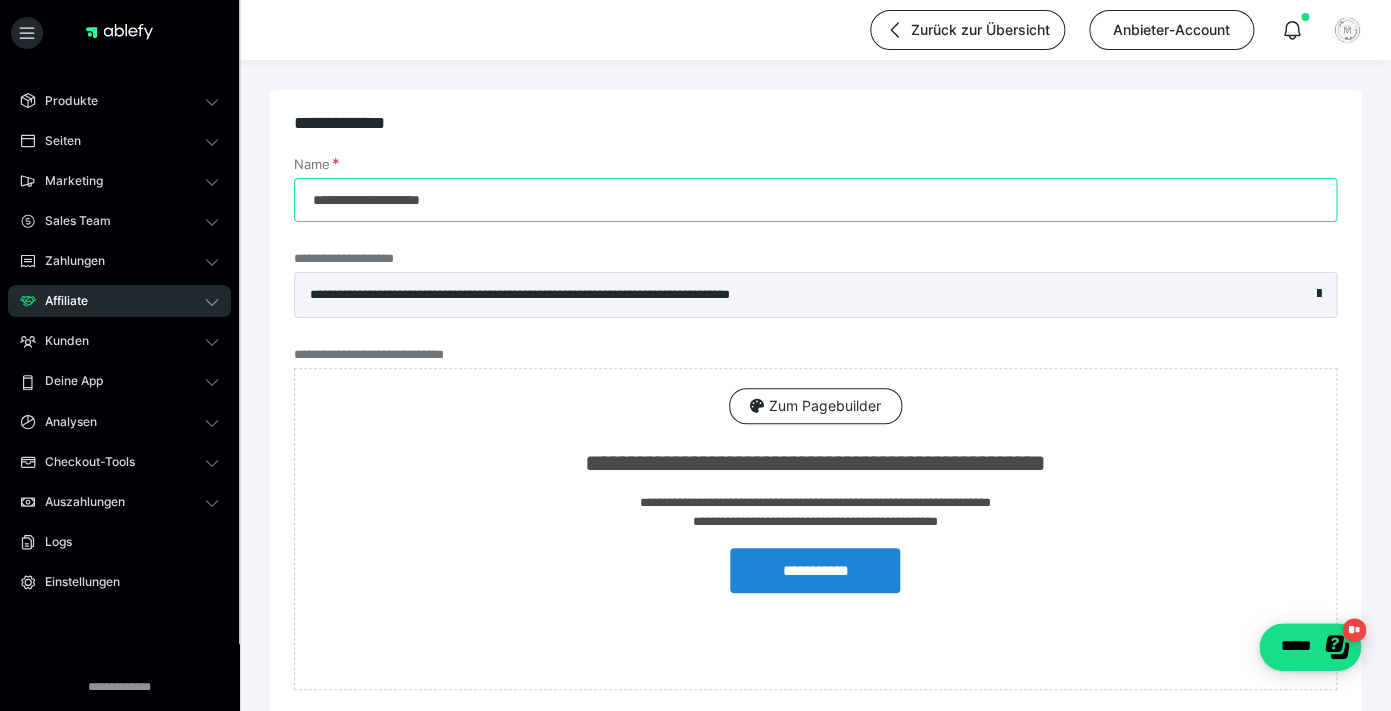 click on "**********" at bounding box center (815, 200) 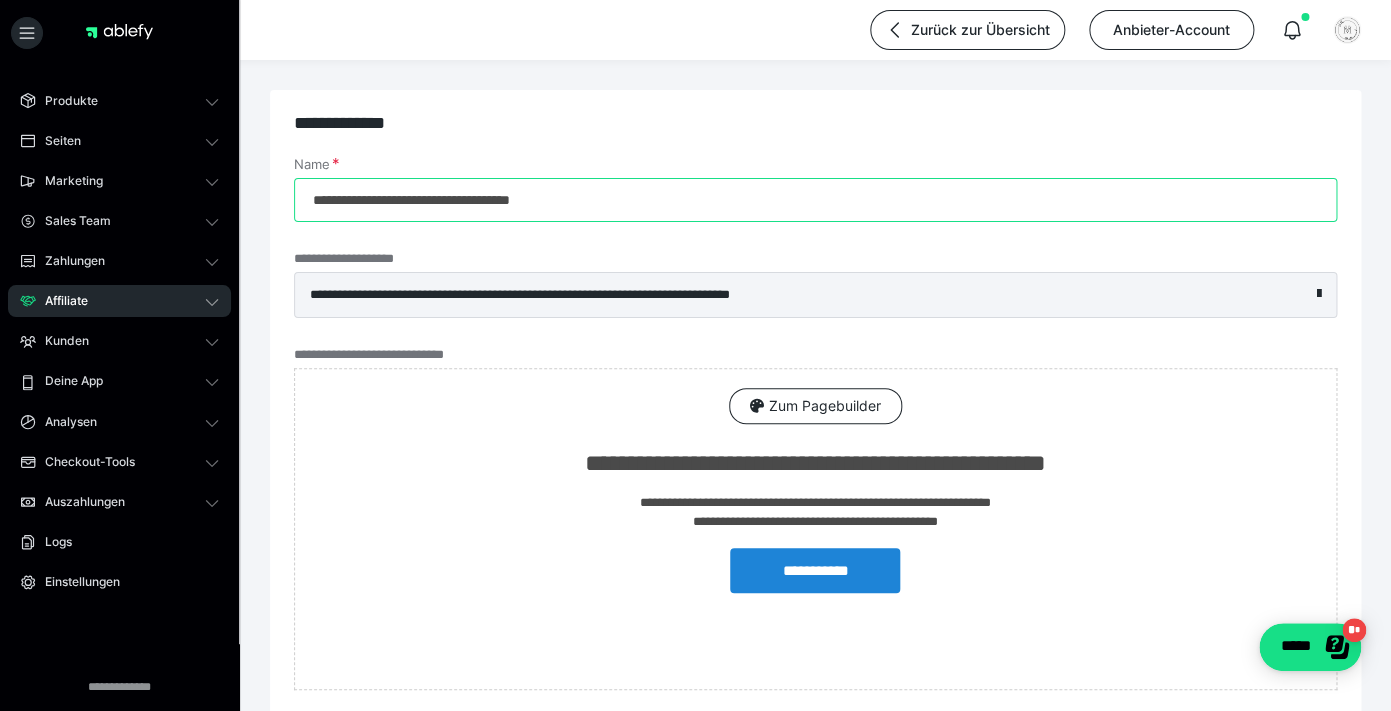 click on "**********" at bounding box center (815, 200) 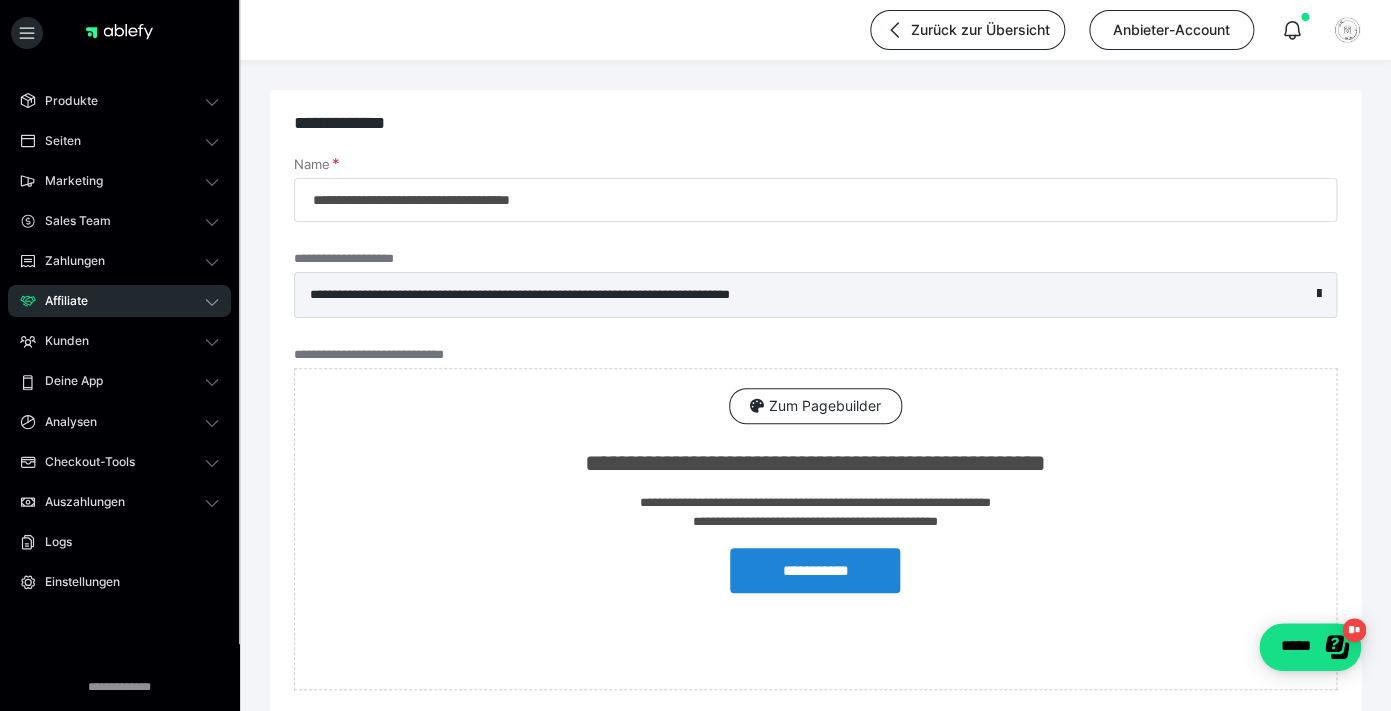 click on "**********" at bounding box center (815, 423) 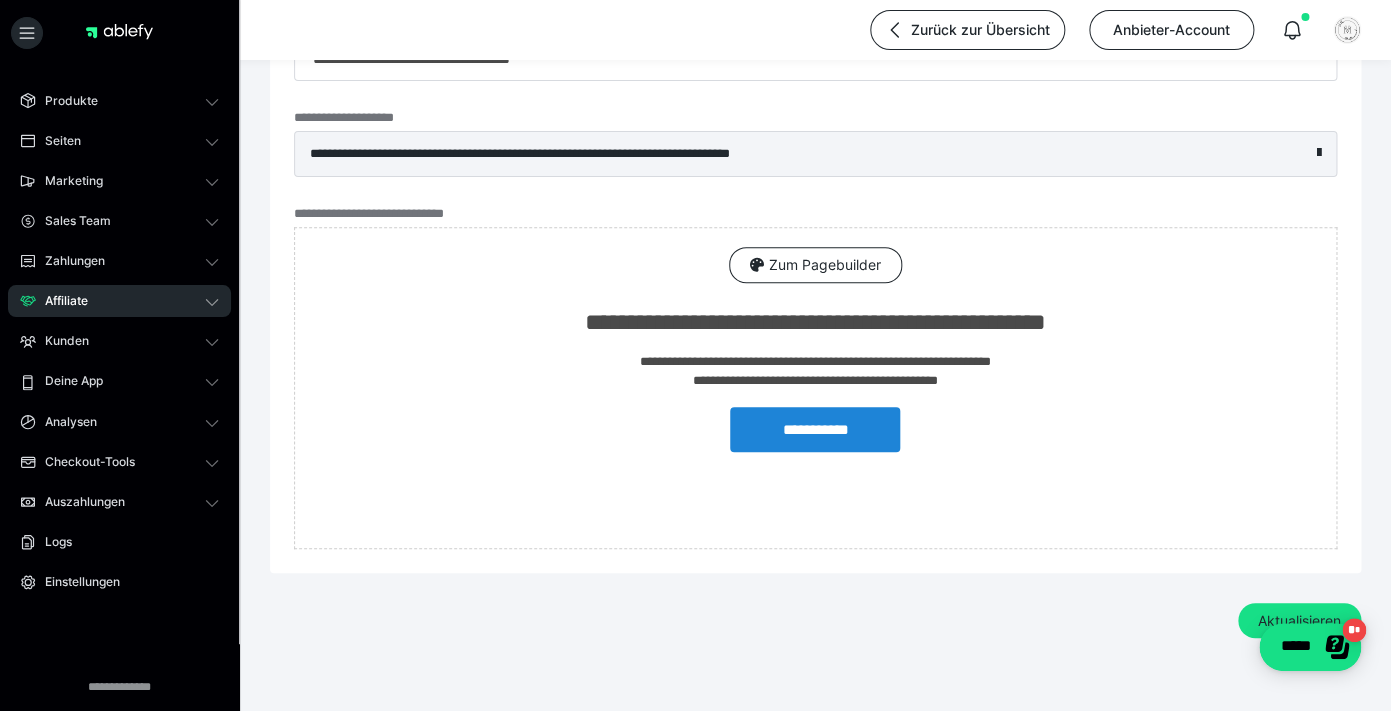scroll, scrollTop: 143, scrollLeft: 0, axis: vertical 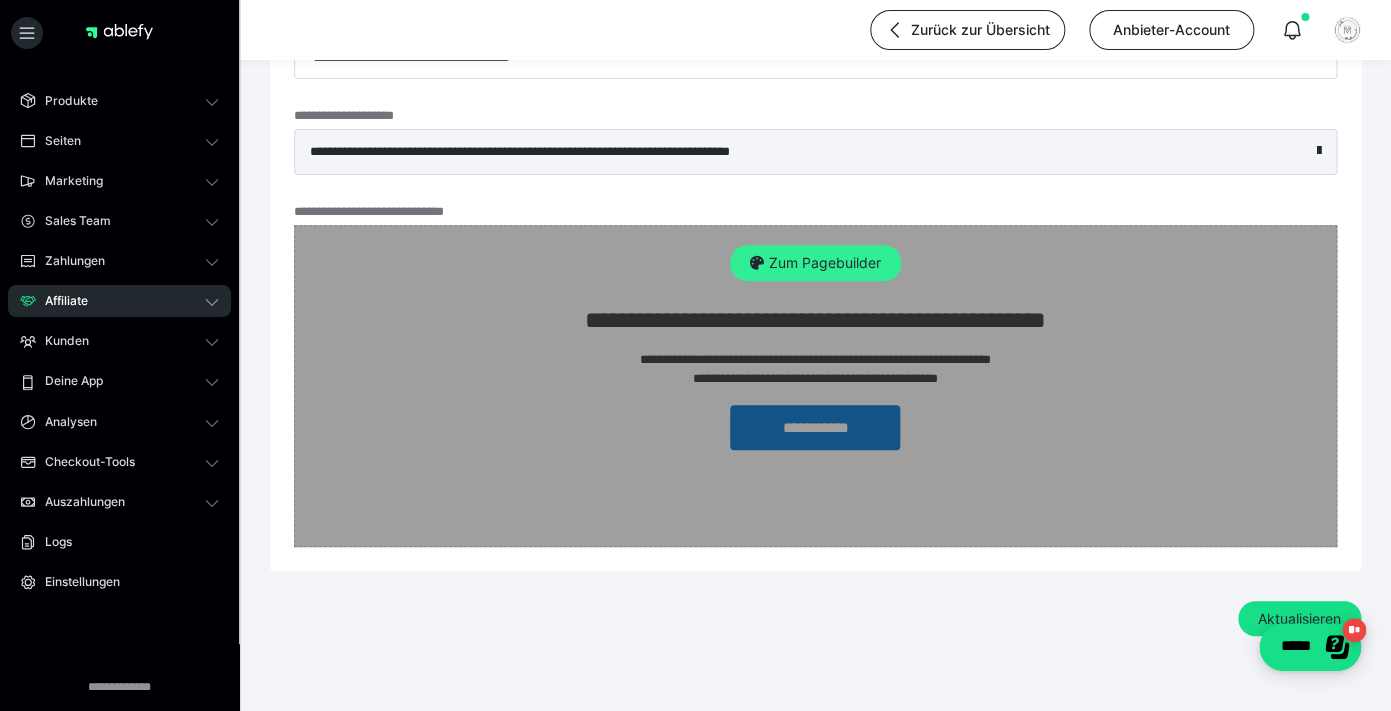 click on "Zum Pagebuilder" at bounding box center (815, 263) 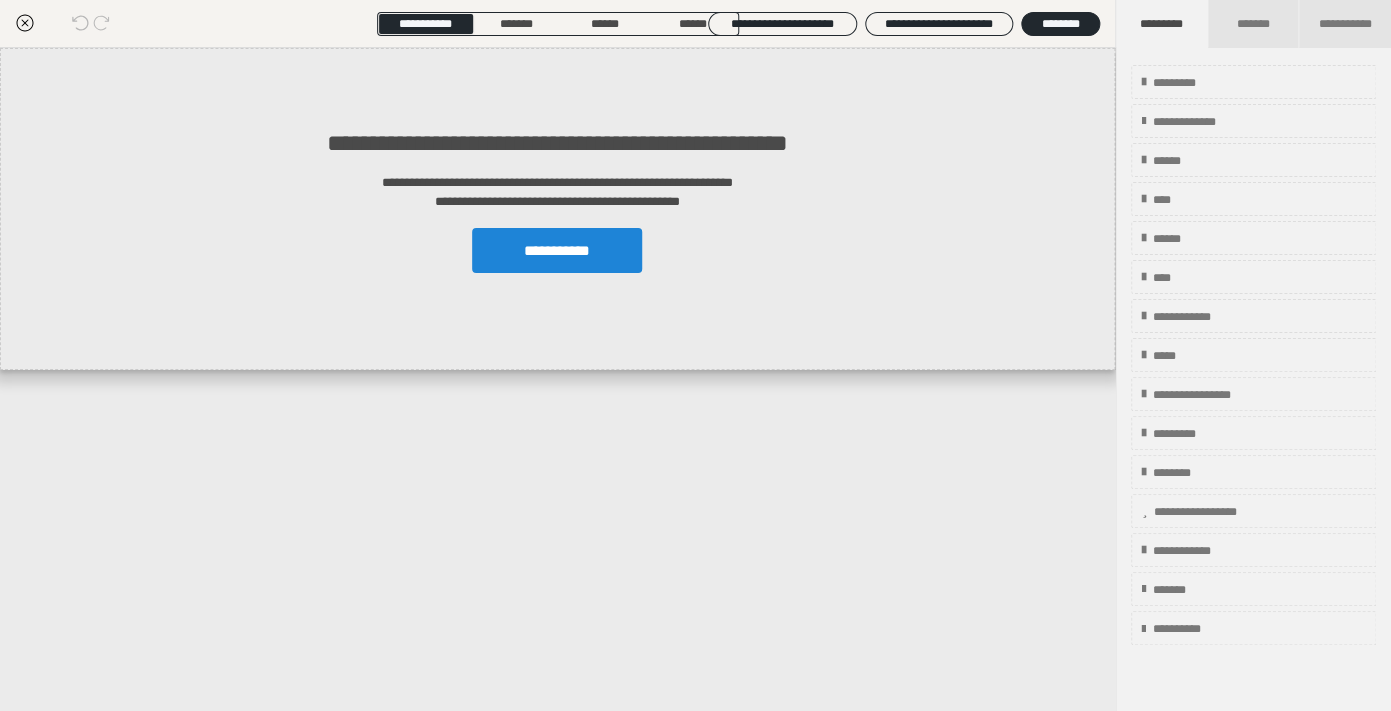 scroll, scrollTop: 0, scrollLeft: 0, axis: both 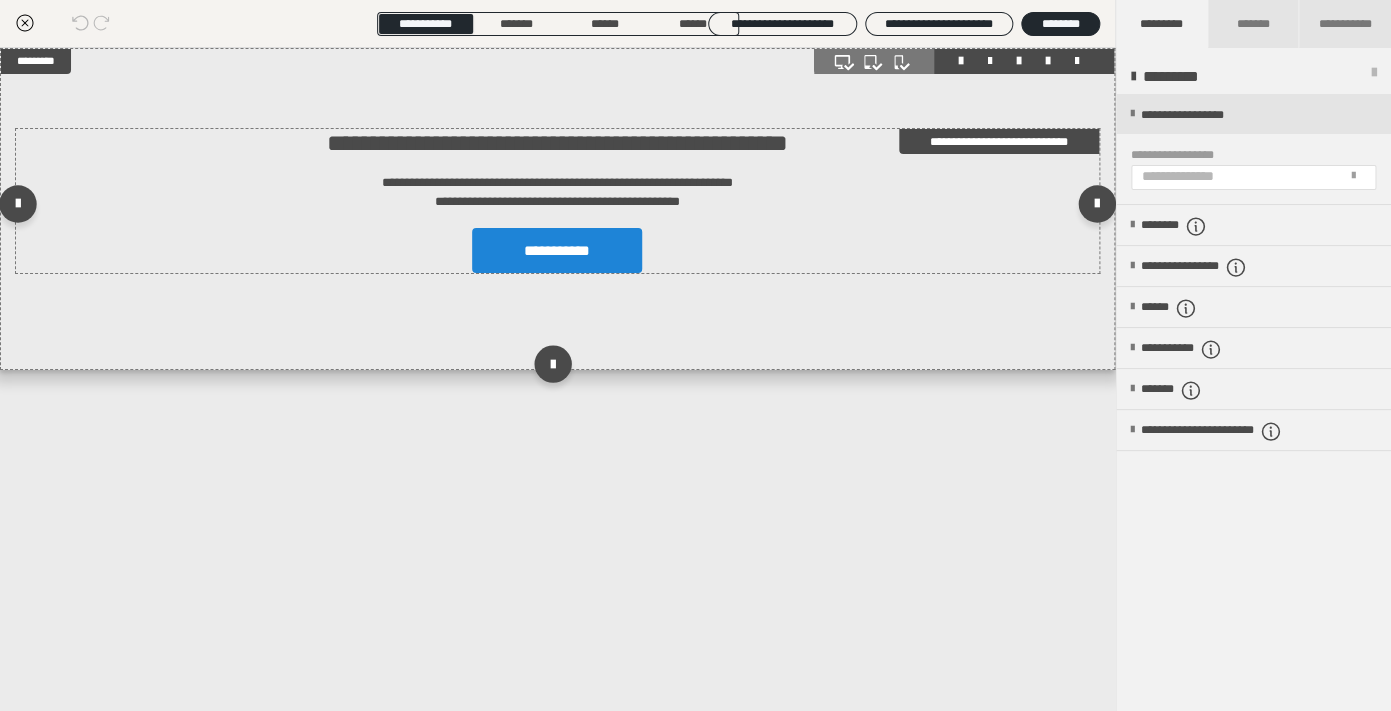 click on "**********" at bounding box center [557, 192] 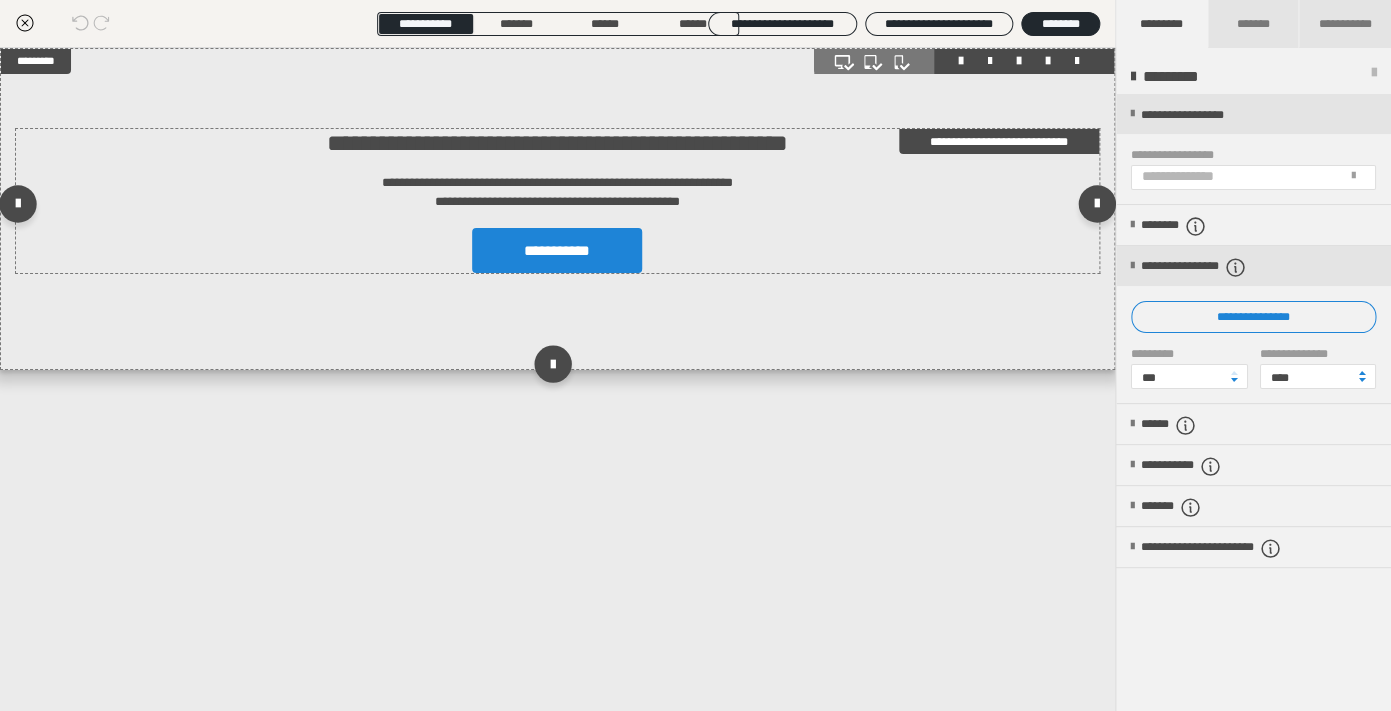 click on "**********" at bounding box center [557, 143] 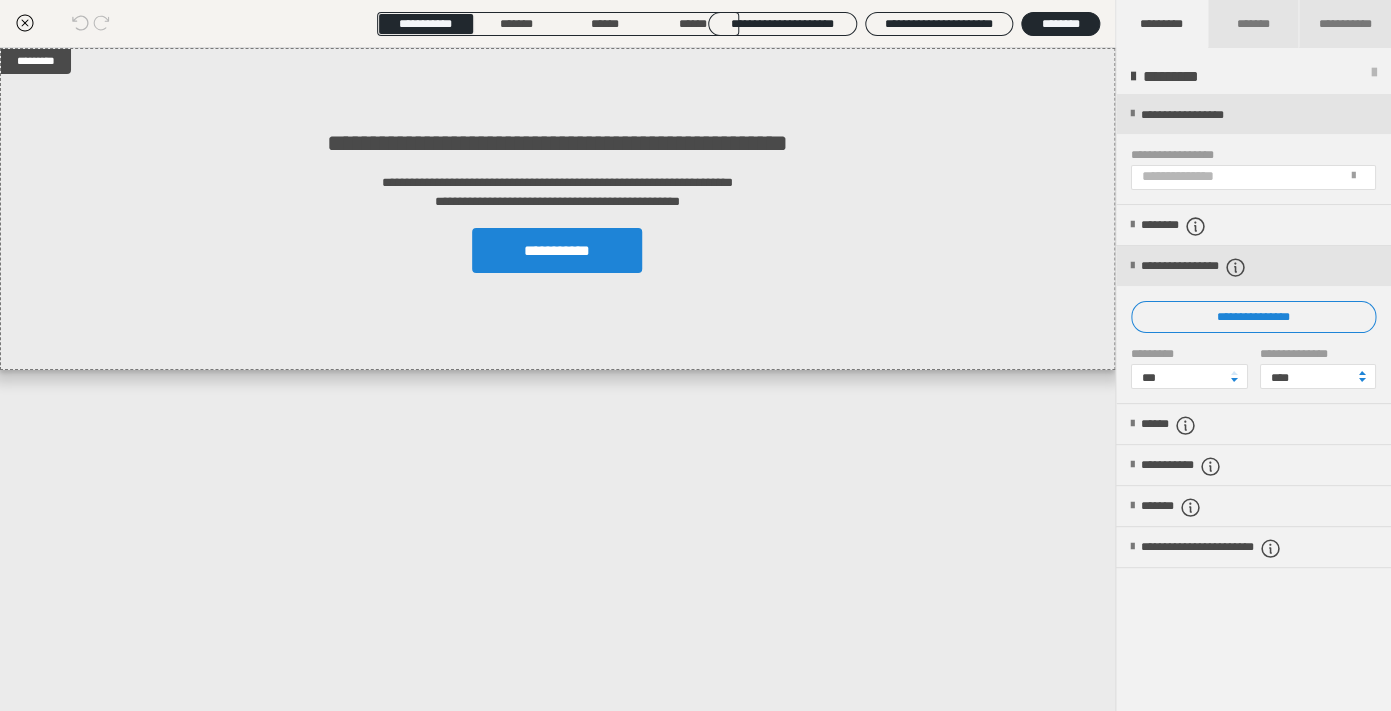 click on "*********" at bounding box center (1176, 77) 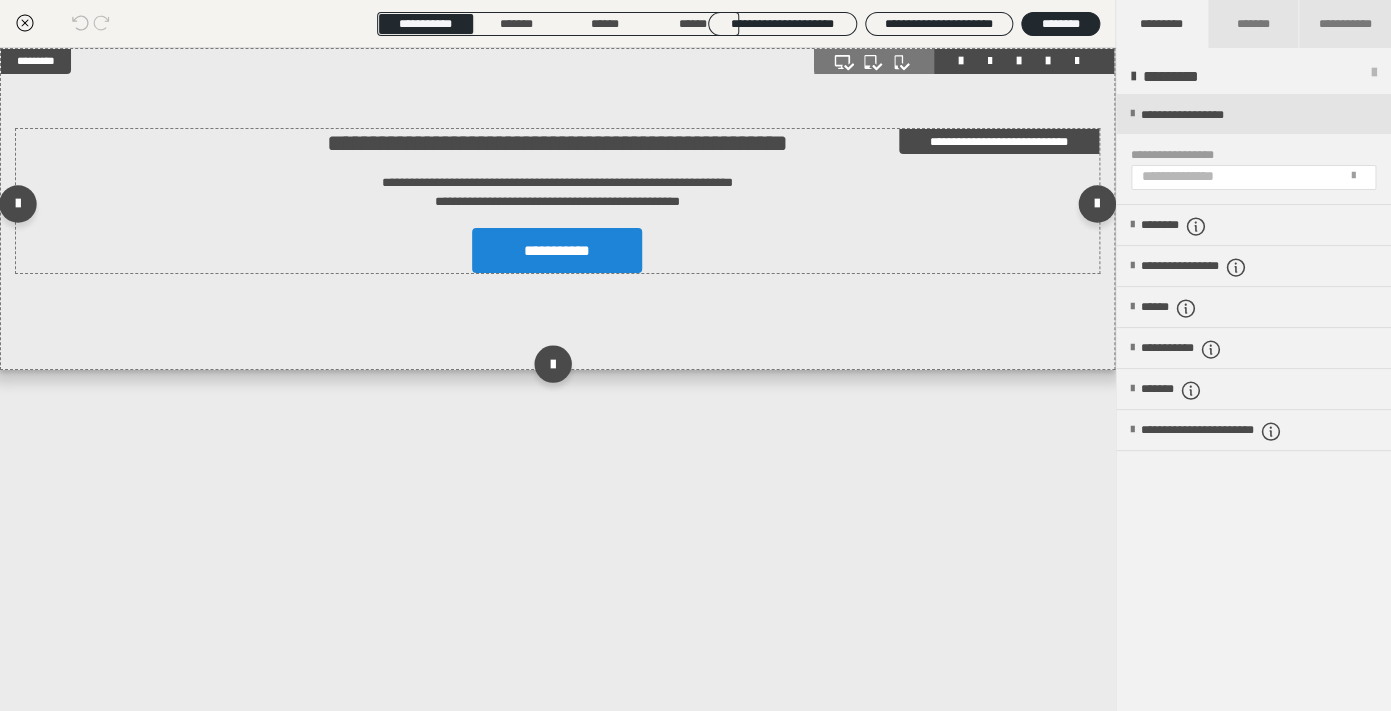 click on "**********" at bounding box center [557, 143] 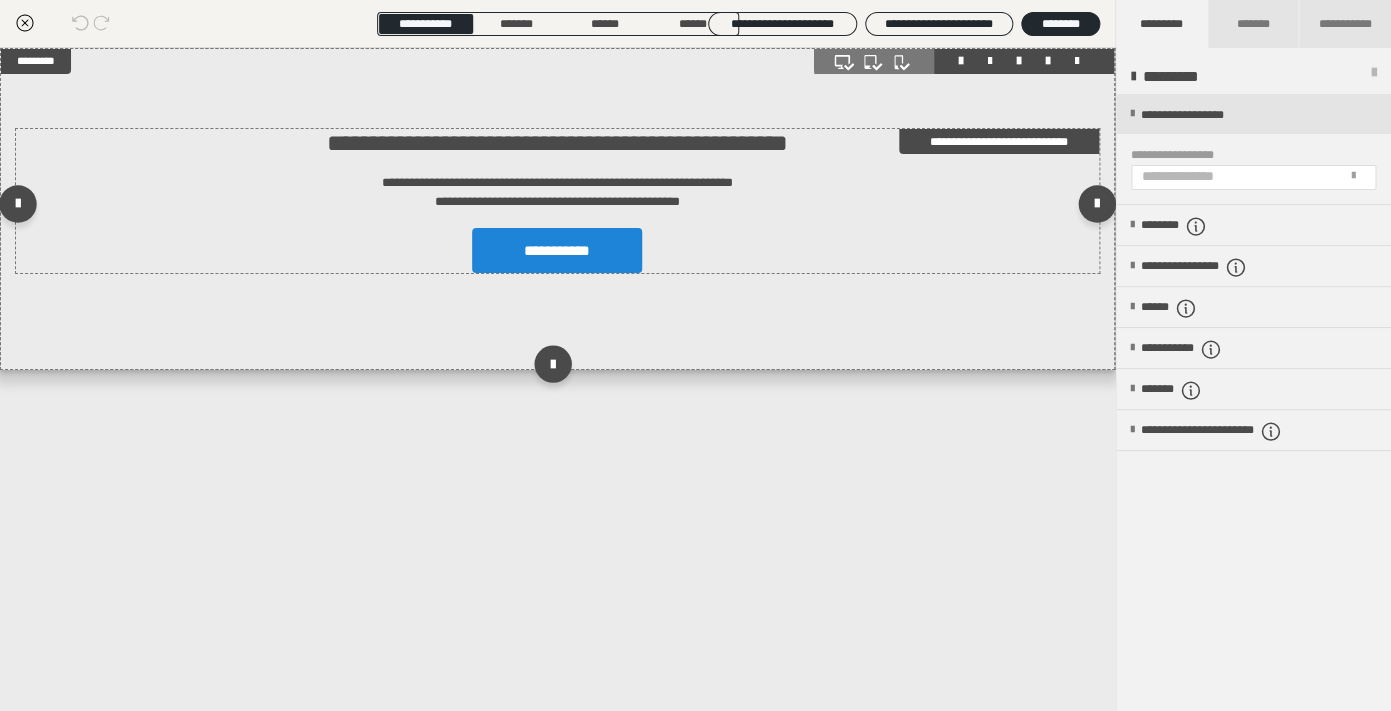 click on "**********" at bounding box center (557, 143) 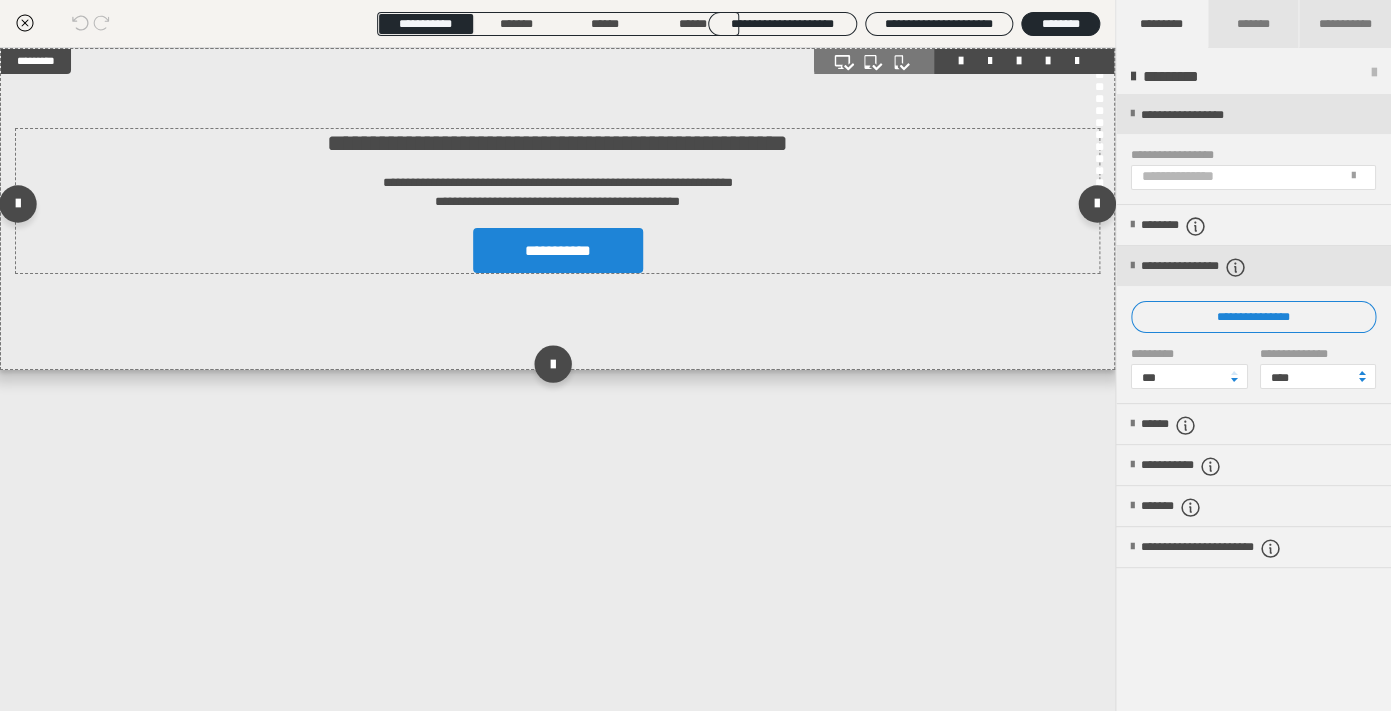 click on "**********" at bounding box center (696, 116) 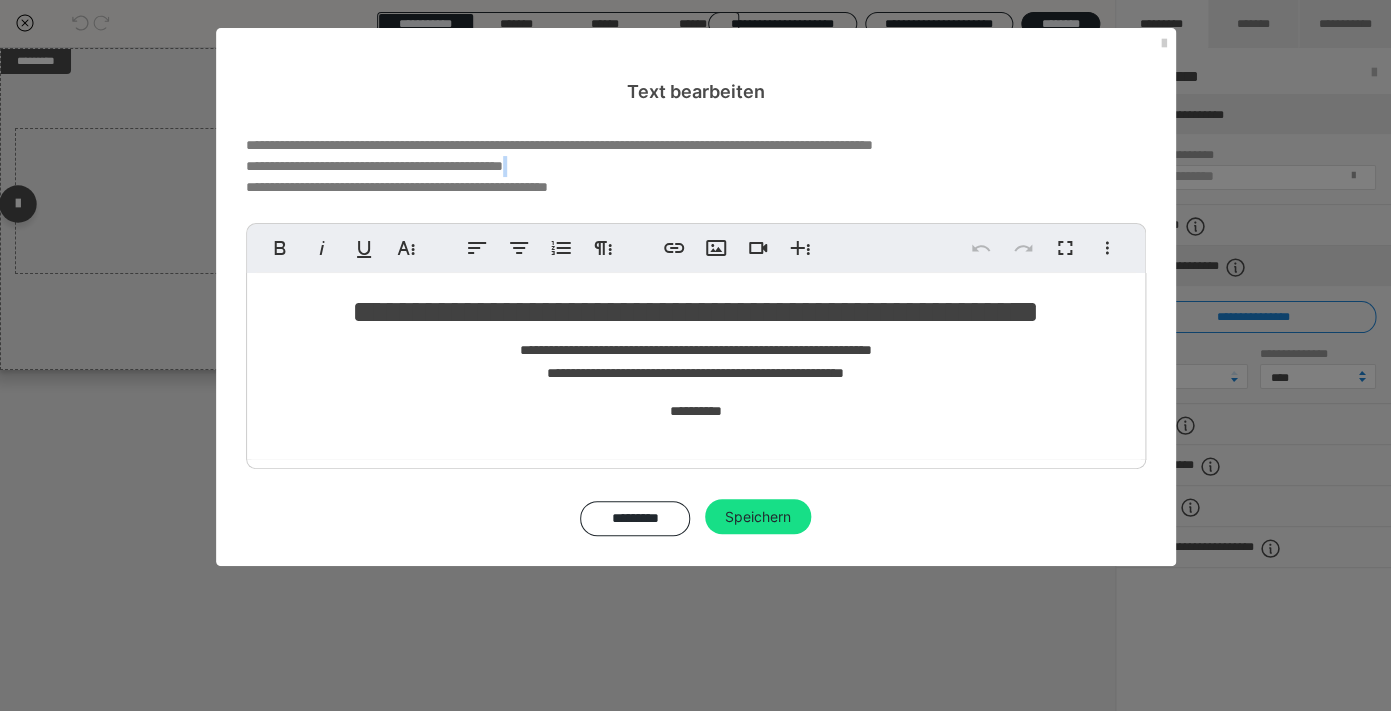 click on "**********" at bounding box center [696, 312] 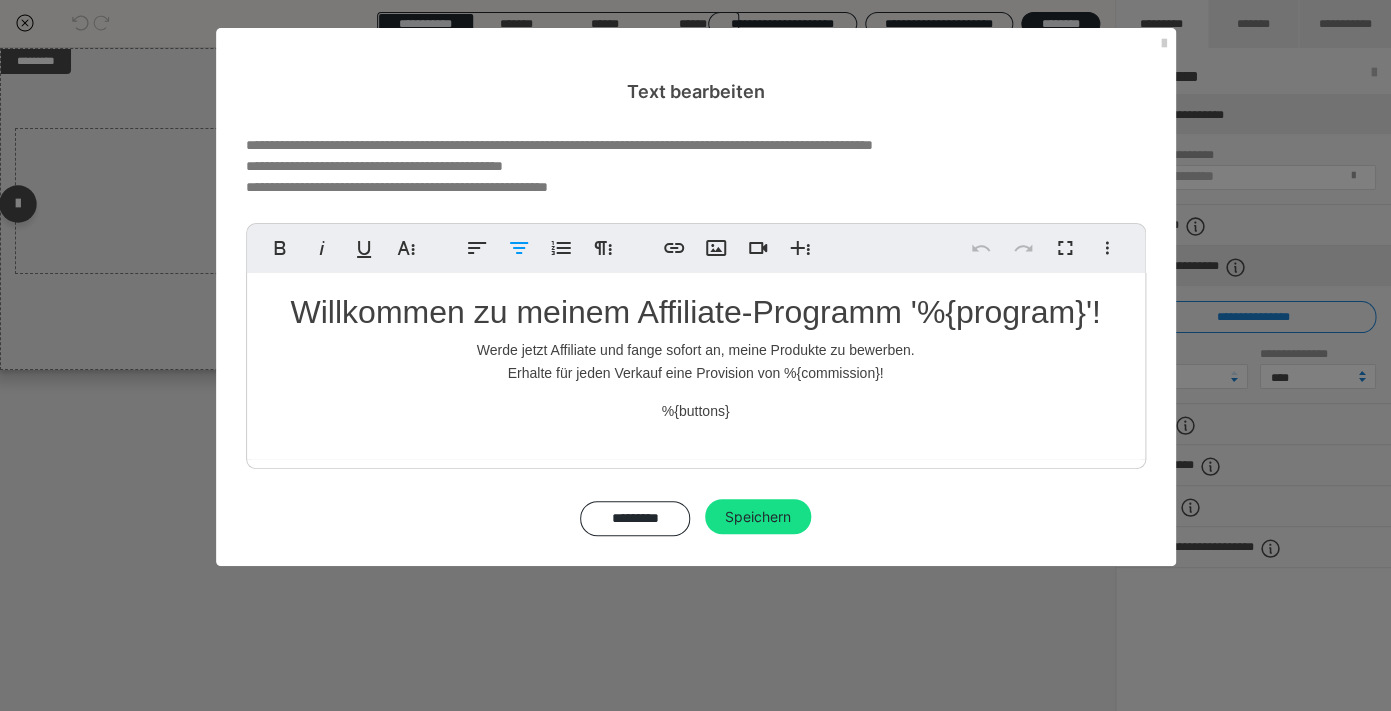 click on "Willkommen zu meinem Affiliate-Programm '%{program}'!" at bounding box center [696, 312] 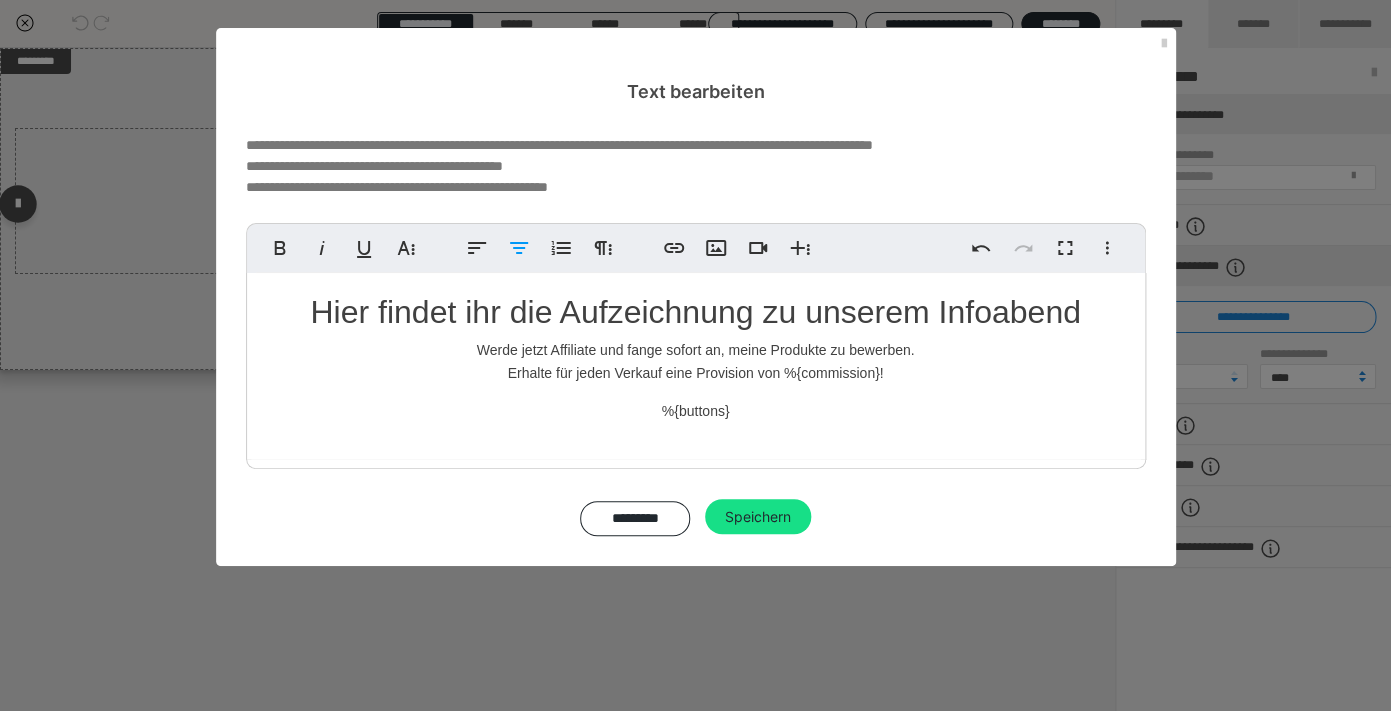 click on "%{buttons}" at bounding box center [696, 411] 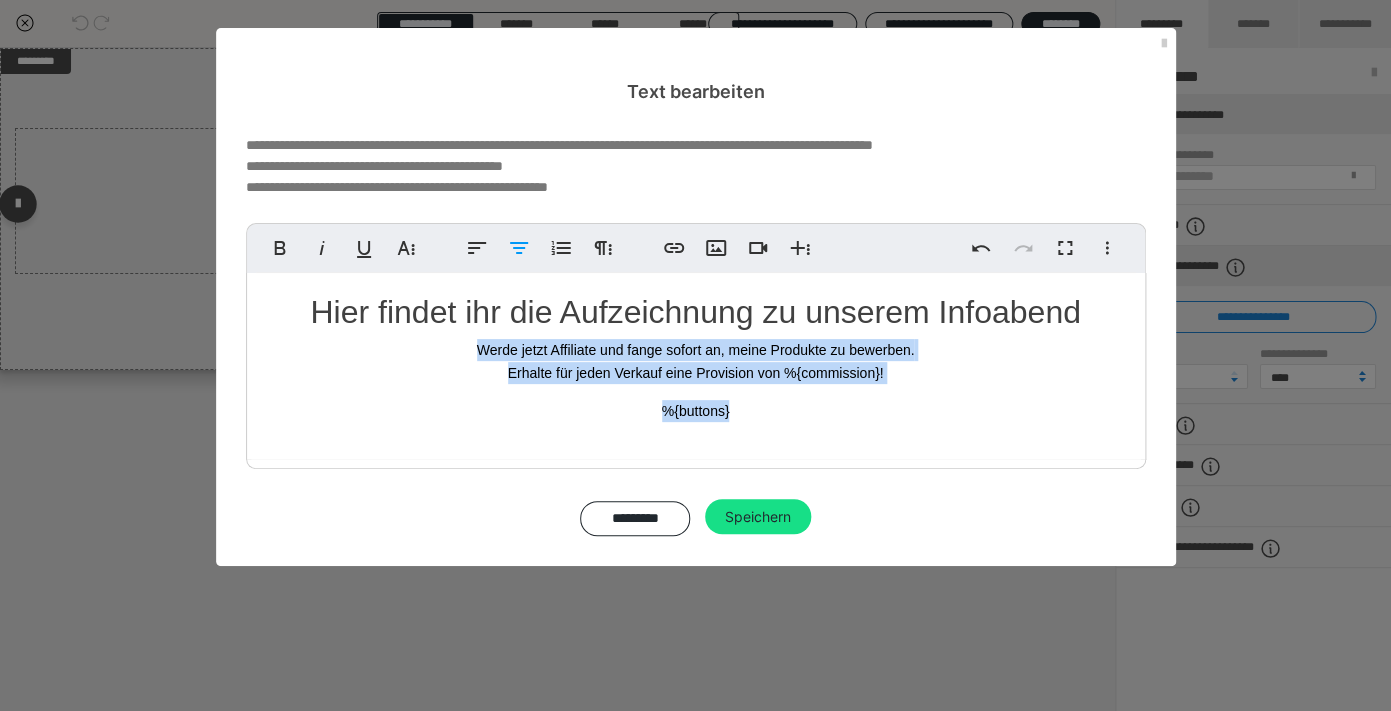 drag, startPoint x: 739, startPoint y: 410, endPoint x: 479, endPoint y: 347, distance: 267.52383 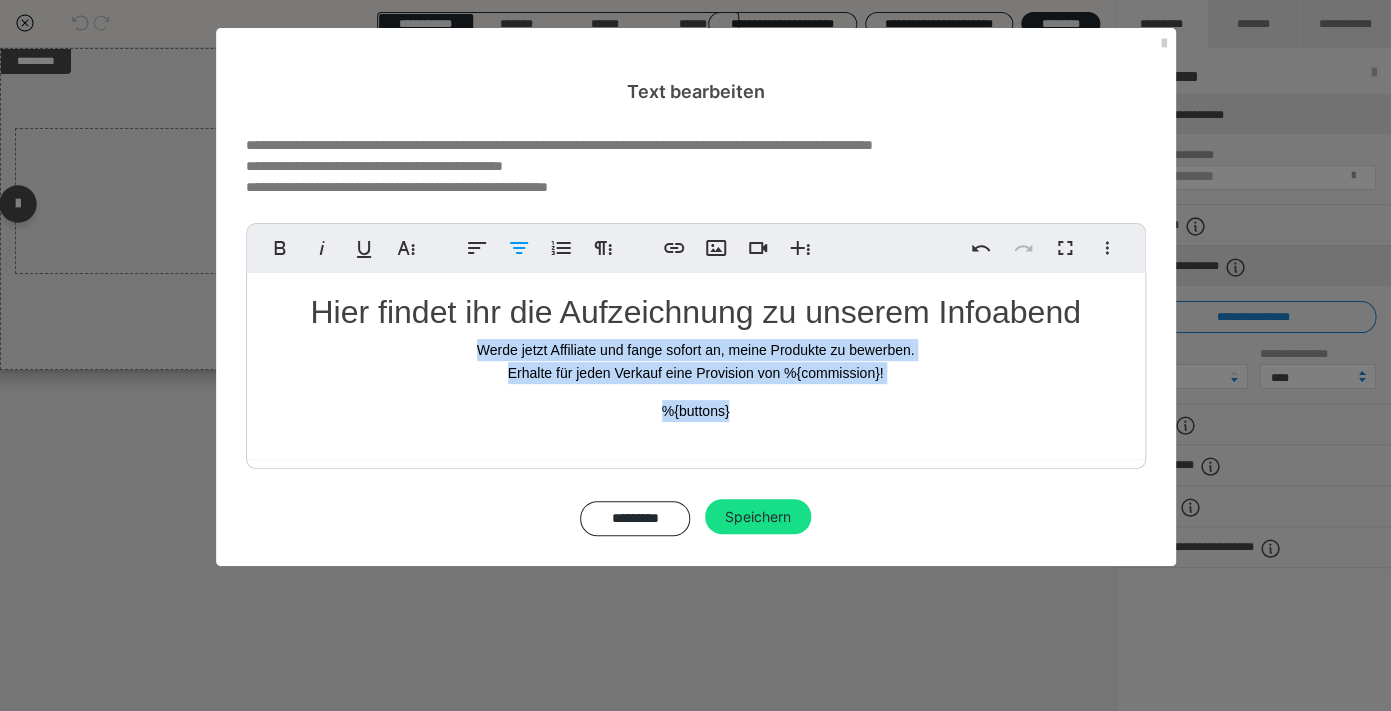 click on "Hier findet ihr die Aufzeichnung zu unserem Infoabend Werde jetzt Affiliate und fange sofort an, meine Produkte zu bewerben. Erhalte für jeden Verkauf eine Provision von %{commission}! %{buttons}" at bounding box center (696, 358) 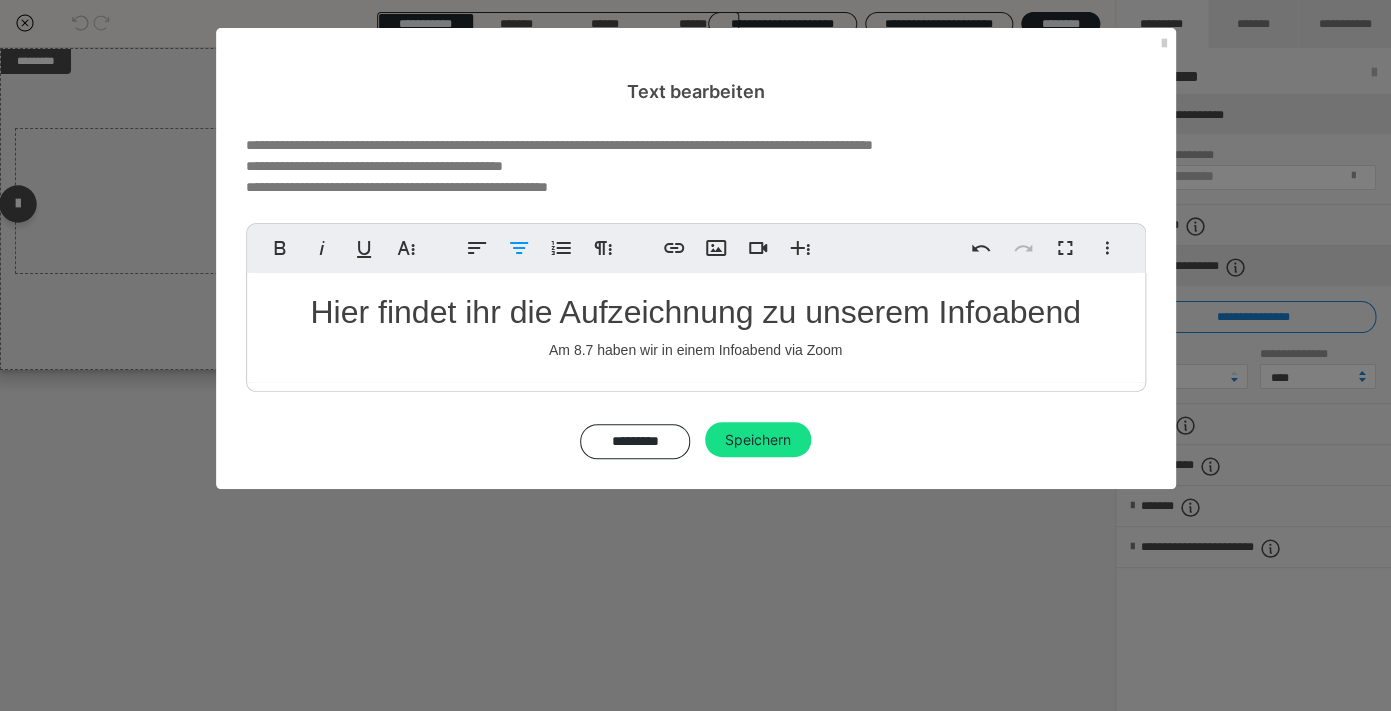 click on "Hier findet ihr die Aufzeichnung zu unserem Infoabend Am 8.7 haben wir in einem Infoabend via Zoom" at bounding box center (696, 327) 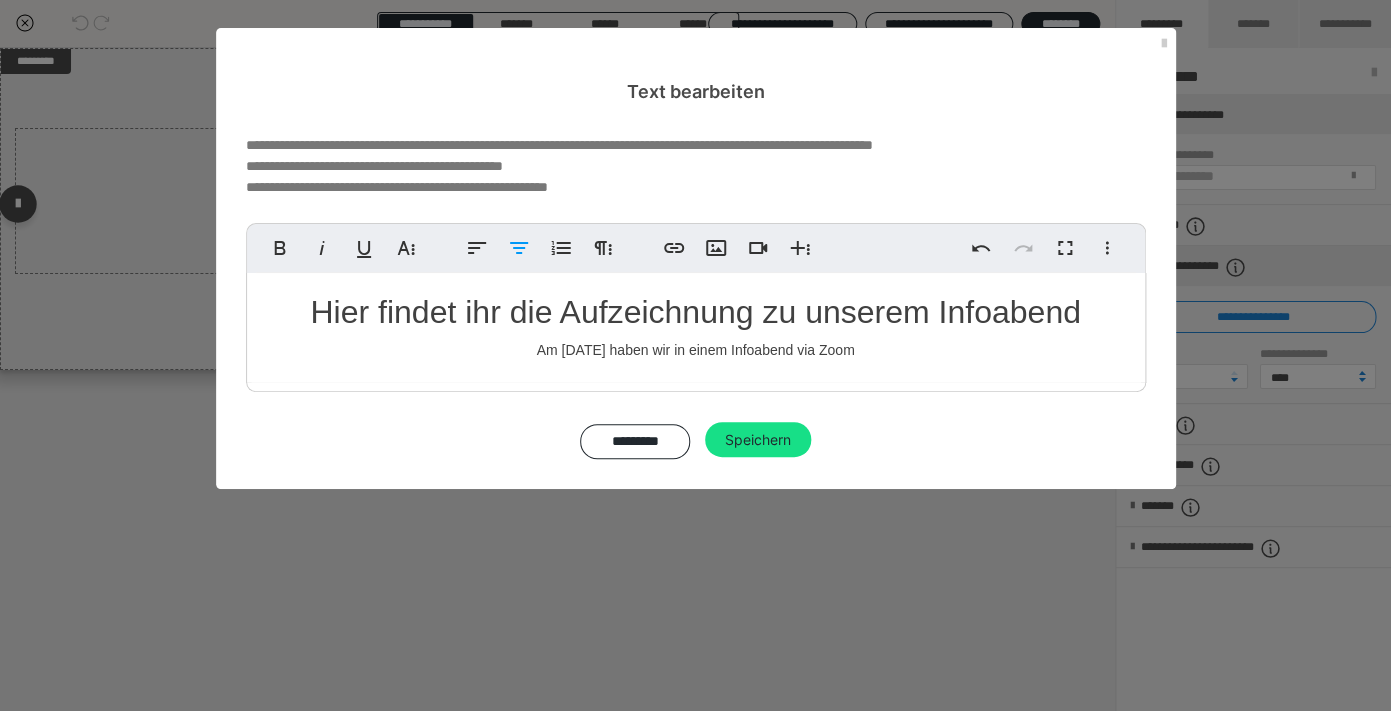 click on "Hier findet ihr die Aufzeichnung zu unserem Infoabend Am [DATE] haben wir in einem Infoabend via Zoom" at bounding box center [696, 327] 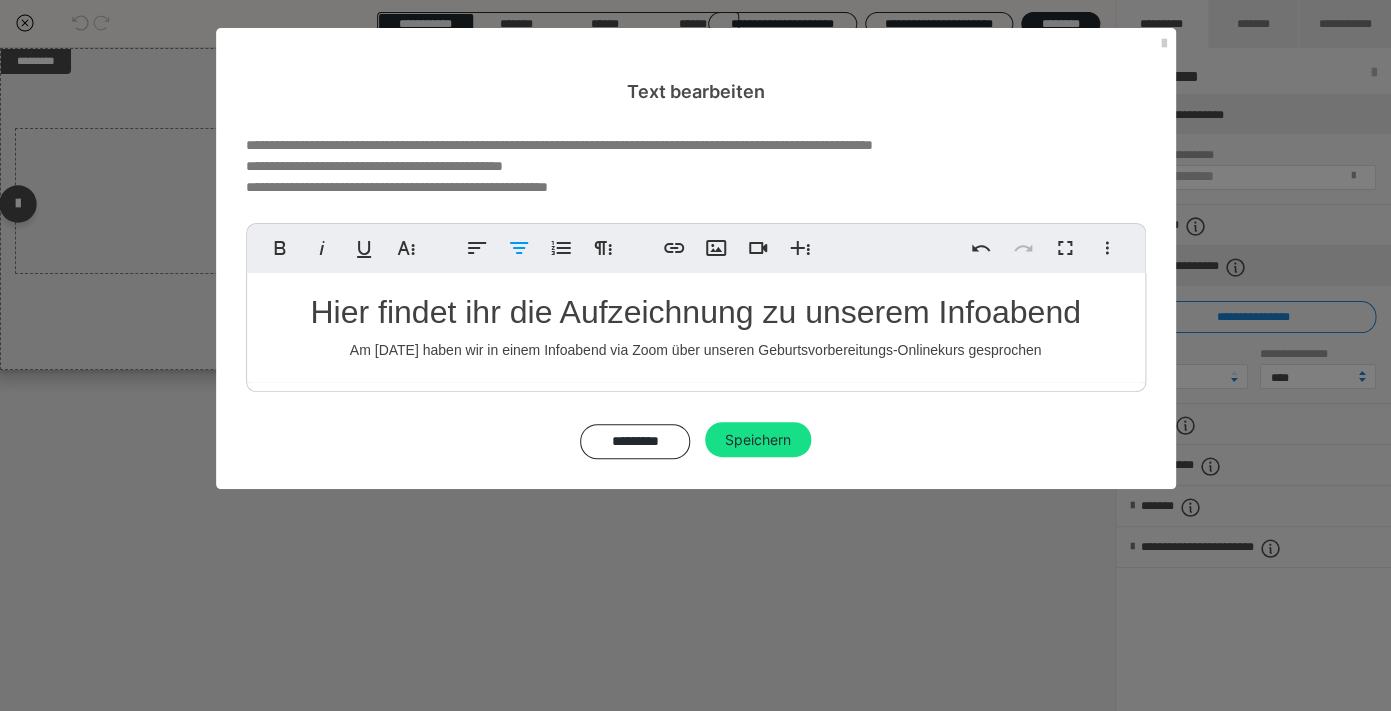 click on "Hier findet ihr die Aufzeichnung zu unserem Infoabend Am [DATE] haben wir in einem Infoabend via Zoom über unseren Geburtsvorbereitungs-Onlinekurs gesprochen" at bounding box center (696, 327) 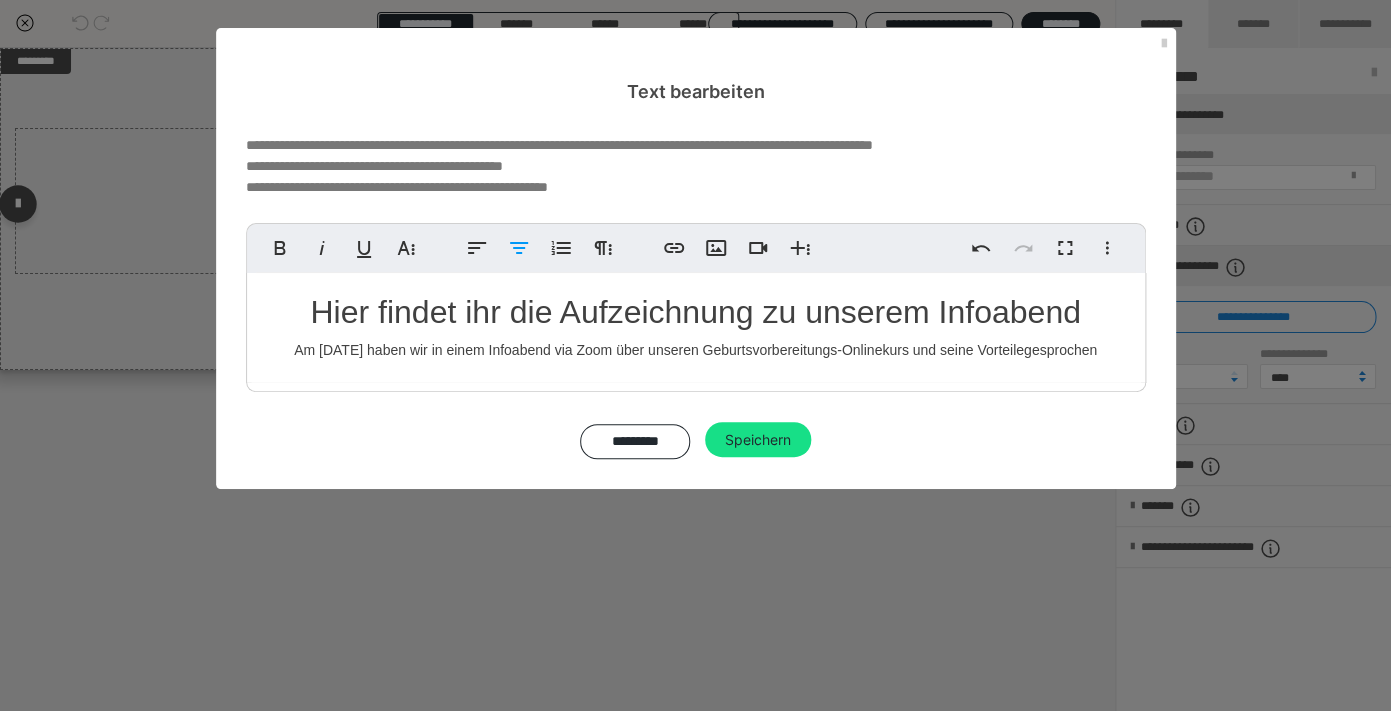 click on "Hier findet ihr die Aufzeichnung zu unserem Infoabend Am [DATE] haben wir in einem Infoabend via Zoom über unseren Geburtsvorbereitungs-Onlinekurs und seine Vorteile  gesprochen" at bounding box center (696, 327) 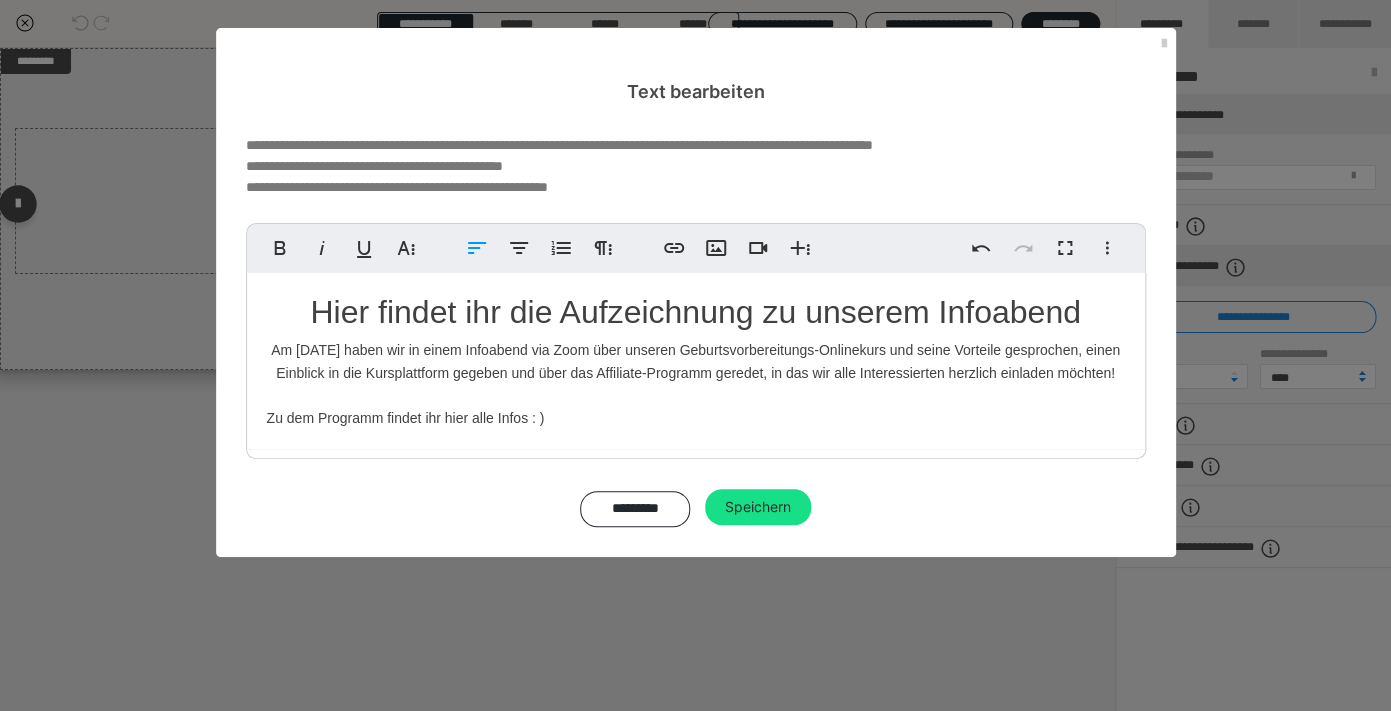 click on "Hier findet ihr die Aufzeichnung zu unserem Infoabend Am [DATE] haben wir in einem Infoabend via Zoom über unseren Geburtsvorbereitungs-Onlinekurs und seine Vorteile gesprochen, einen Einblick in die Kursplattform gegeben und über das Affiliate-Programm geredet, in das wir alle Interessierten herzlich einladen möchten! Zu dem Programm findet ihr hier alle Infos : )" at bounding box center [696, 361] 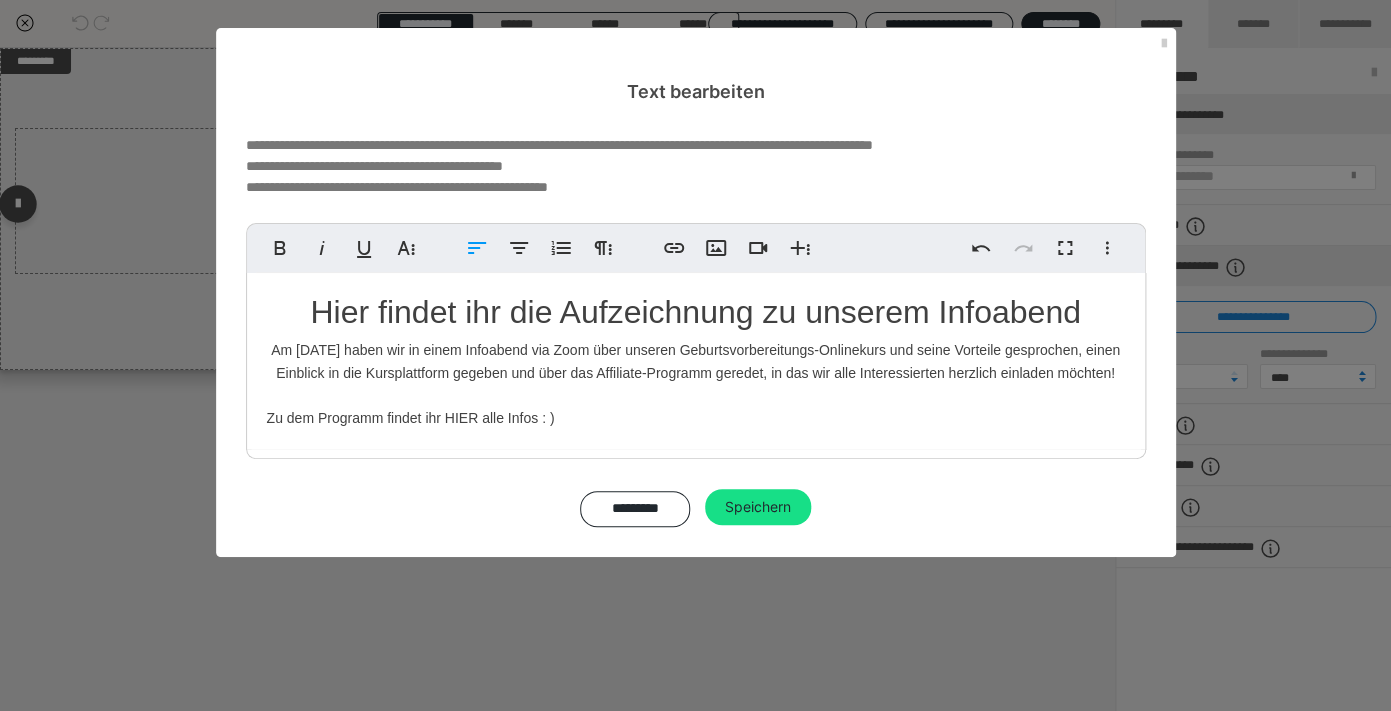 click on "Hier findet ihr die Aufzeichnung zu unserem Infoabend Am [DATE] haben wir in einem Infoabend via Zoom über unseren Geburtsvorbereitungs-Onlinekurs und seine Vorteile gesprochen, einen Einblick in die Kursplattform gegeben und über das Affiliate-Programm geredet, in das wir alle Interessierten herzlich einladen möchten! Zu dem Programm findet ihr HIER alle Infos : )" at bounding box center [696, 361] 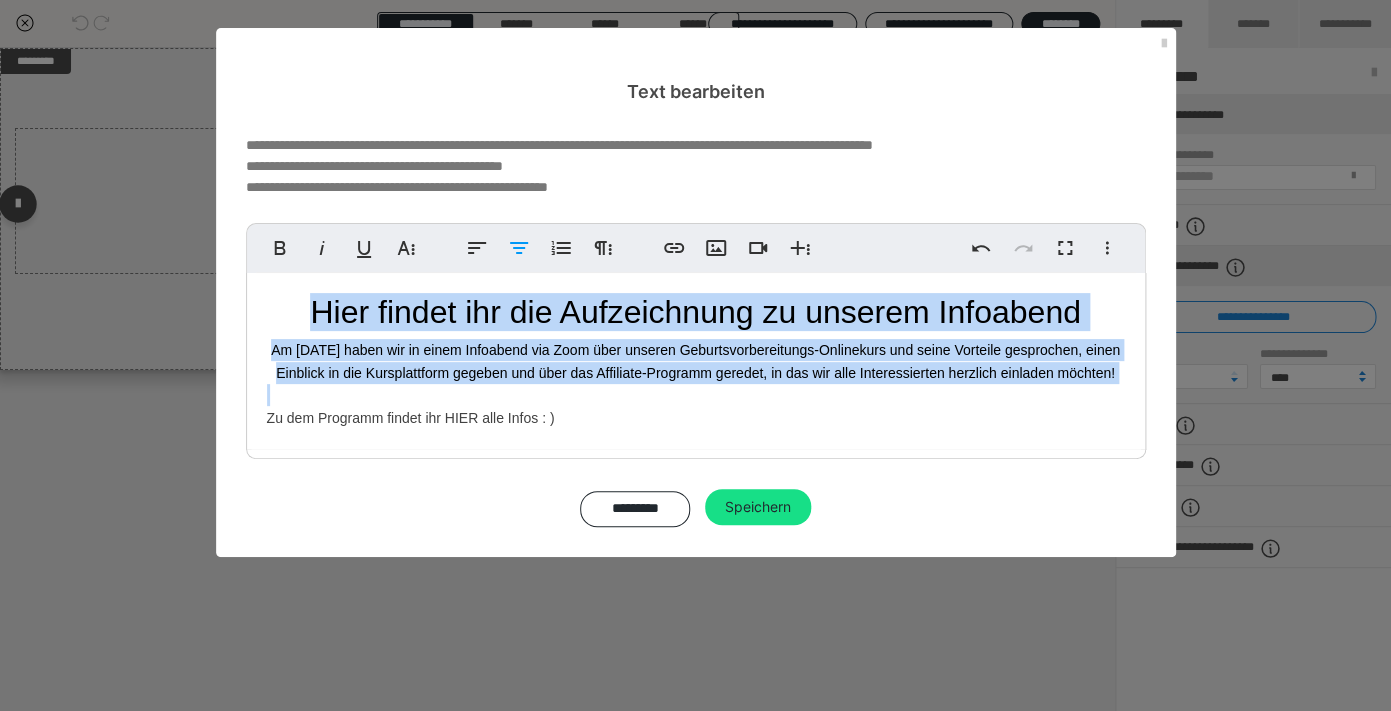 click on "Hier findet ihr die Aufzeichnung zu unserem Infoabend Am [DATE] haben wir in einem Infoabend via Zoom über unseren Geburtsvorbereitungs-Onlinekurs und seine Vorteile gesprochen, einen Einblick in die Kursplattform gegeben und über das Affiliate-Programm geredet, in das wir alle Interessierten herzlich einladen möchten!" at bounding box center (696, 338) 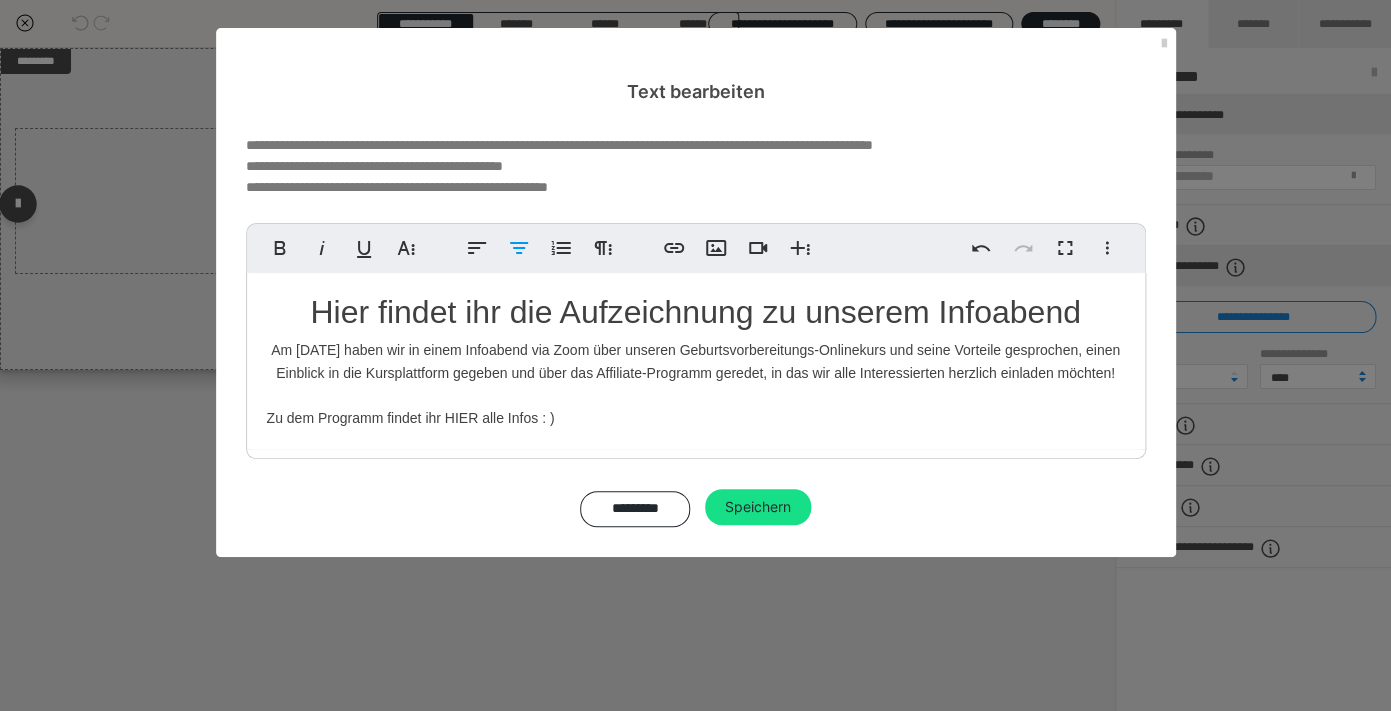 click on "Hier findet ihr die Aufzeichnung zu unserem Infoabend Am [DATE] haben wir in einem Infoabend via Zoom über unseren Geburtsvorbereitungs-Onlinekurs und seine Vorteile gesprochen, einen Einblick in die Kursplattform gegeben und über das Affiliate-Programm geredet, in das wir alle Interessierten herzlich einladen möchten!" at bounding box center [696, 338] 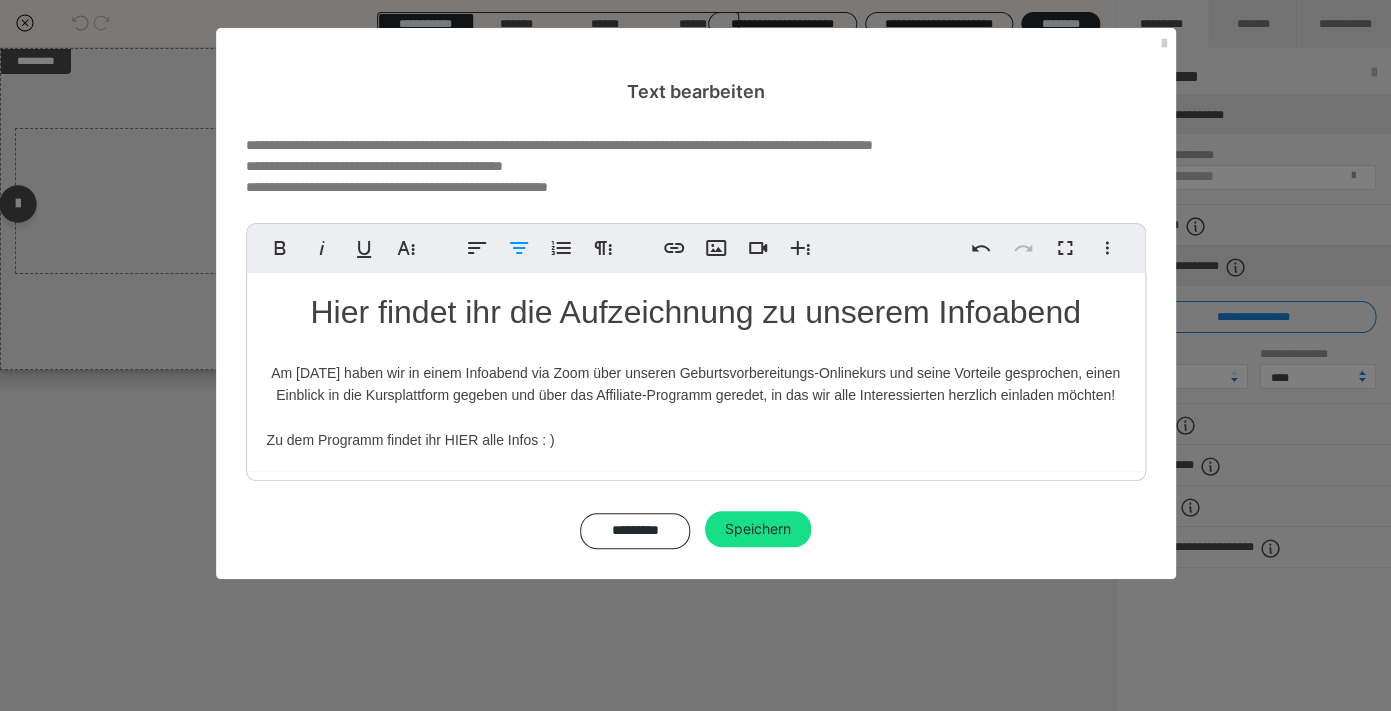 click on "Hier findet ihr die Aufzeichnung zu unserem Infoabend Am [DATE] haben wir in einem Infoabend via Zoom über unseren Geburtsvorbereitungs-Onlinekurs und seine Vorteile gesprochen, einen Einblick in die Kursplattform gegeben und über das Affiliate-Programm geredet, in das wir alle Interessierten herzlich einladen möchten! Zu dem Programm findet ihr HIER alle Infos : )" at bounding box center [696, 372] 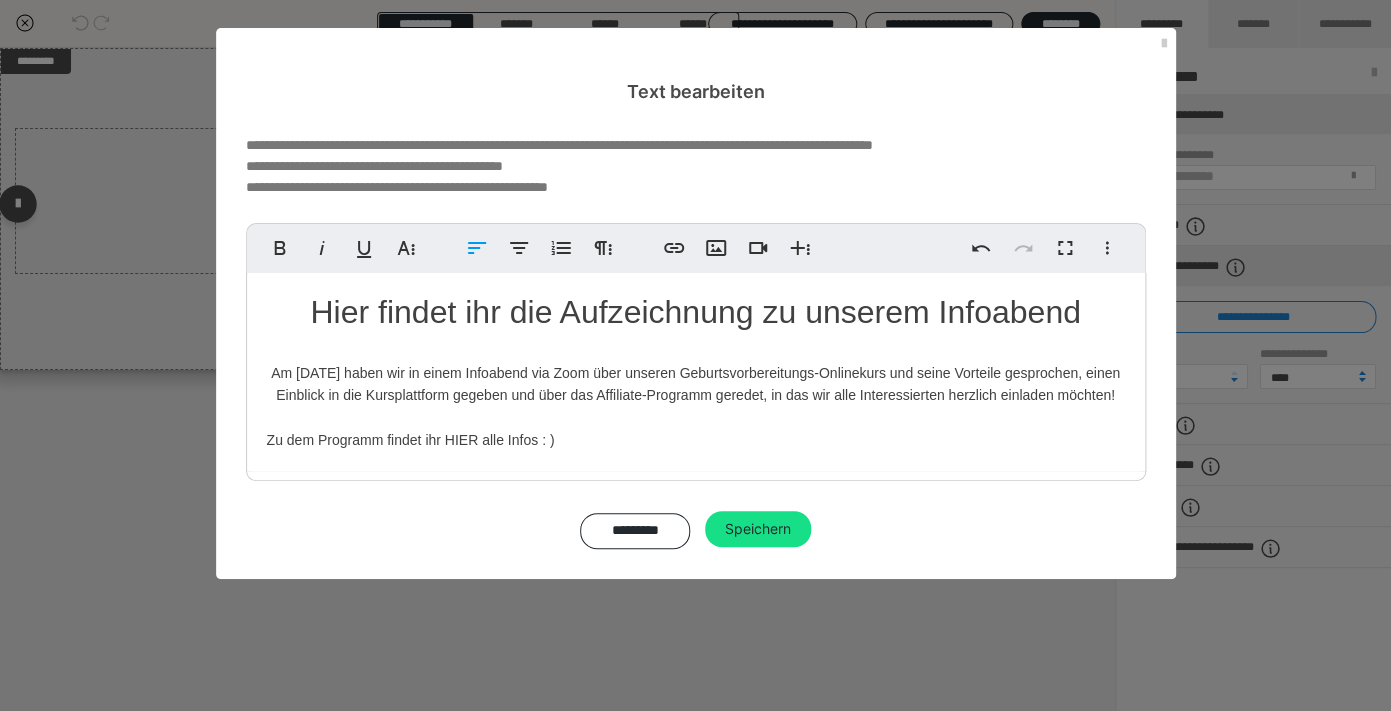click on "Hier findet ihr die Aufzeichnung zu unserem Infoabend Am [DATE] haben wir in einem Infoabend via Zoom über unseren Geburtsvorbereitungs-Onlinekurs und seine Vorteile gesprochen, einen Einblick in die Kursplattform gegeben und über das Affiliate-Programm geredet, in das wir alle Interessierten herzlich einladen möchten! Zu dem Programm findet ihr HIER alle Infos : )" at bounding box center [696, 372] 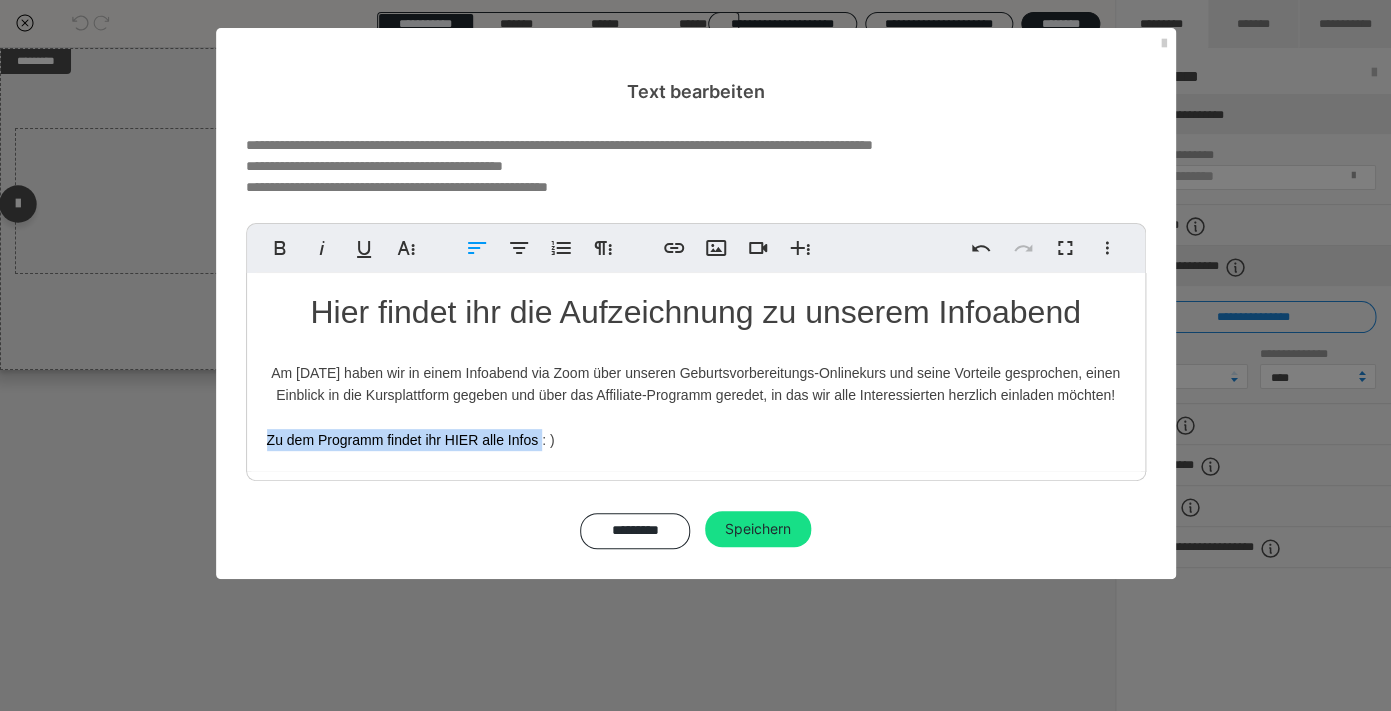 drag, startPoint x: 541, startPoint y: 439, endPoint x: 214, endPoint y: 432, distance: 327.07492 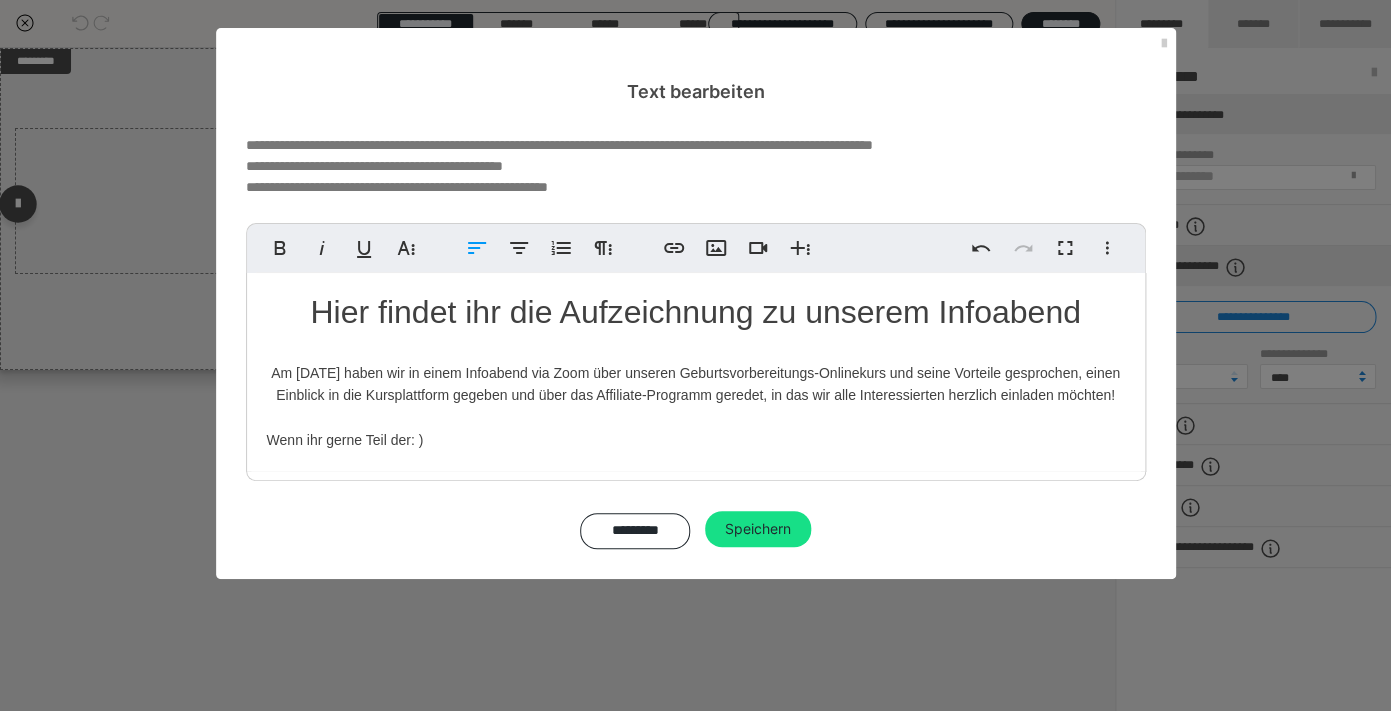 click on "Hier findet ihr die Aufzeichnung zu unserem Infoabend Am [DATE] haben wir in einem Infoabend via Zoom über unseren Geburtsvorbereitungs-Onlinekurs und seine Vorteile gesprochen, einen Einblick in die Kursplattform gegeben und über das Affiliate-Programm geredet, in das wir alle Interessierten herzlich einladen möchten! Wenn ihr gerne Teil der  : )" at bounding box center (696, 372) 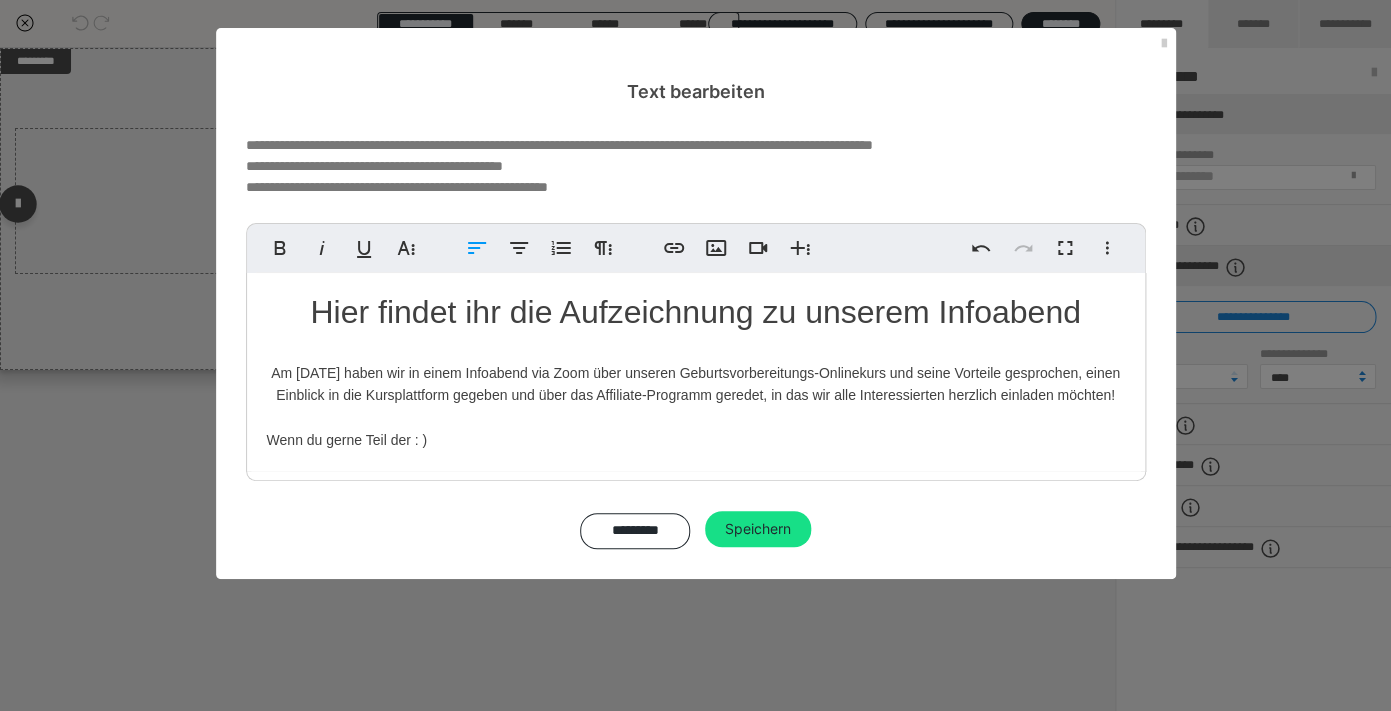 click on "Hier findet ihr die Aufzeichnung zu unserem Infoabend Am [DATE] haben wir in einem Infoabend via Zoom über unseren Geburtsvorbereitungs-Onlinekurs und seine Vorteile gesprochen, einen Einblick in die Kursplattform gegeben und über das Affiliate-Programm geredet, in das wir alle Interessierten herzlich einladen möchten! Wenn du gerne Teil der : )" at bounding box center (696, 372) 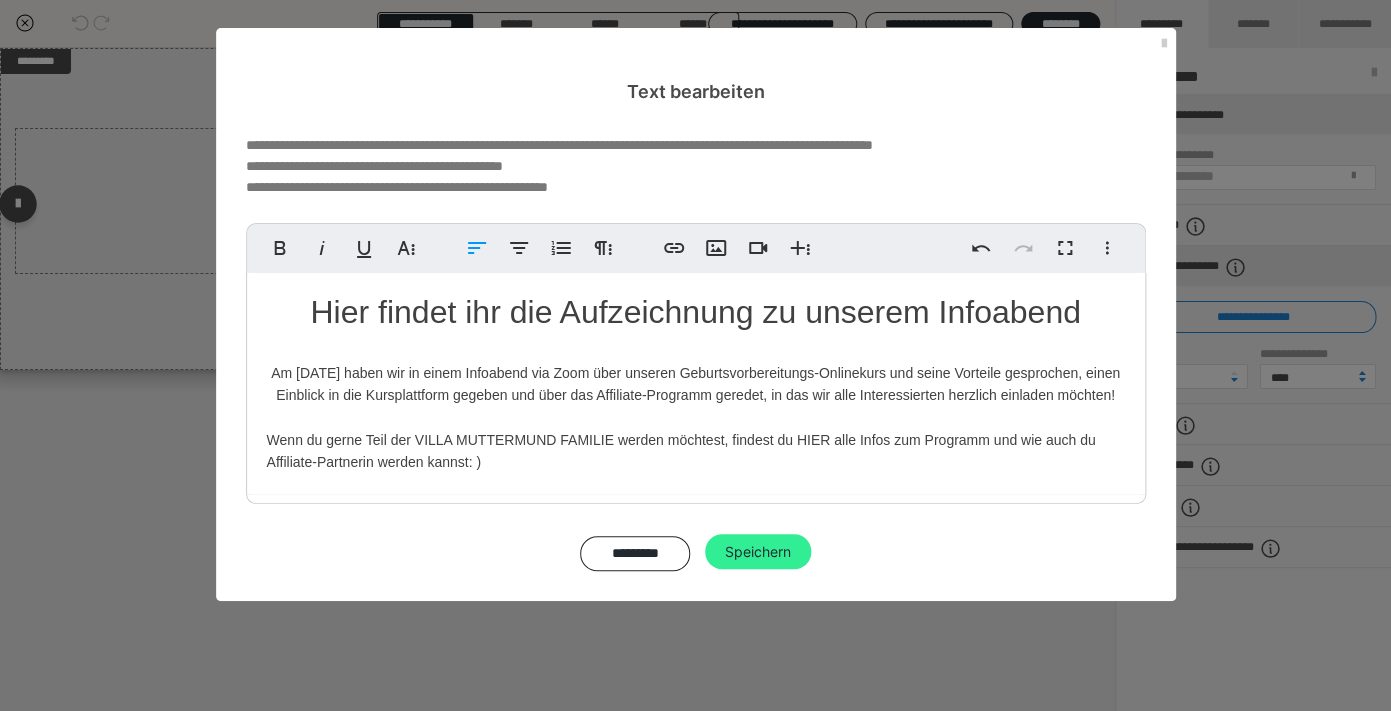 click on "Speichern" at bounding box center [758, 552] 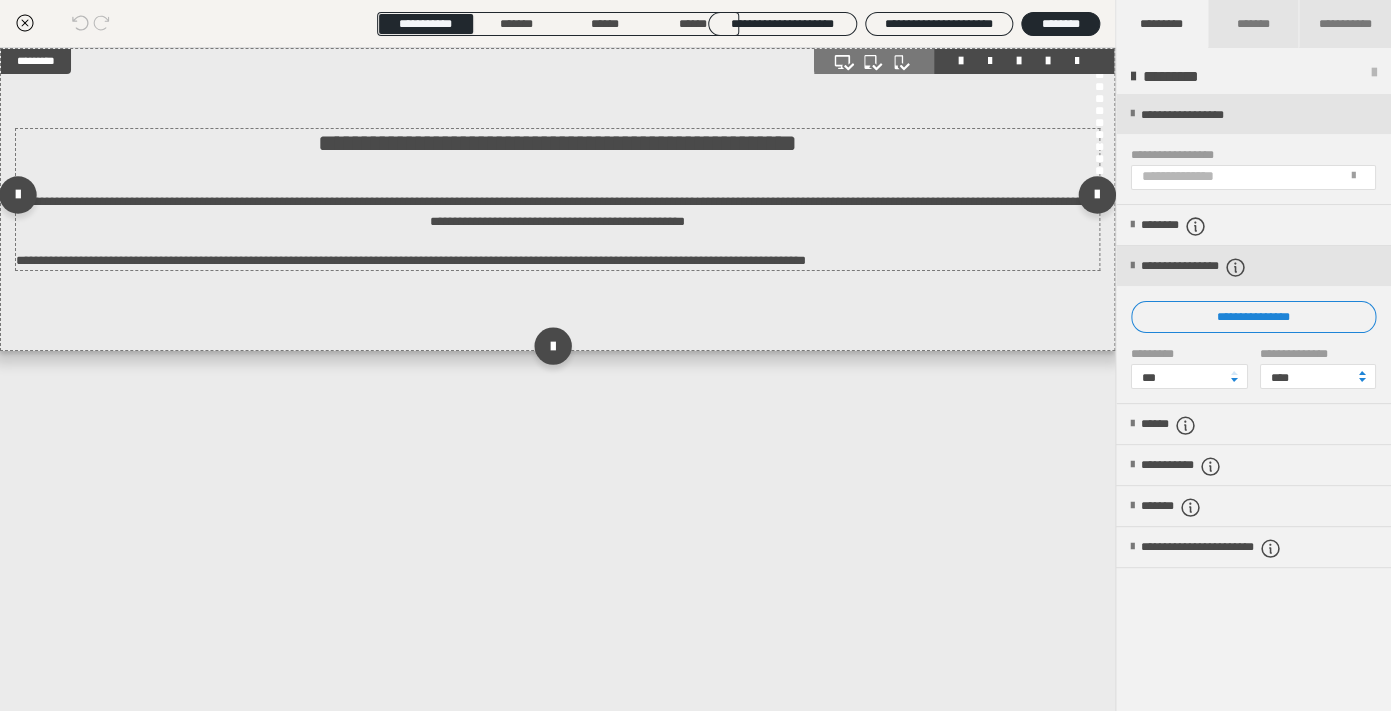 click on "**********" at bounding box center (557, 199) 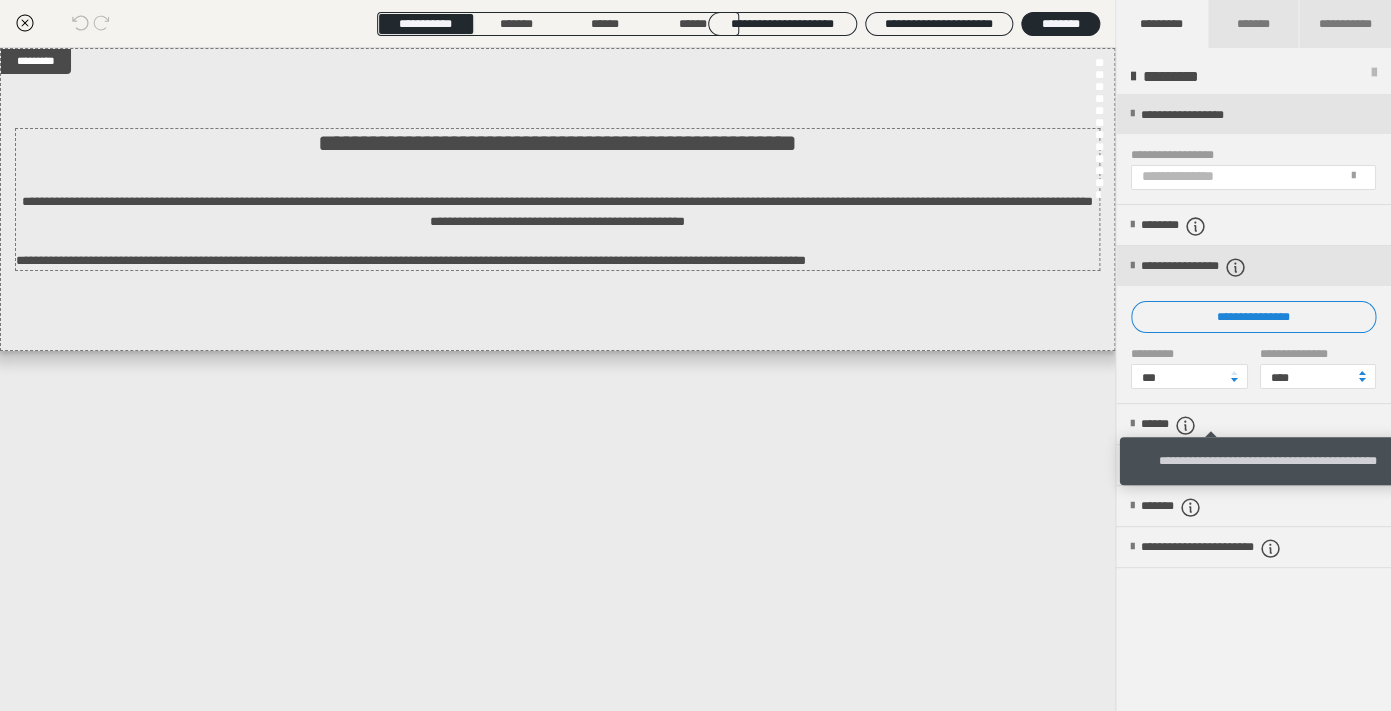 click on "**********" at bounding box center (1268, 461) 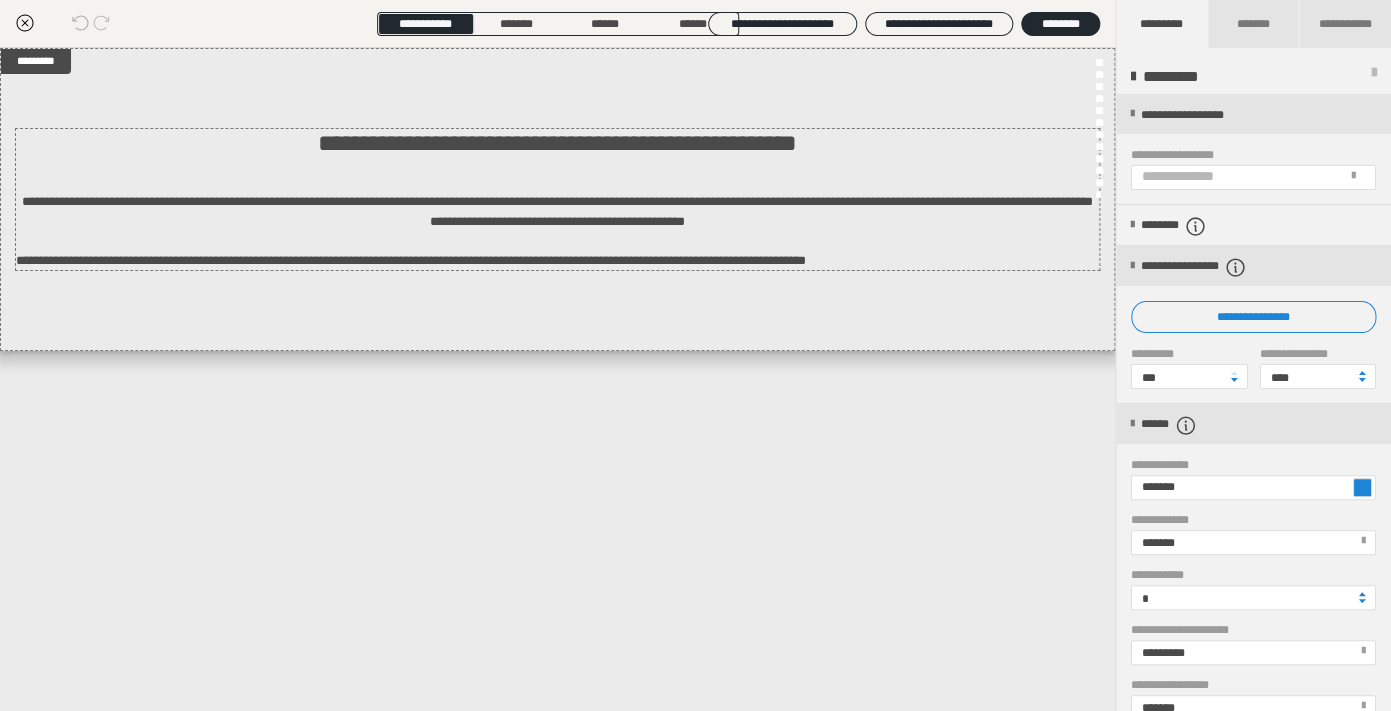 click at bounding box center [1362, 487] 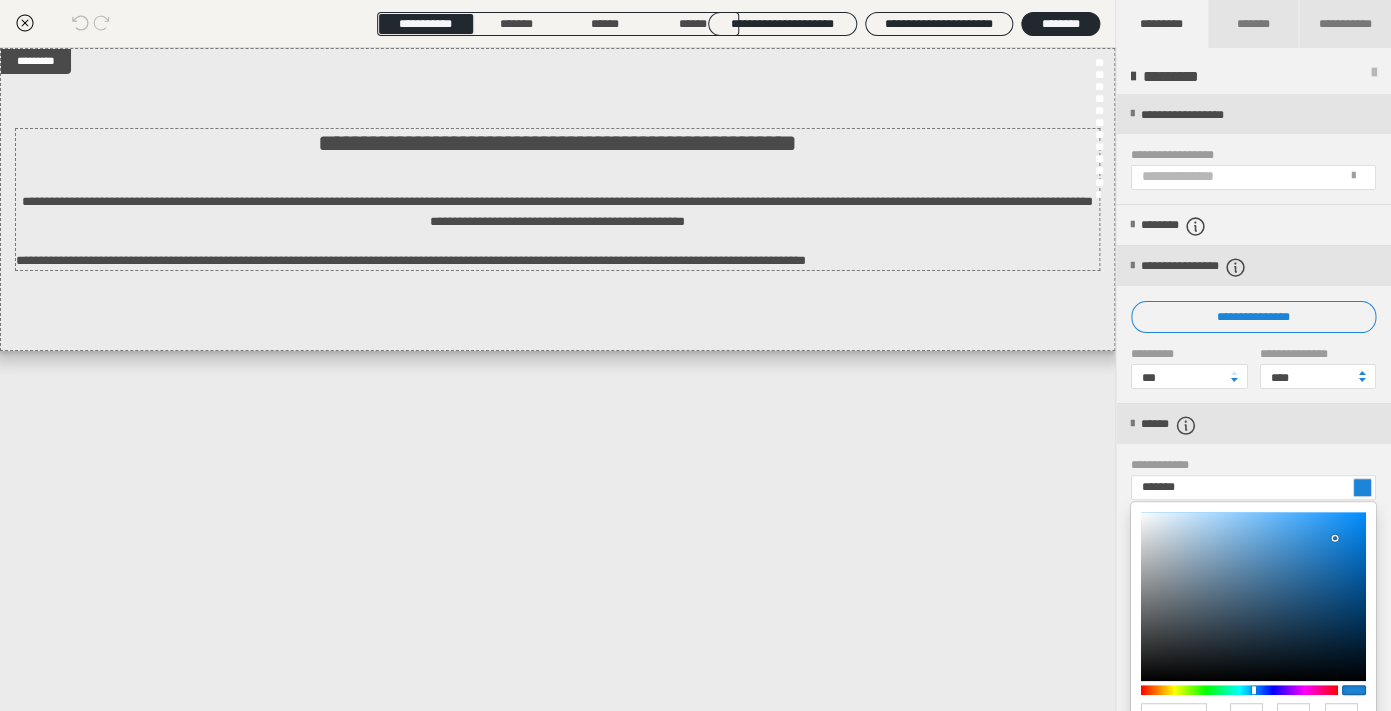 click at bounding box center [695, 355] 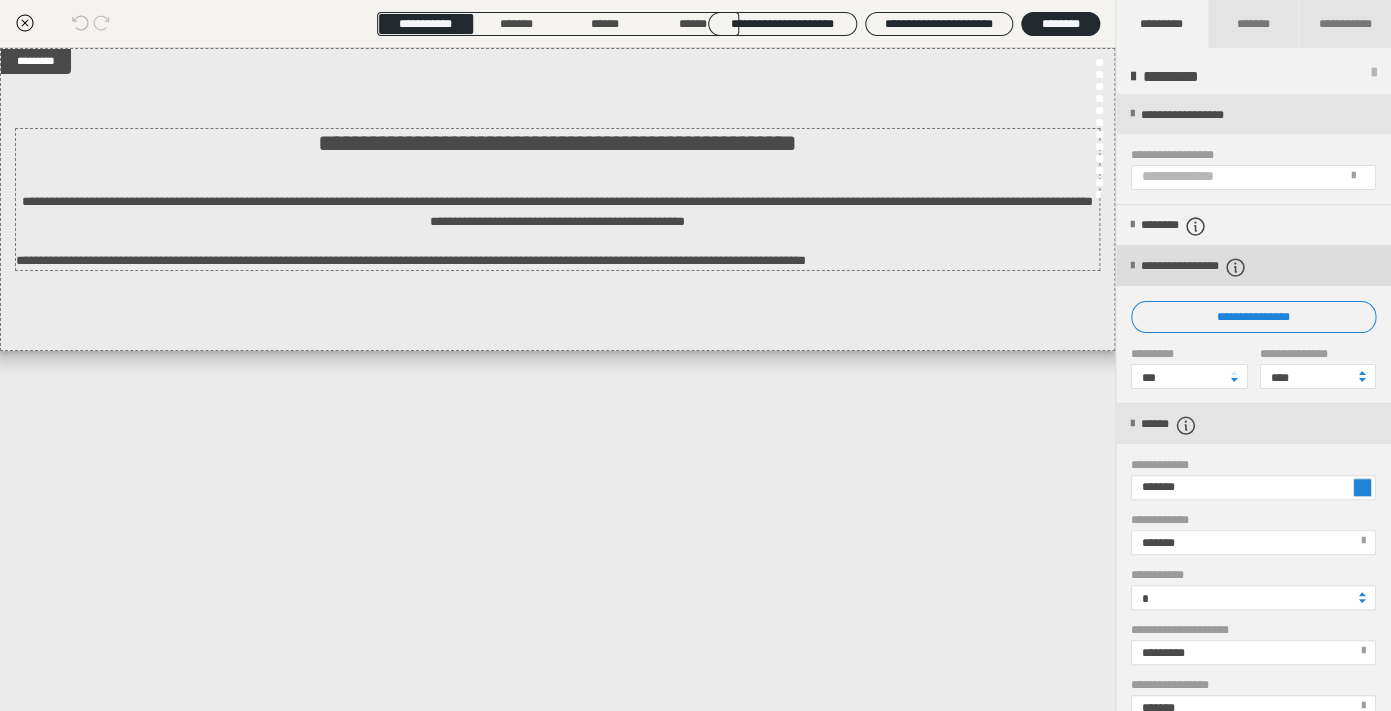 click on "**********" at bounding box center (1253, 266) 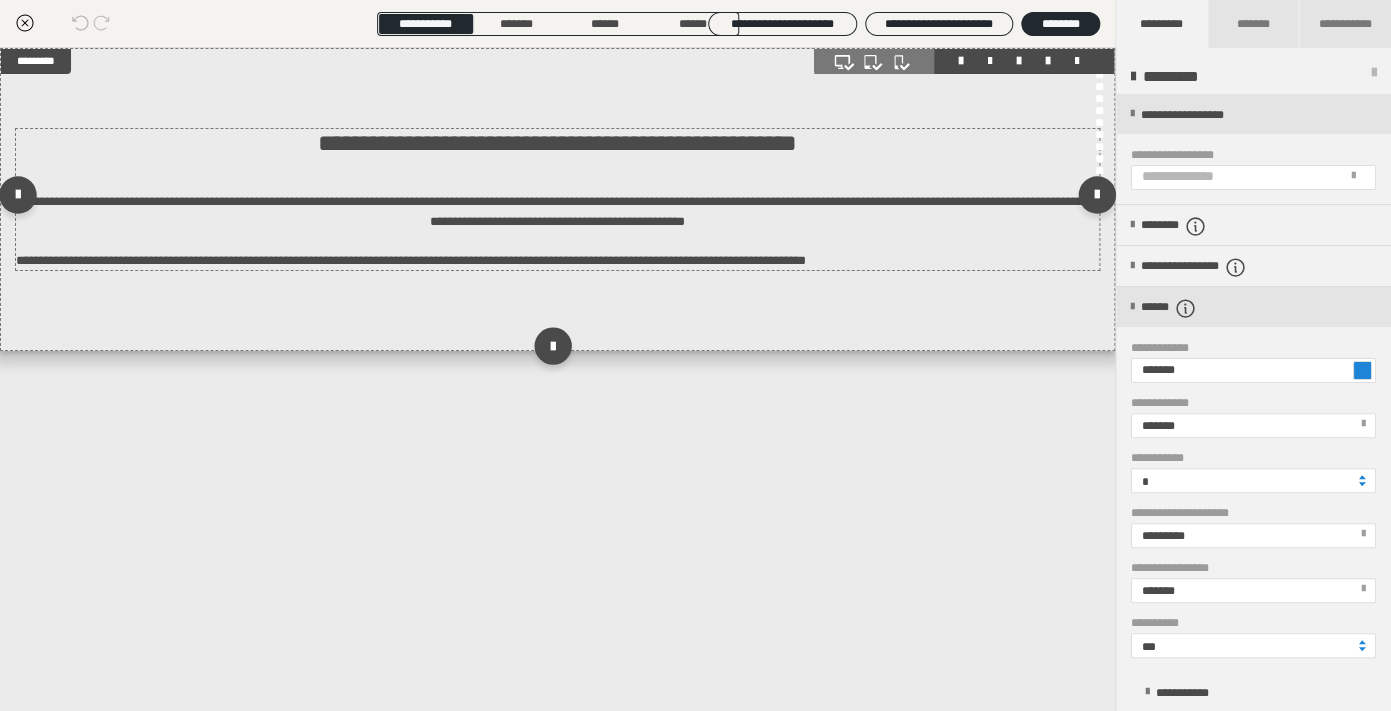 click on "**********" at bounding box center [557, 199] 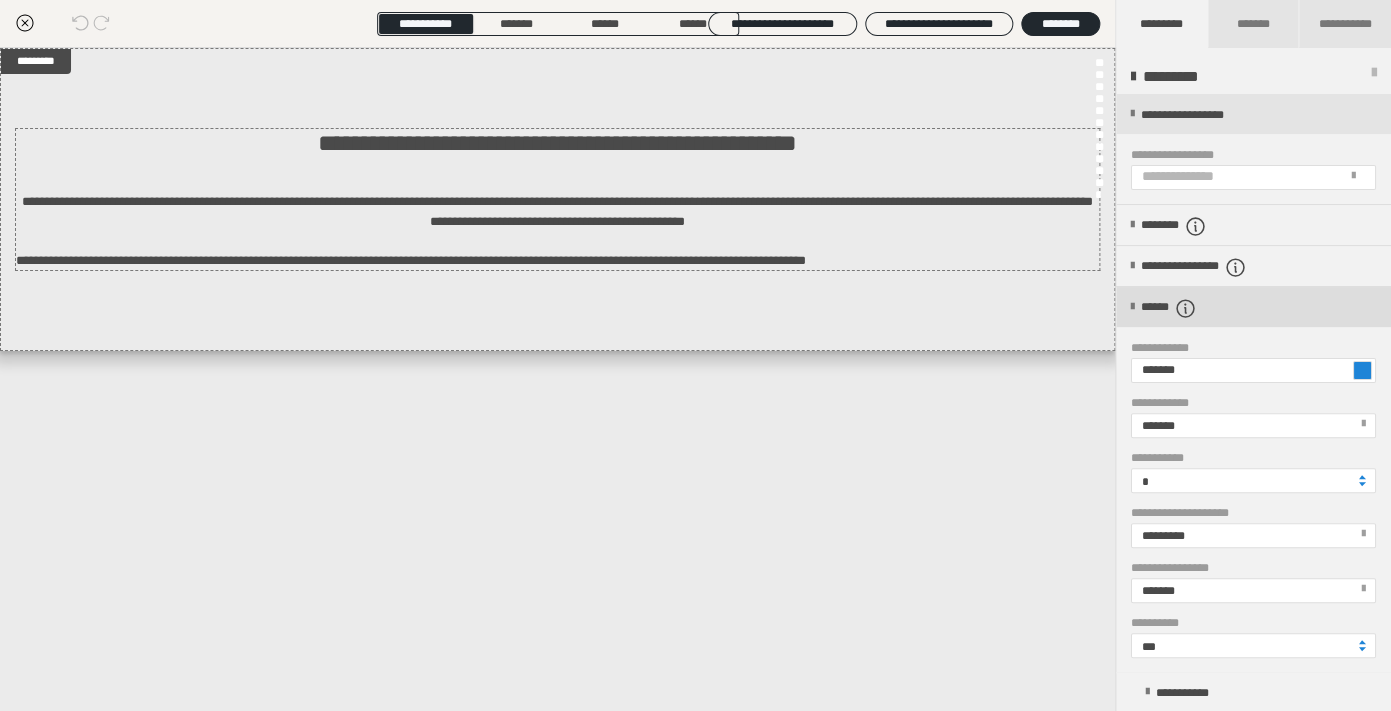 click on "******" at bounding box center (1253, 307) 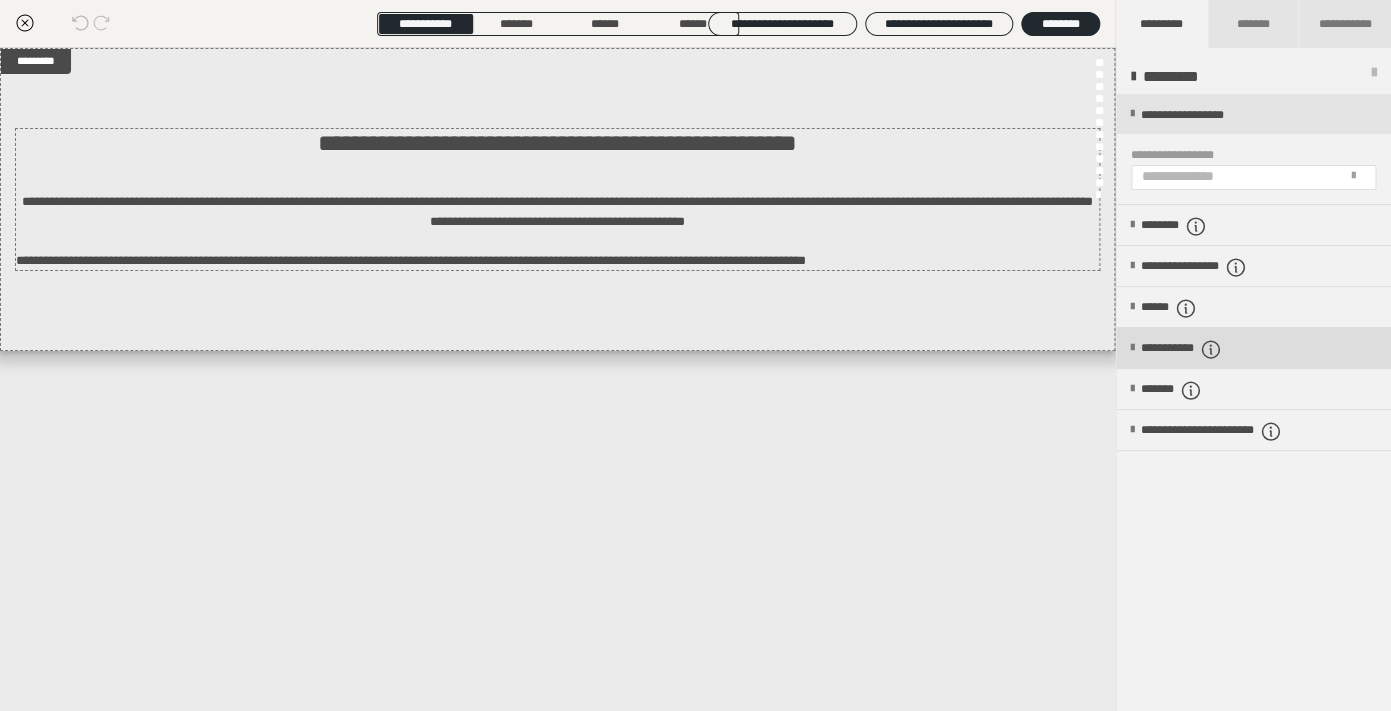 click at bounding box center [1132, 348] 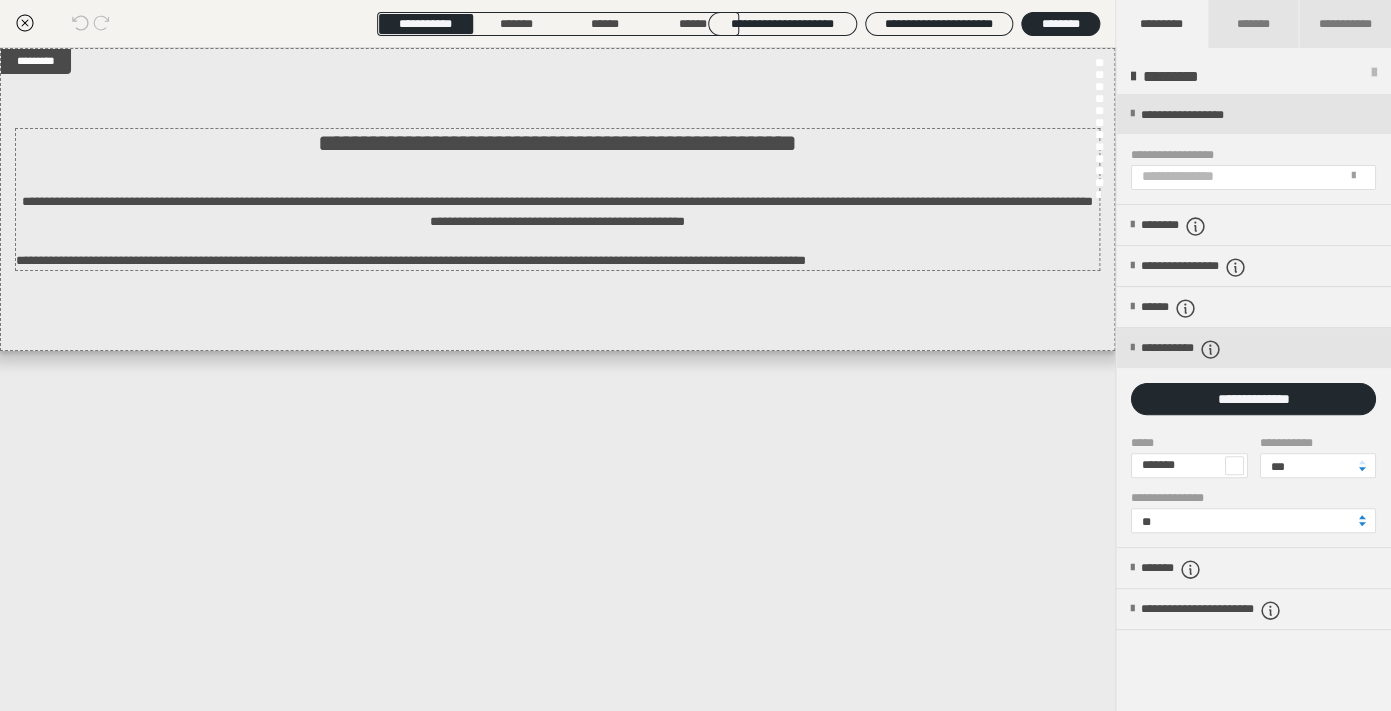 click at bounding box center (1234, 465) 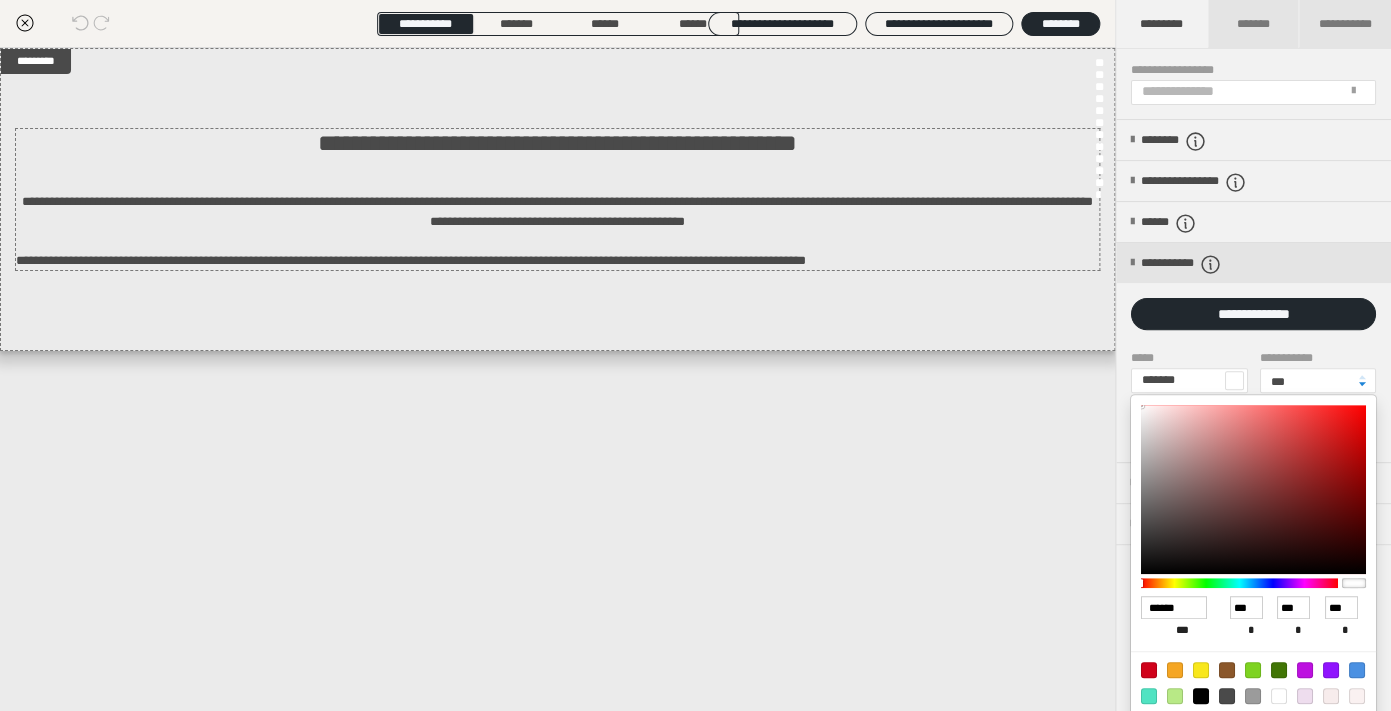 scroll, scrollTop: 155, scrollLeft: 0, axis: vertical 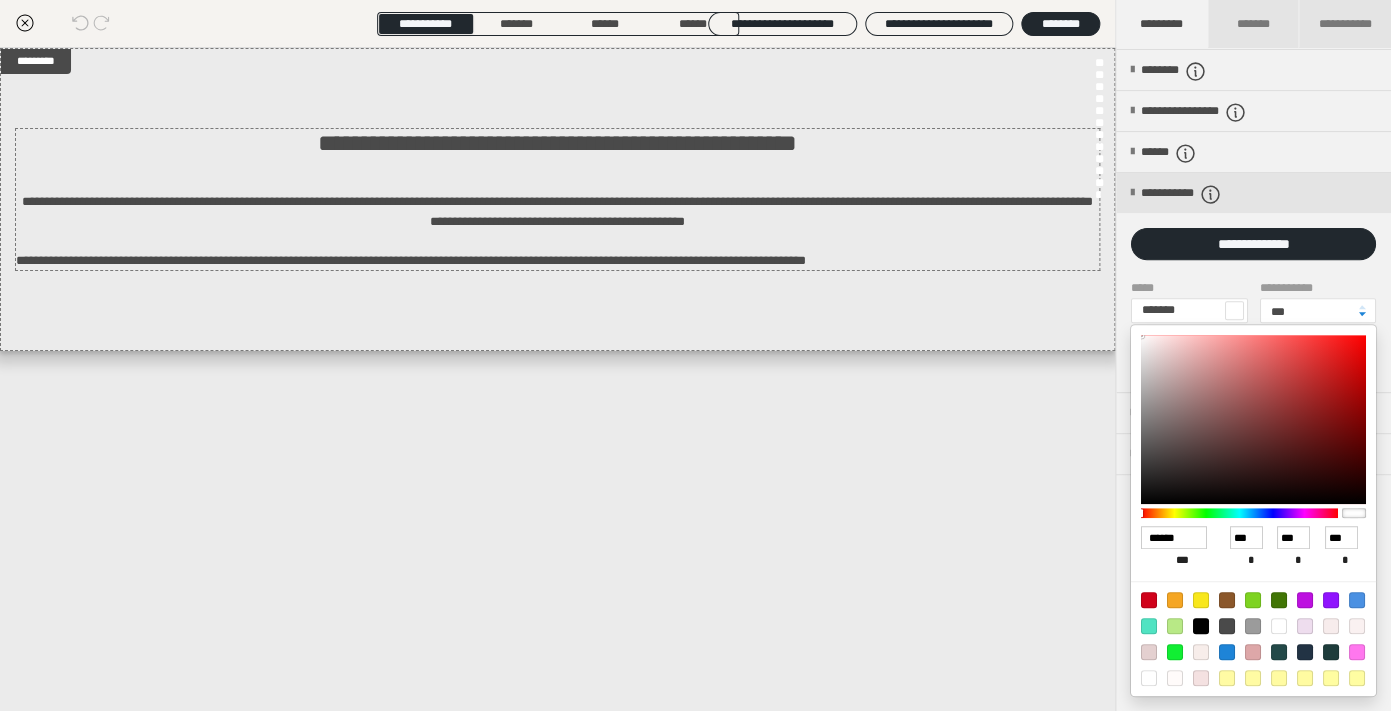 click at bounding box center [695, 355] 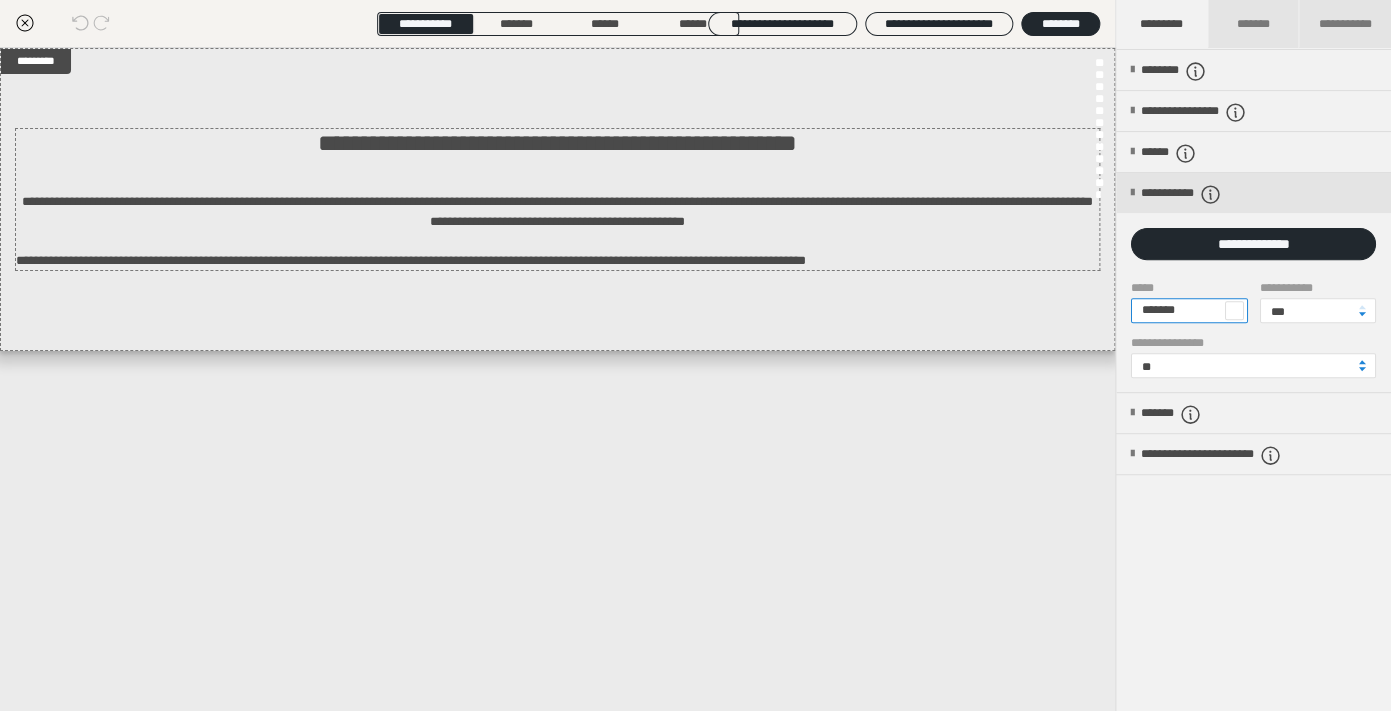 click on "*******" at bounding box center (1189, 310) 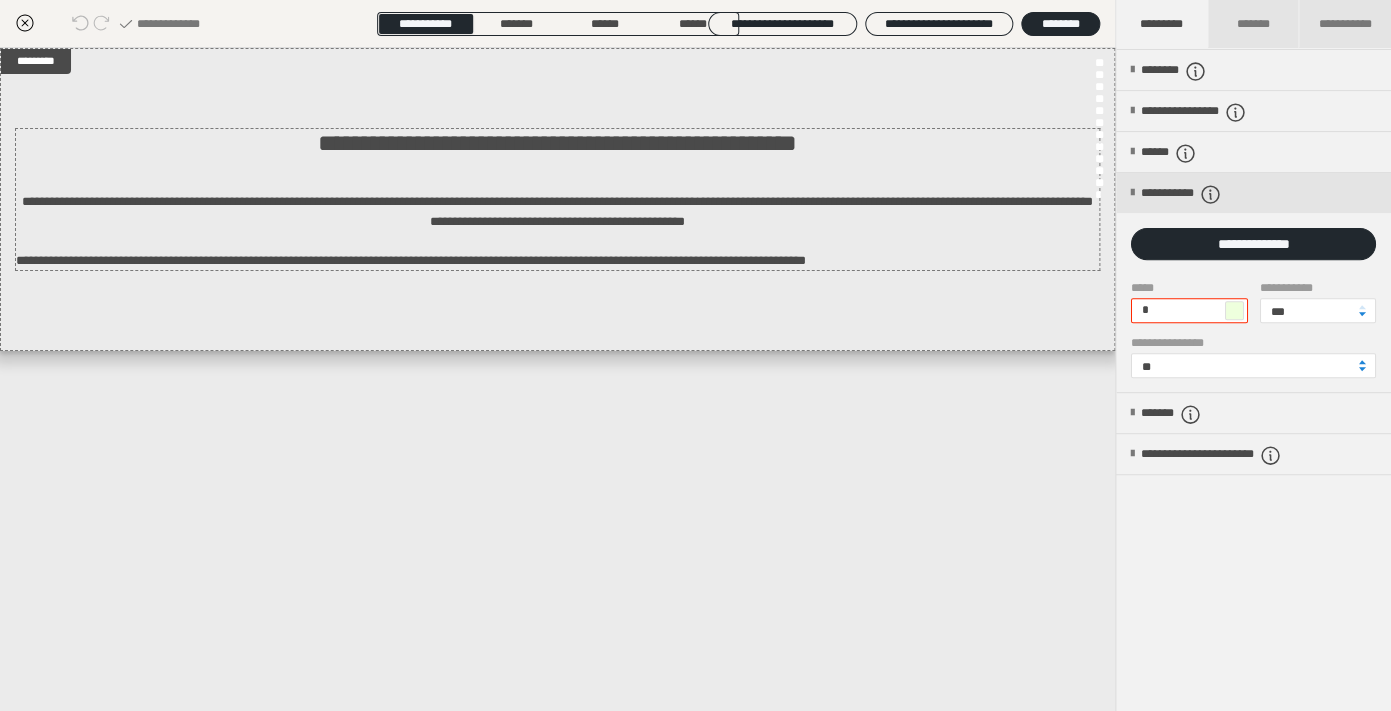 click at bounding box center [1234, 310] 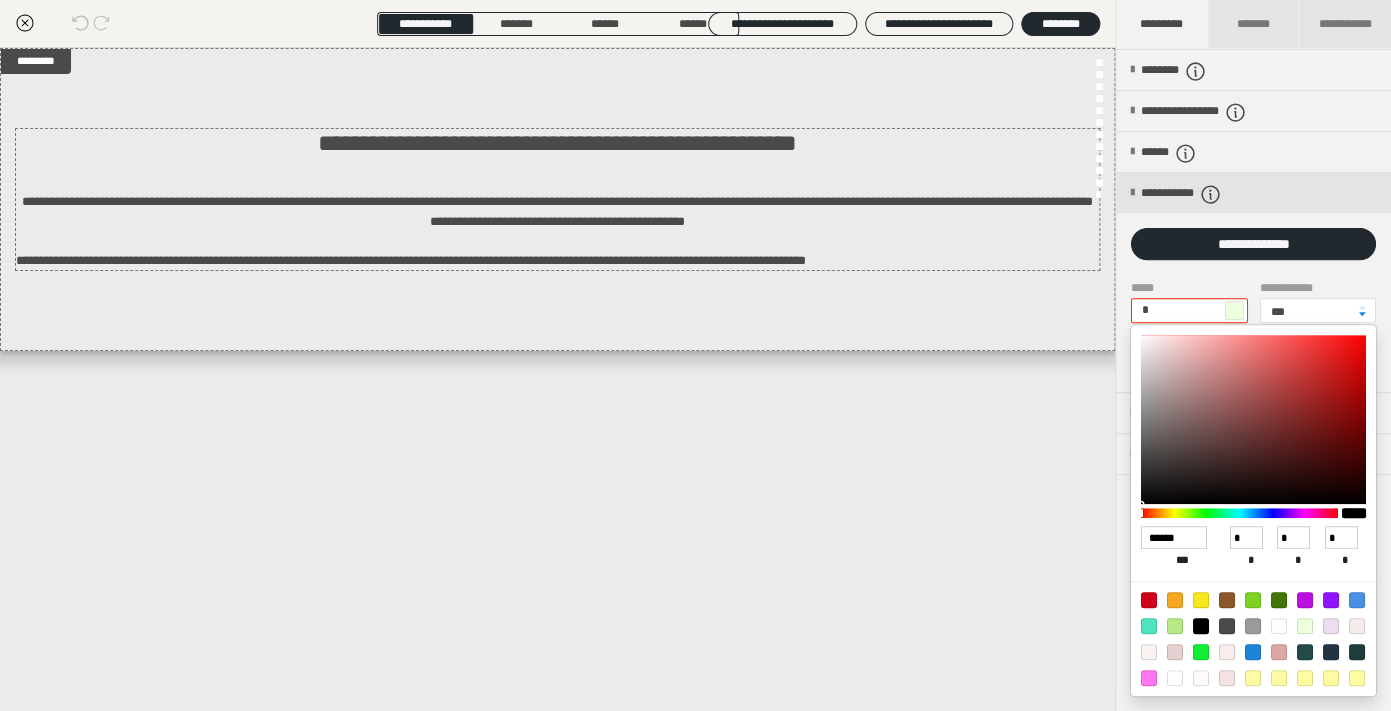 click at bounding box center [1227, 652] 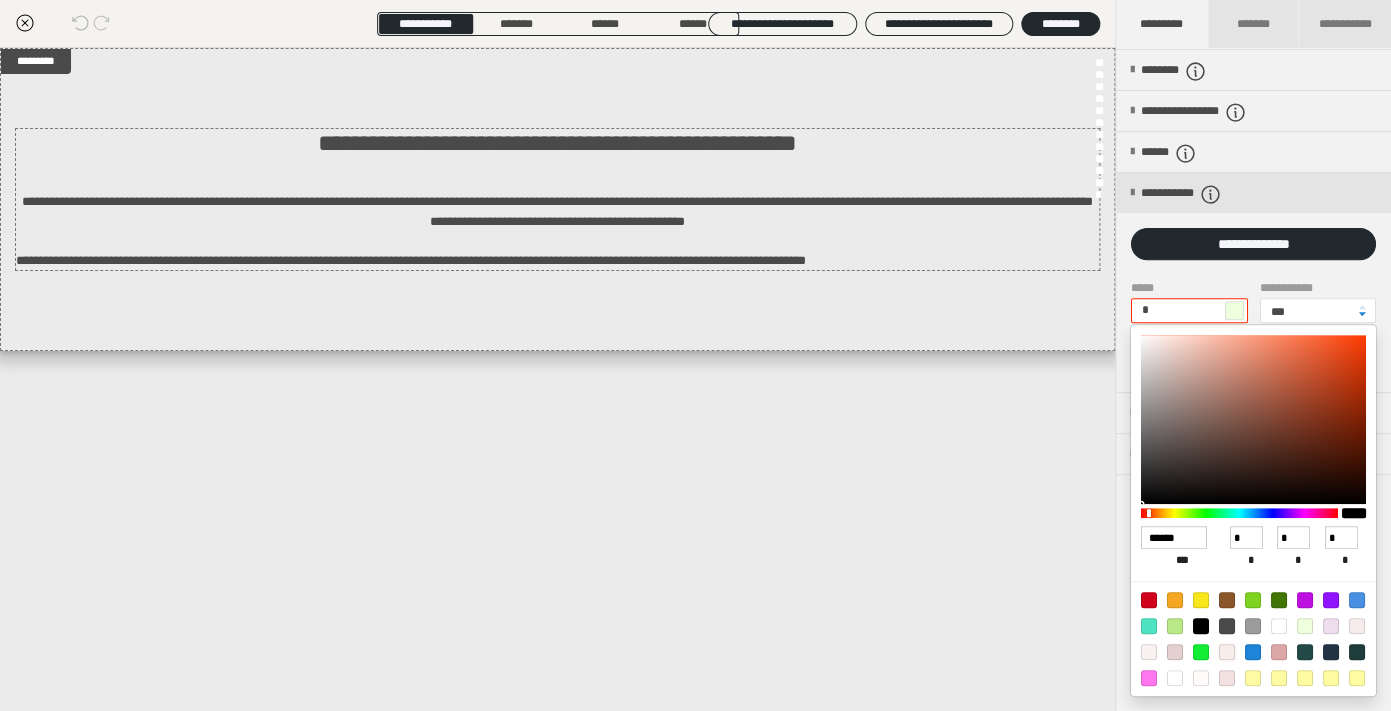 type on "*******" 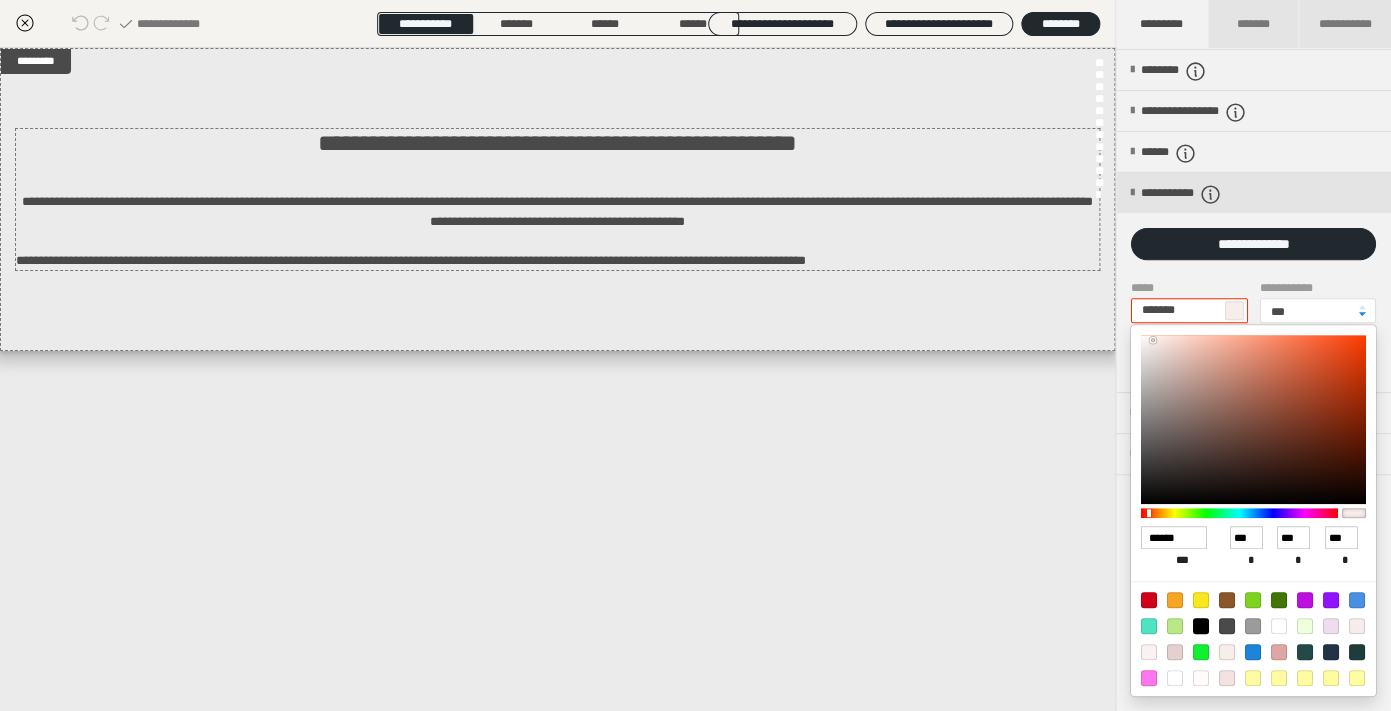 click at bounding box center [695, 355] 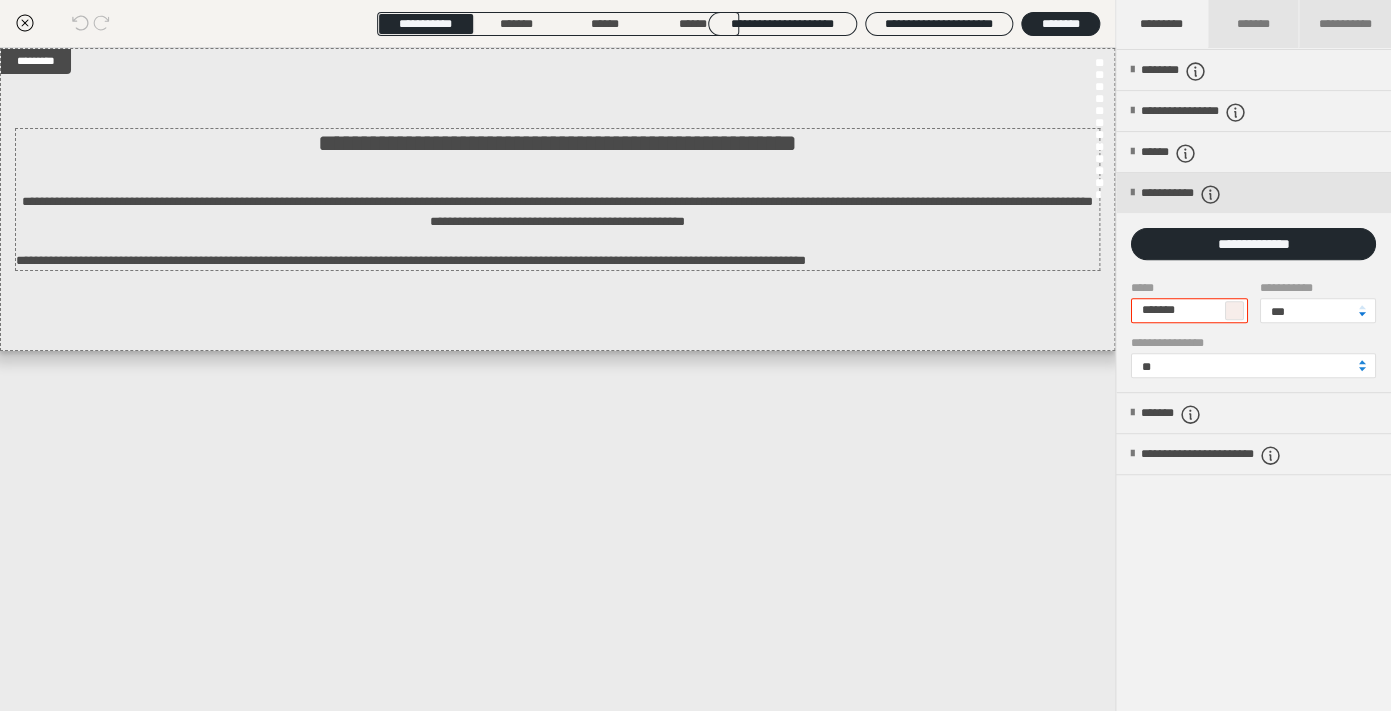 click at bounding box center (1362, 314) 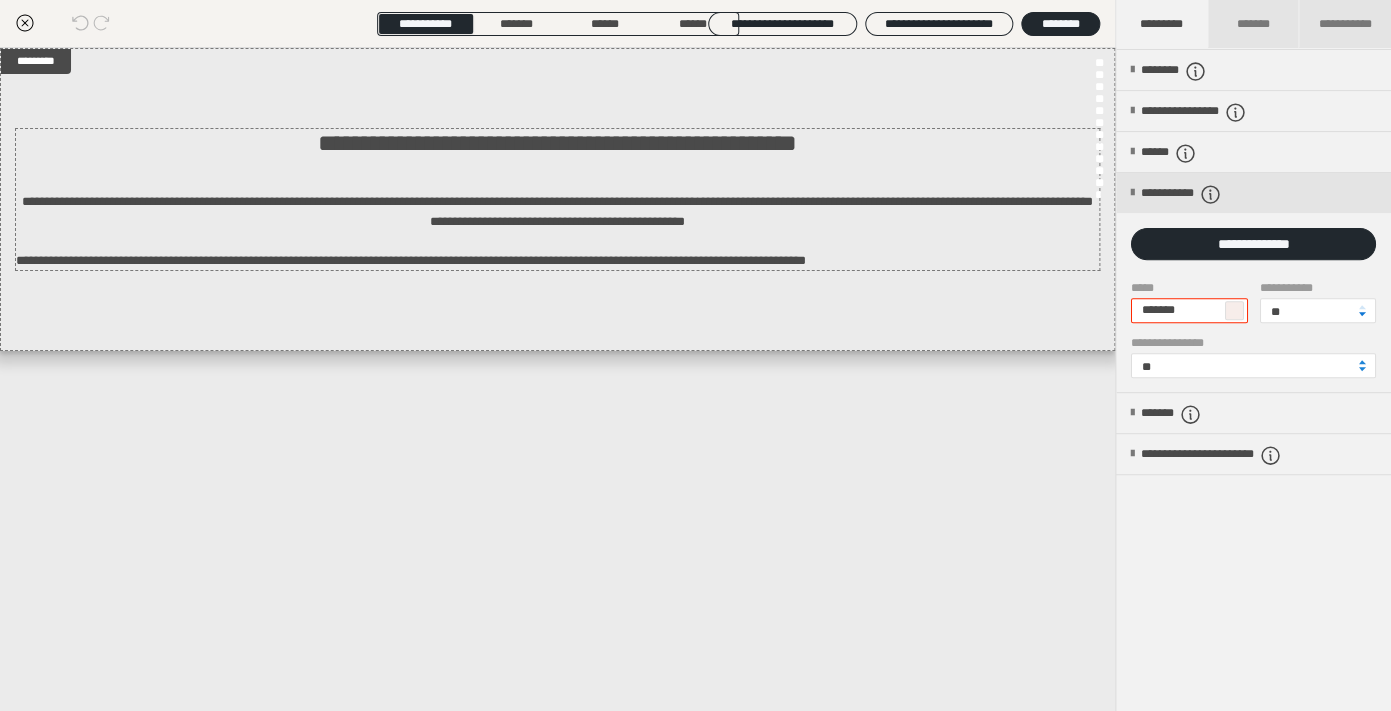 click at bounding box center (1362, 314) 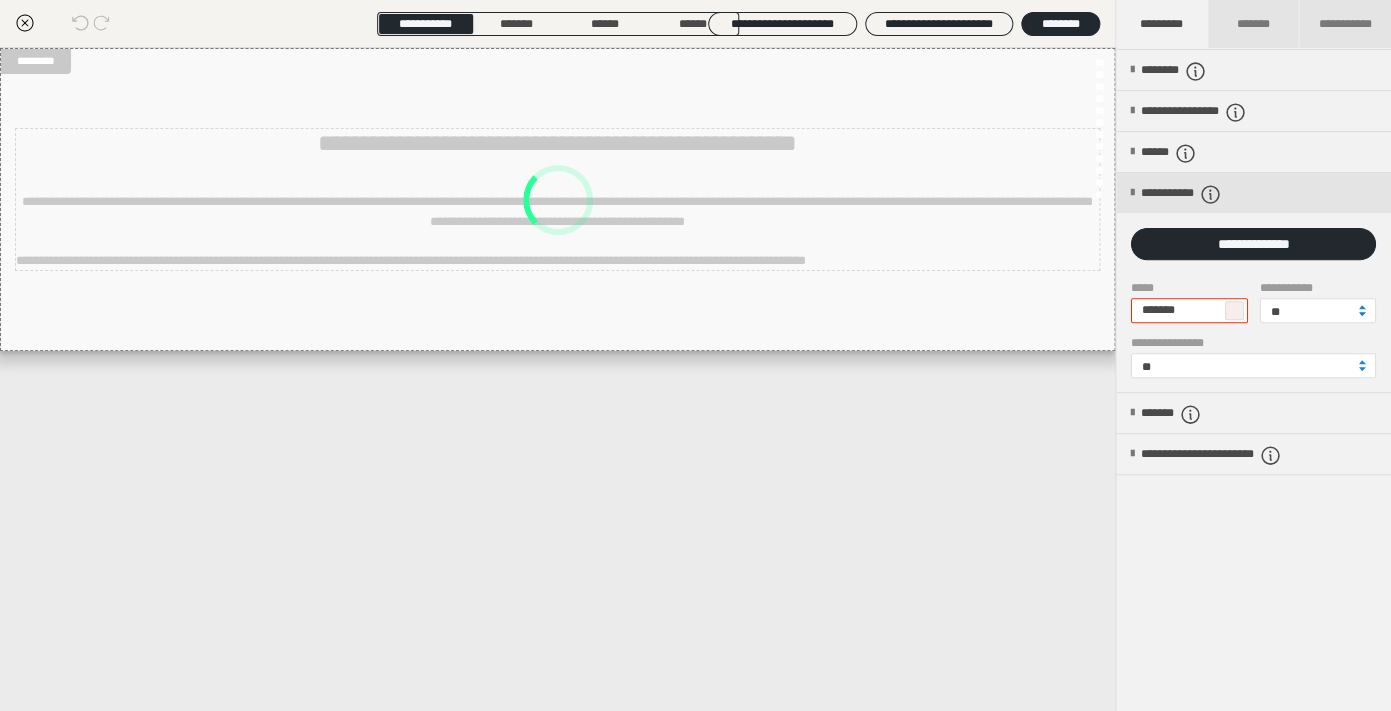 click at bounding box center (1362, 314) 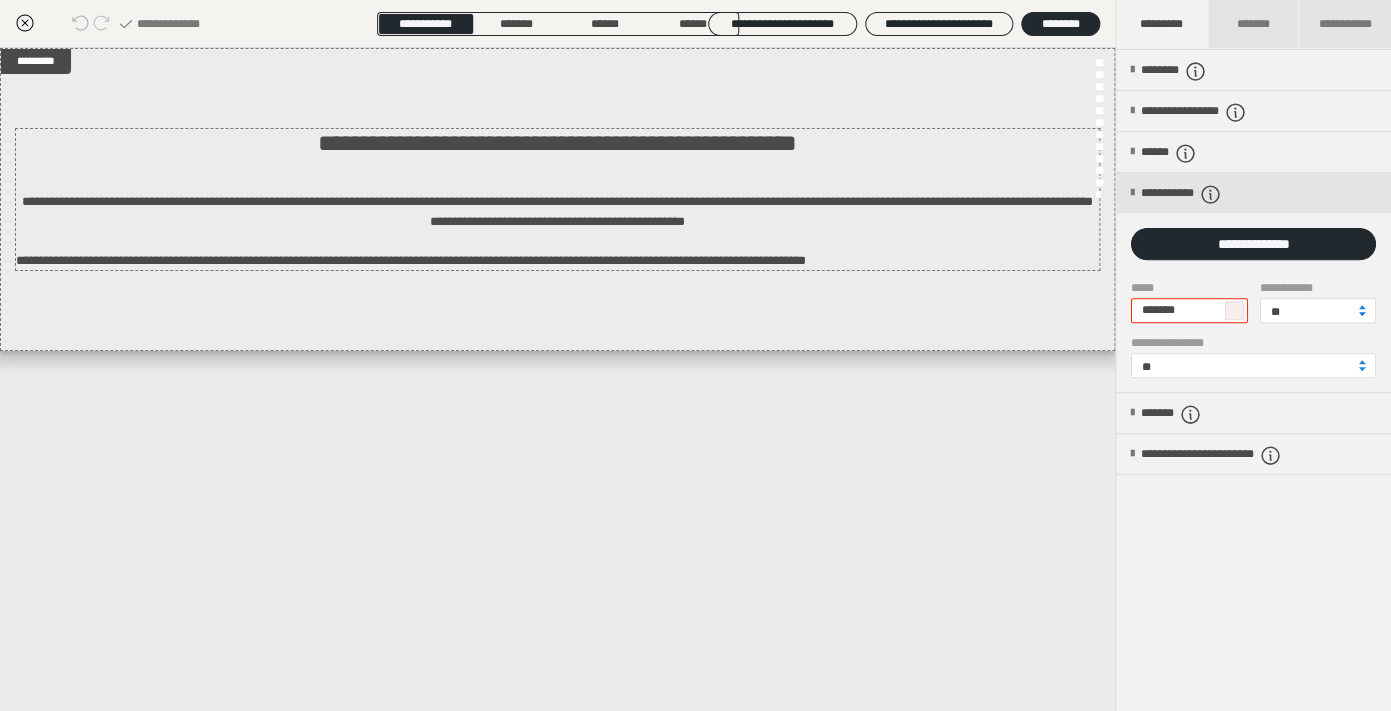 click at bounding box center [1362, 314] 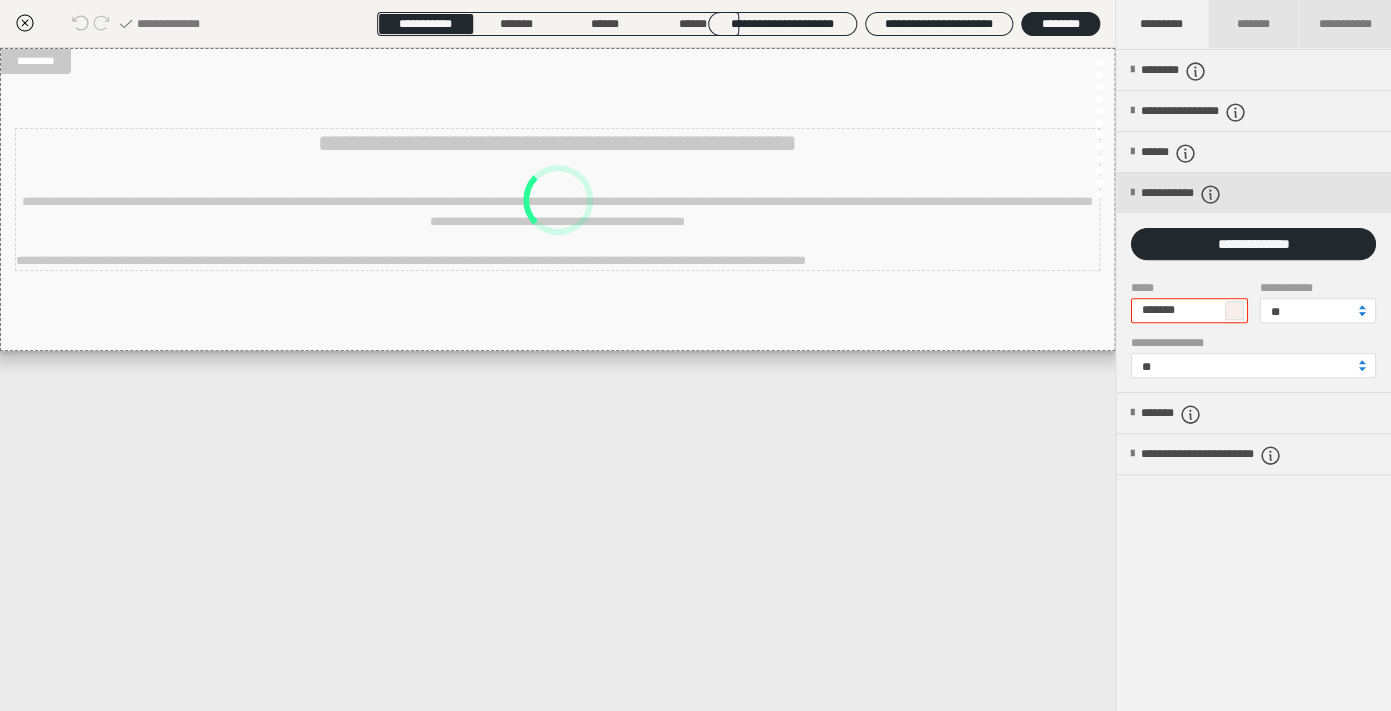click at bounding box center (1362, 314) 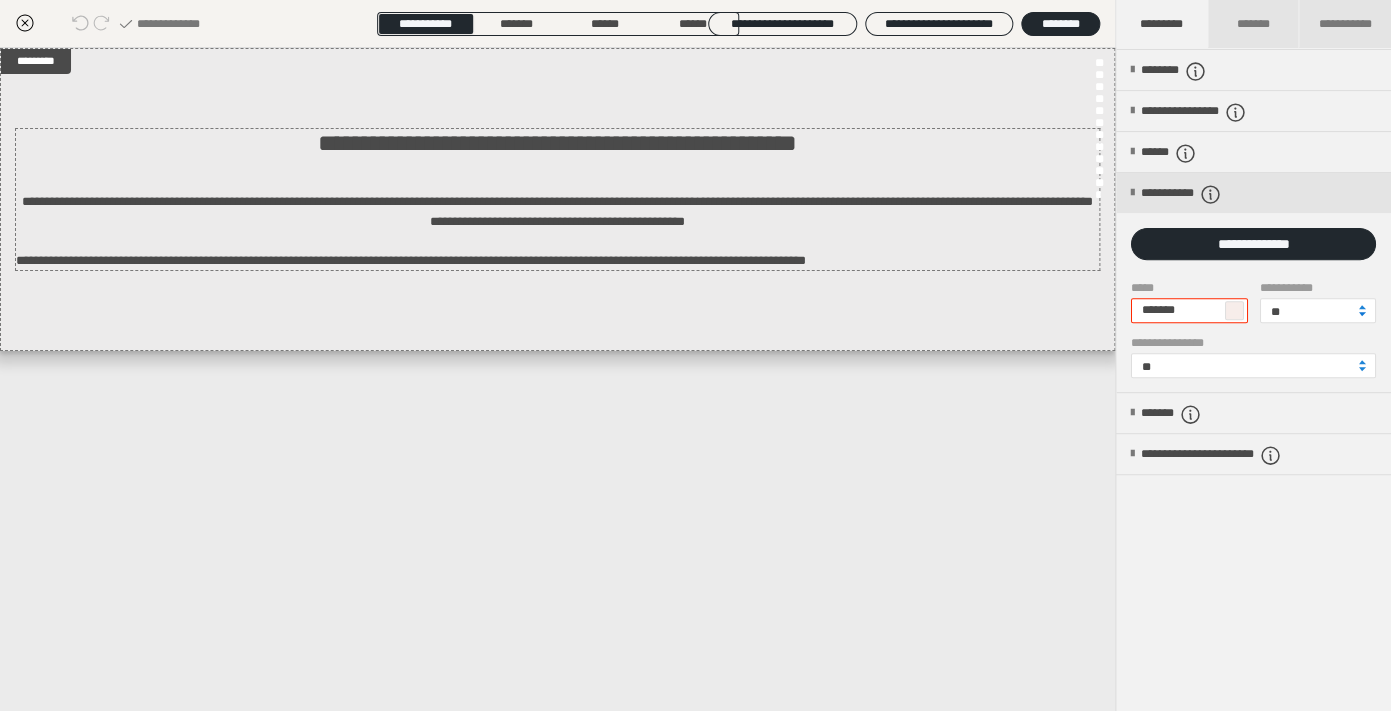 click at bounding box center (1362, 314) 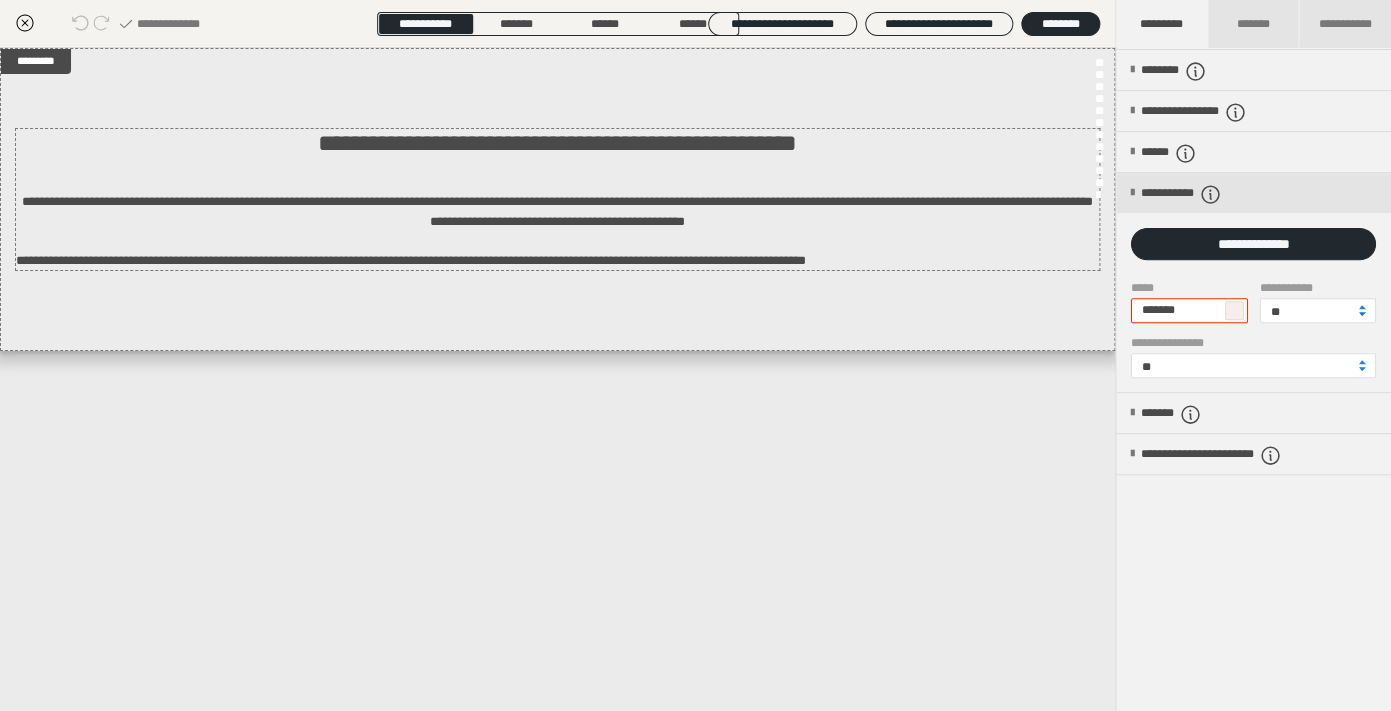 click at bounding box center (1362, 314) 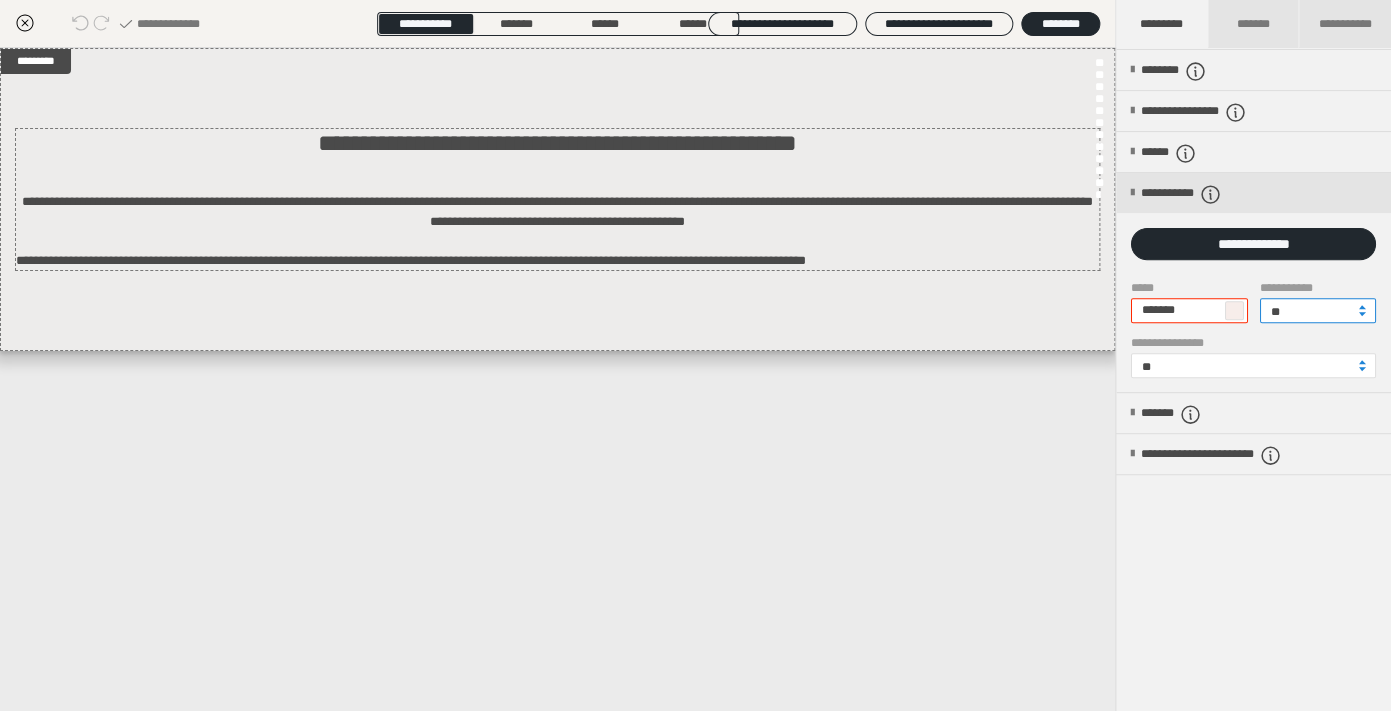 click on "**" at bounding box center [1318, 310] 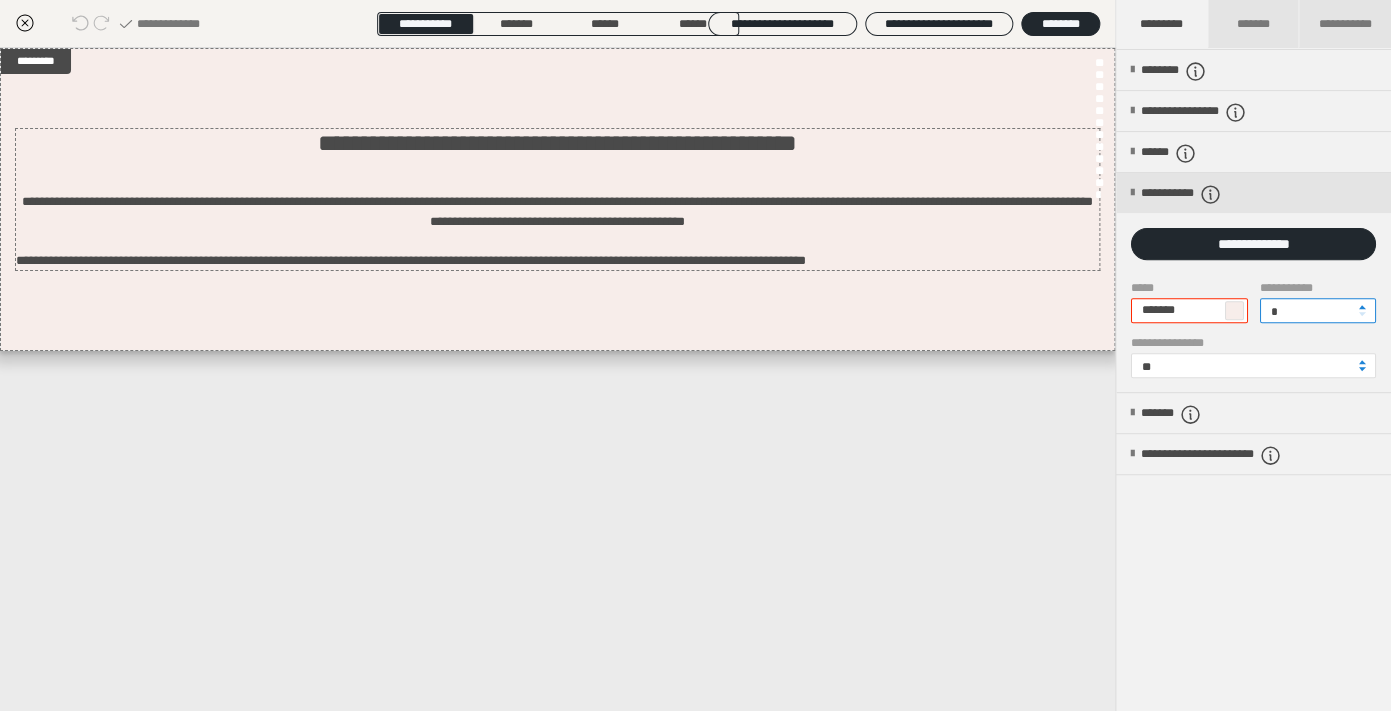 type on "*" 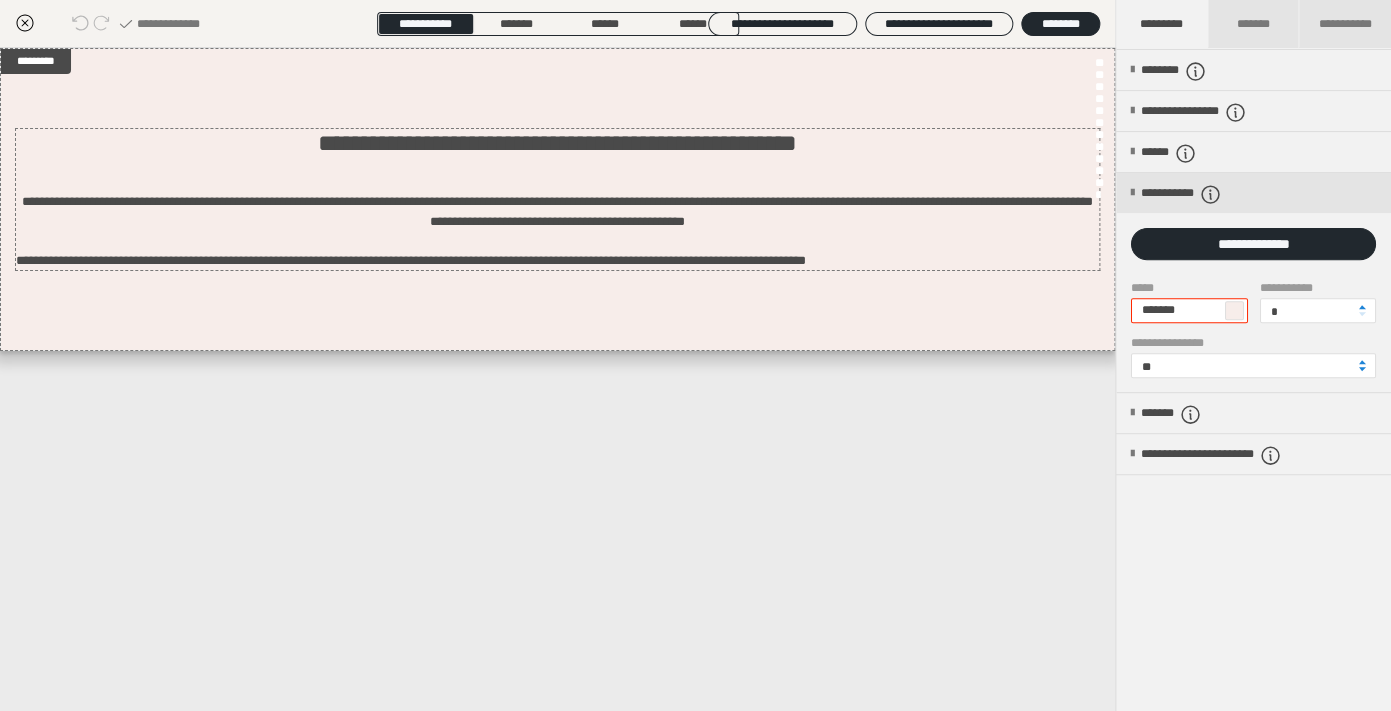 click on "**********" at bounding box center [1253, 403] 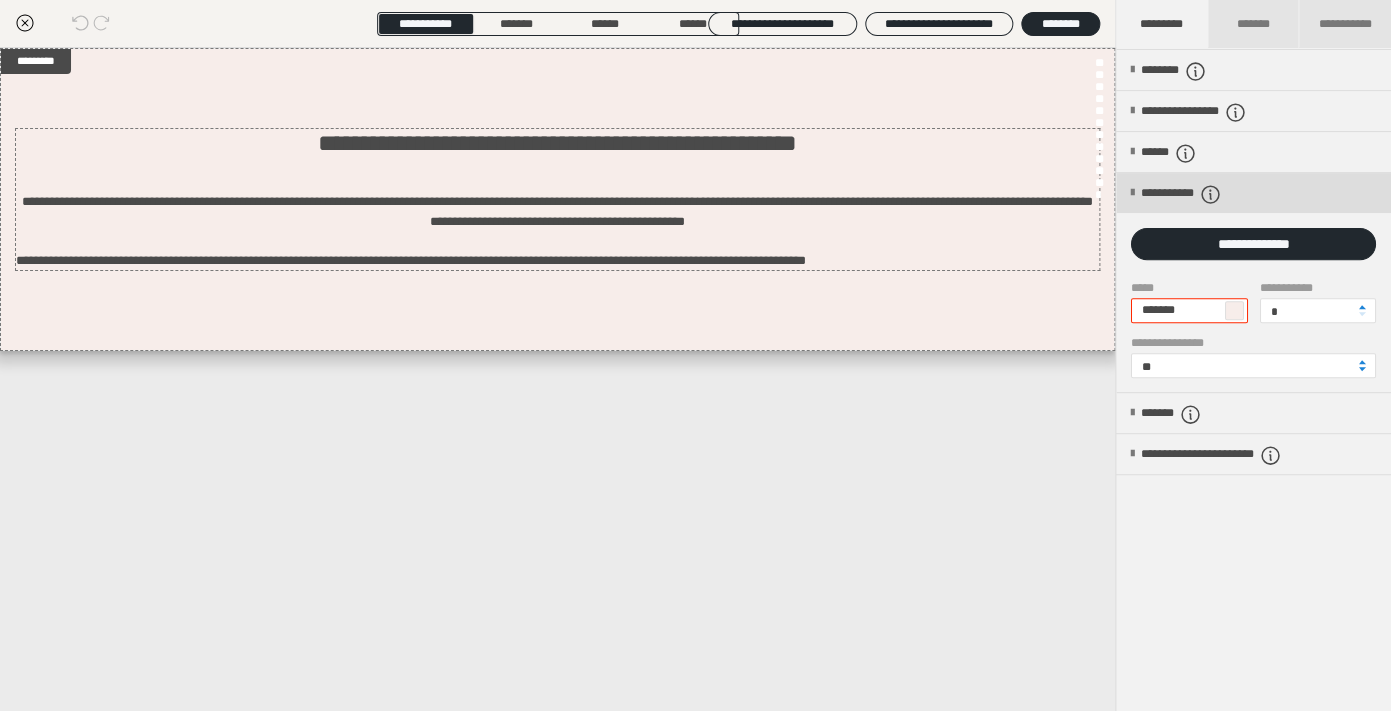 click at bounding box center [1132, 193] 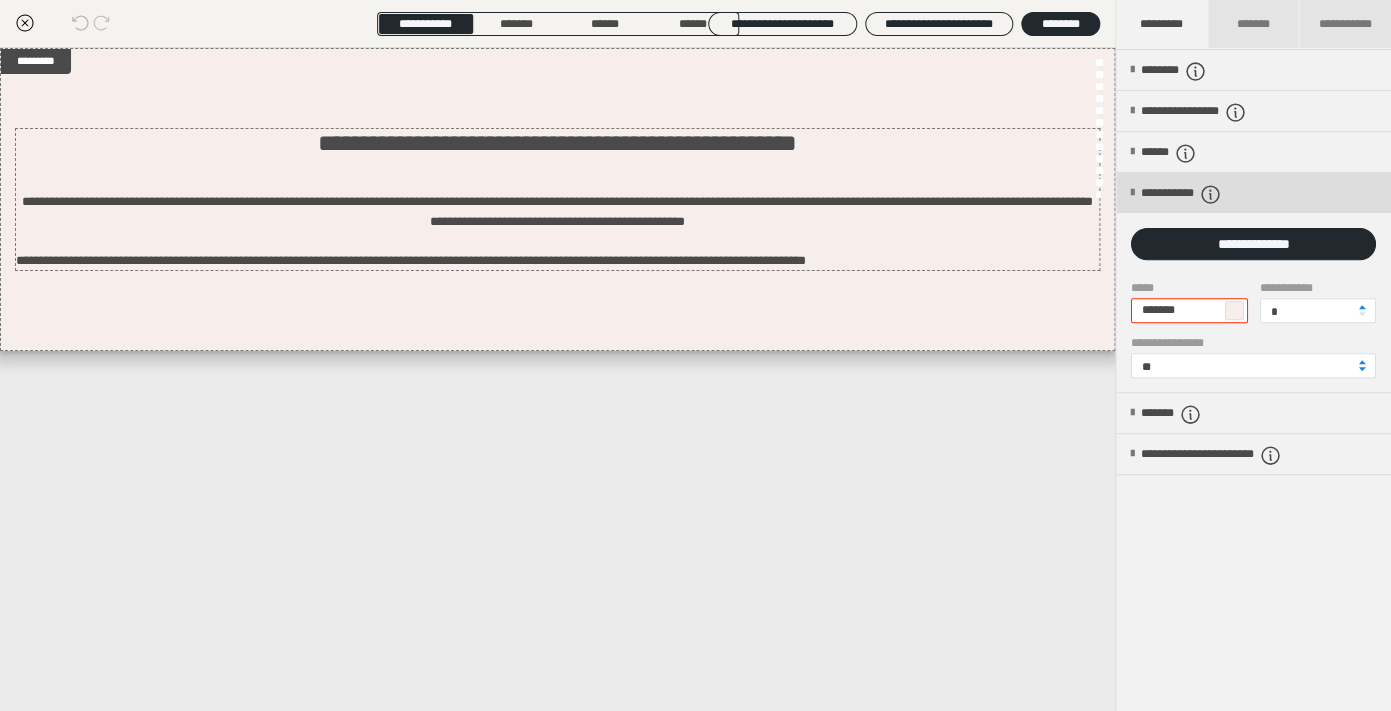 scroll, scrollTop: 0, scrollLeft: 0, axis: both 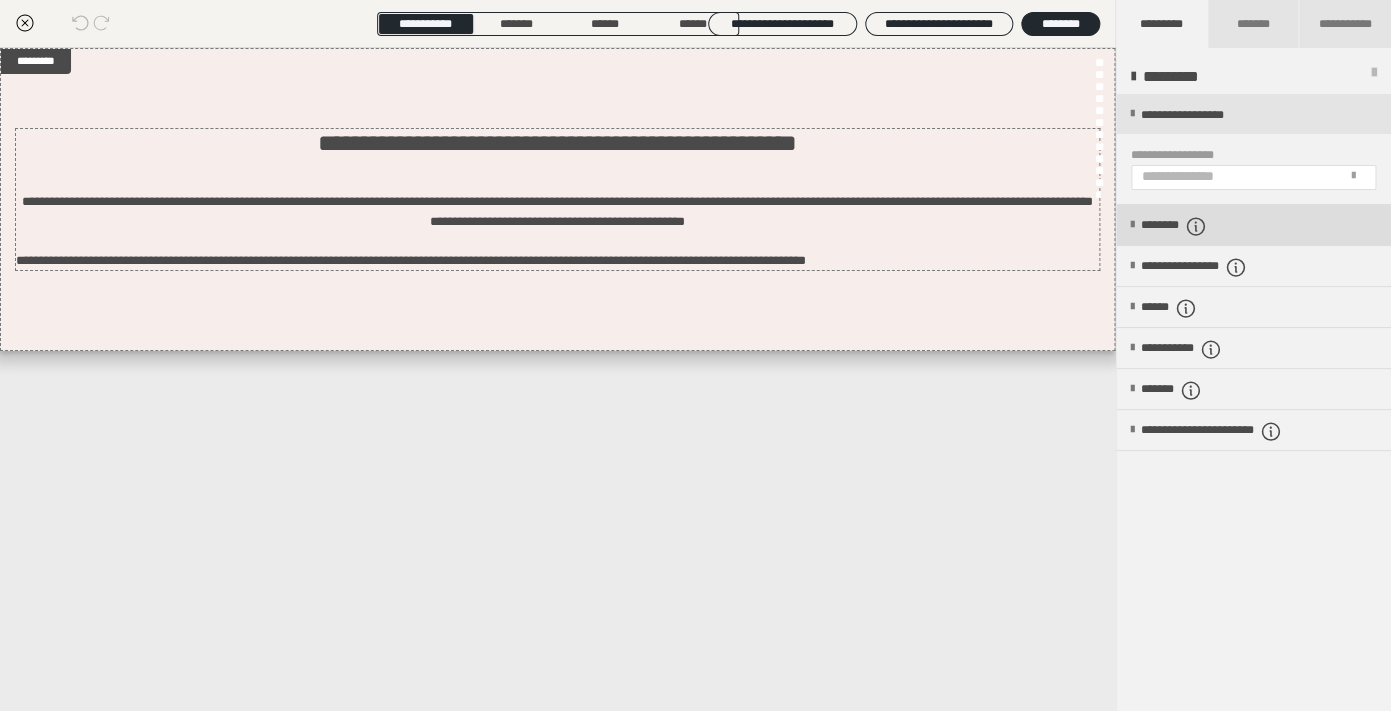 click at bounding box center (1132, 225) 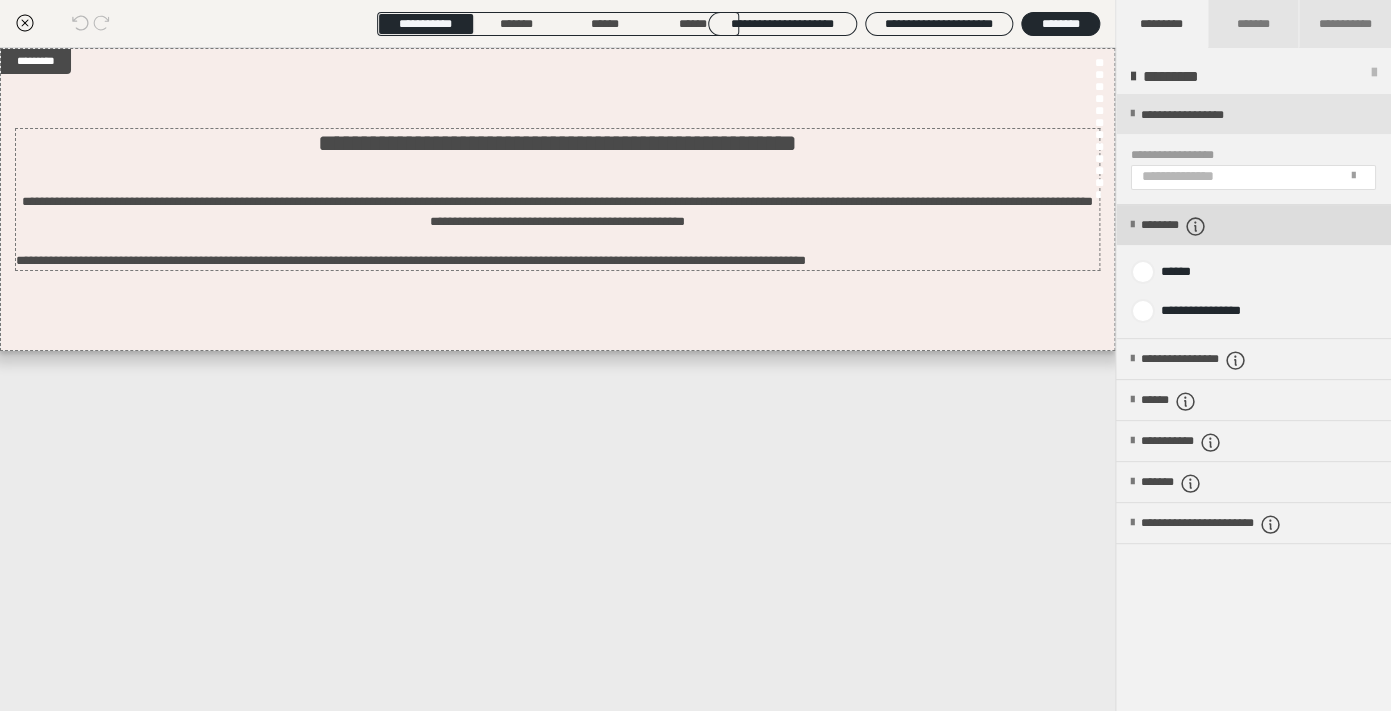 click at bounding box center (1132, 225) 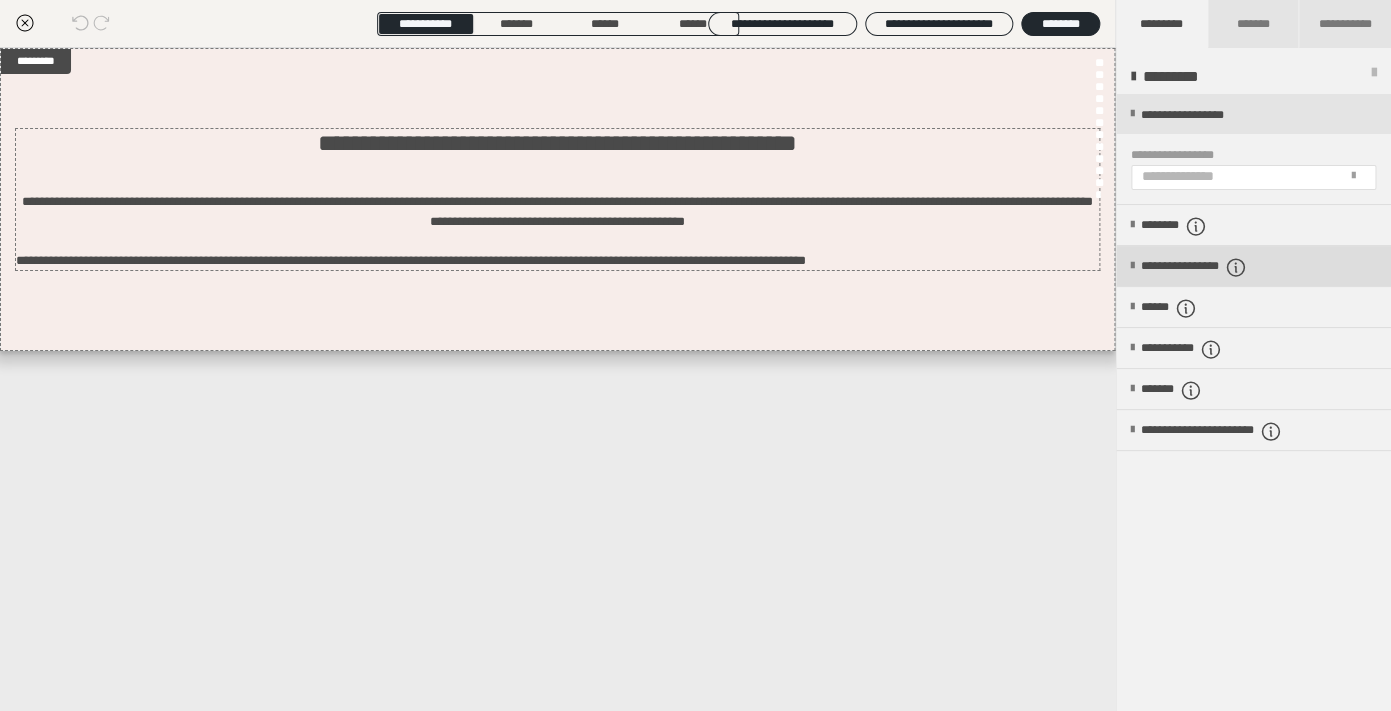 click on "**********" at bounding box center (1253, 266) 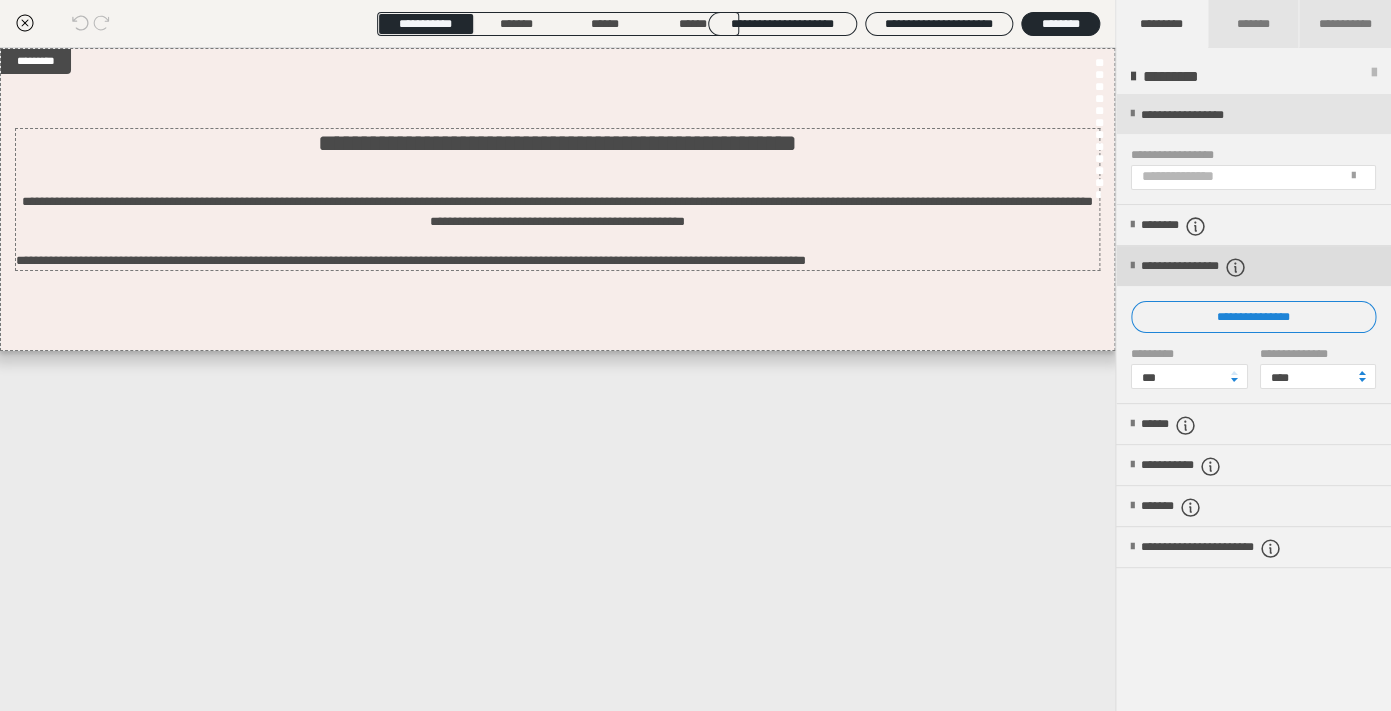click on "**********" at bounding box center [1253, 266] 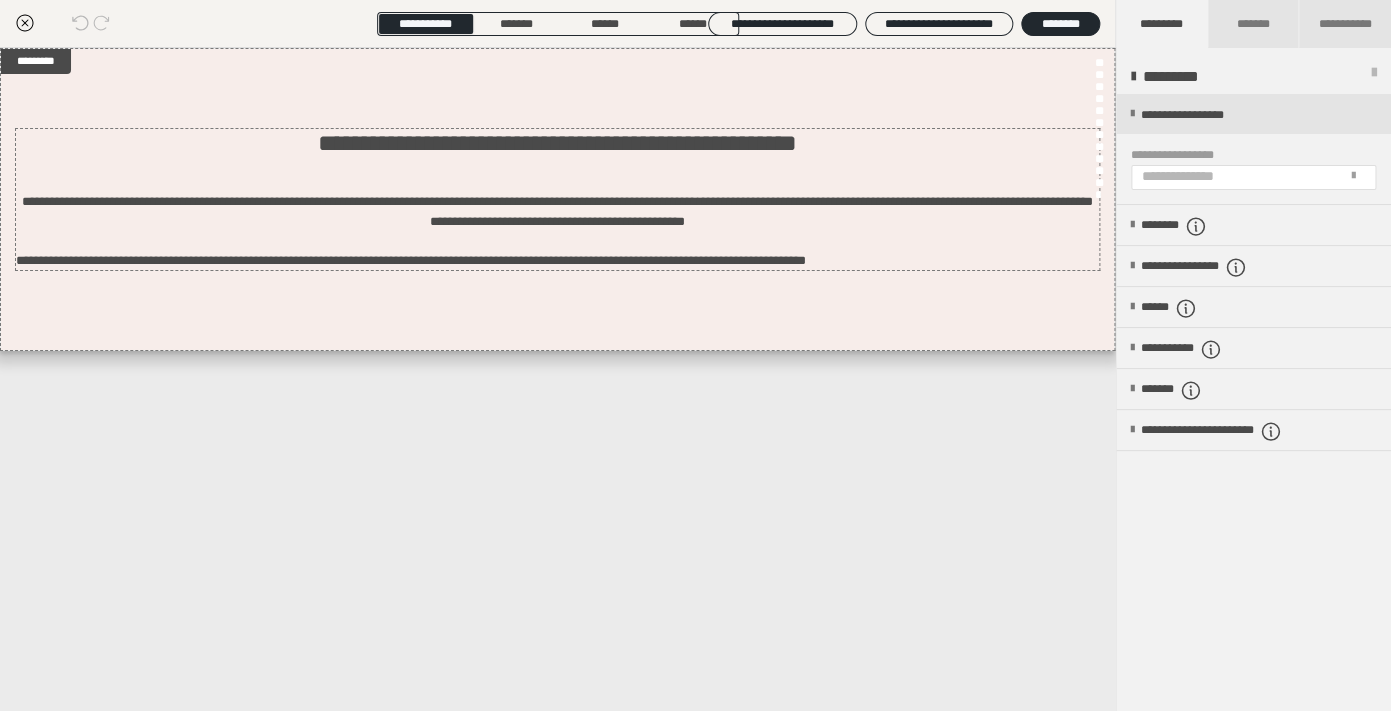 click on "**********" at bounding box center [557, 379] 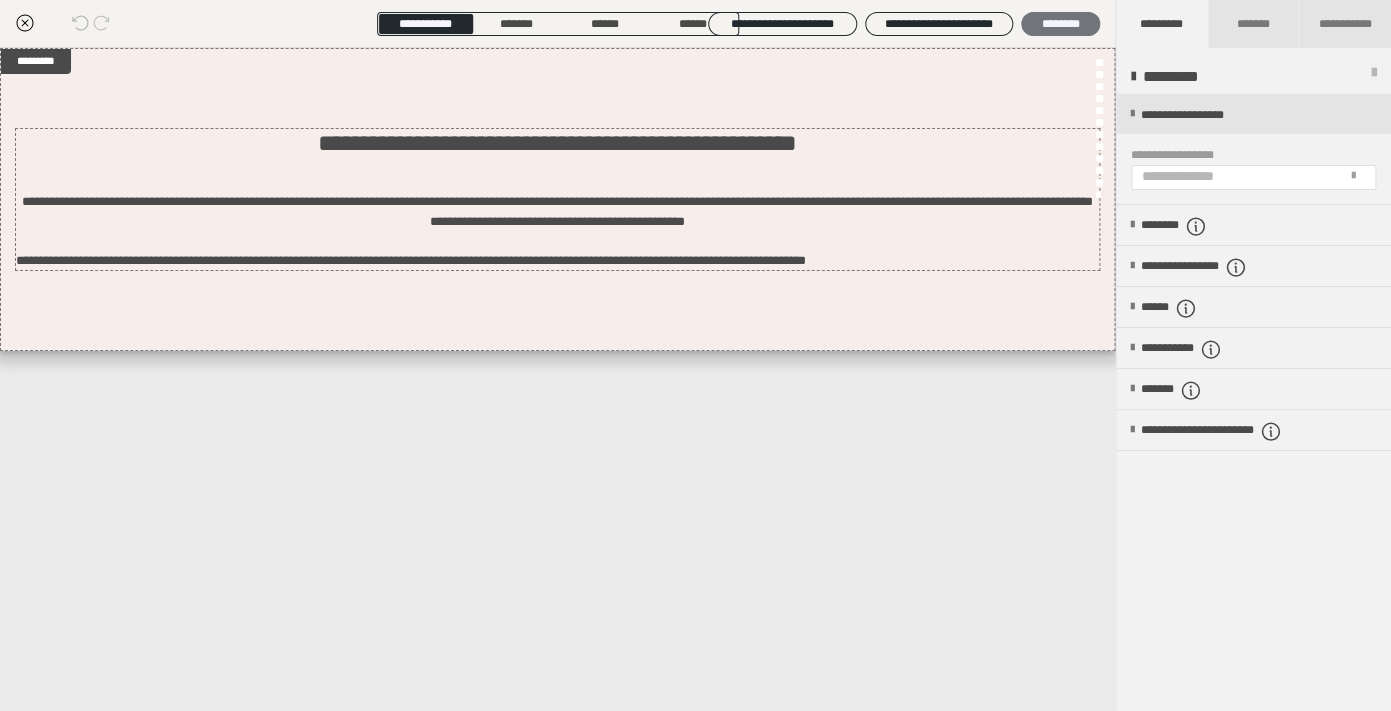 click on "********" at bounding box center (1060, 24) 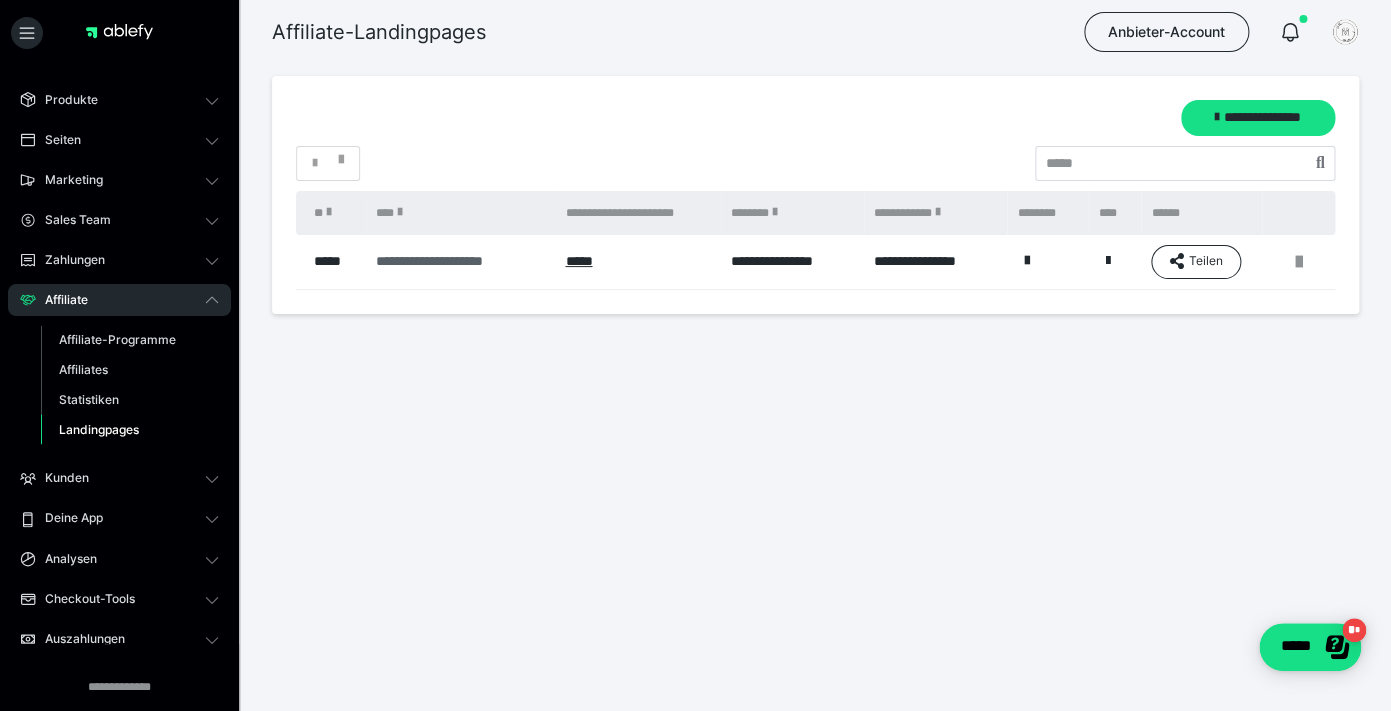 click on "**********" at bounding box center [460, 261] 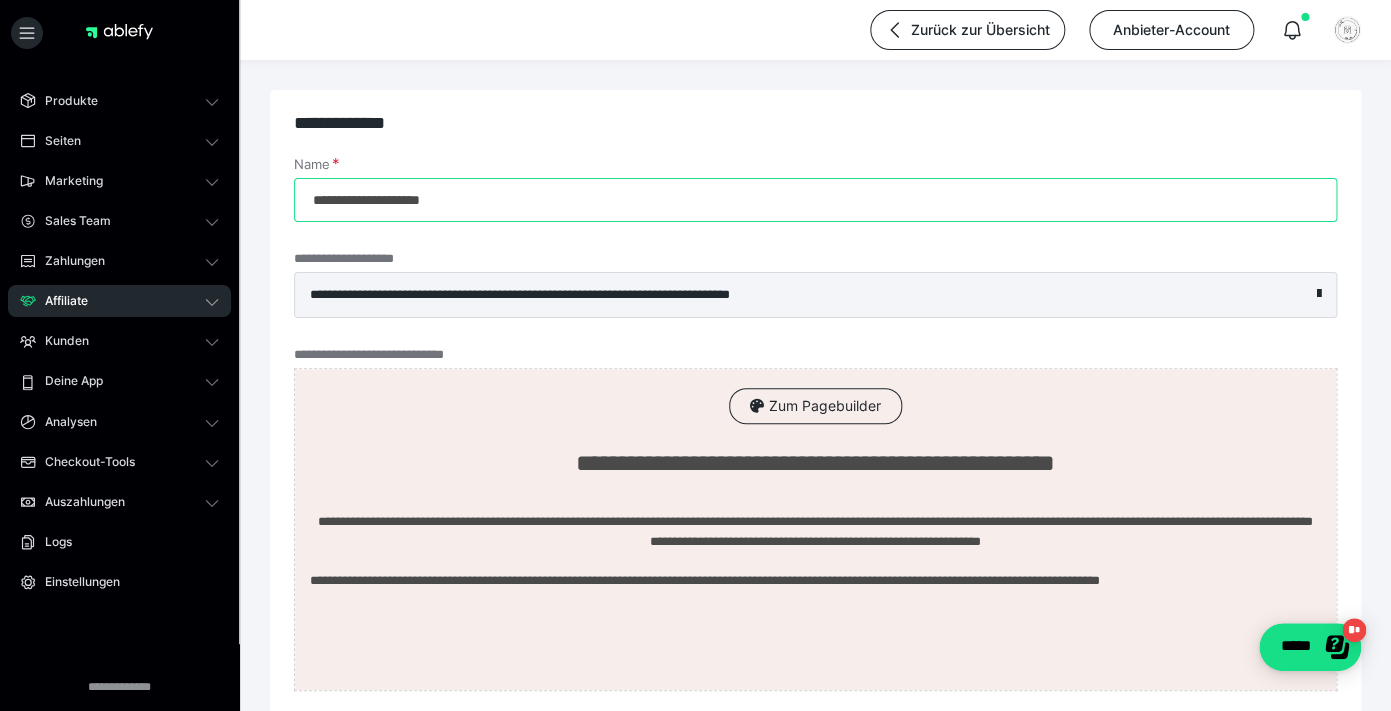 click on "**********" at bounding box center [815, 200] 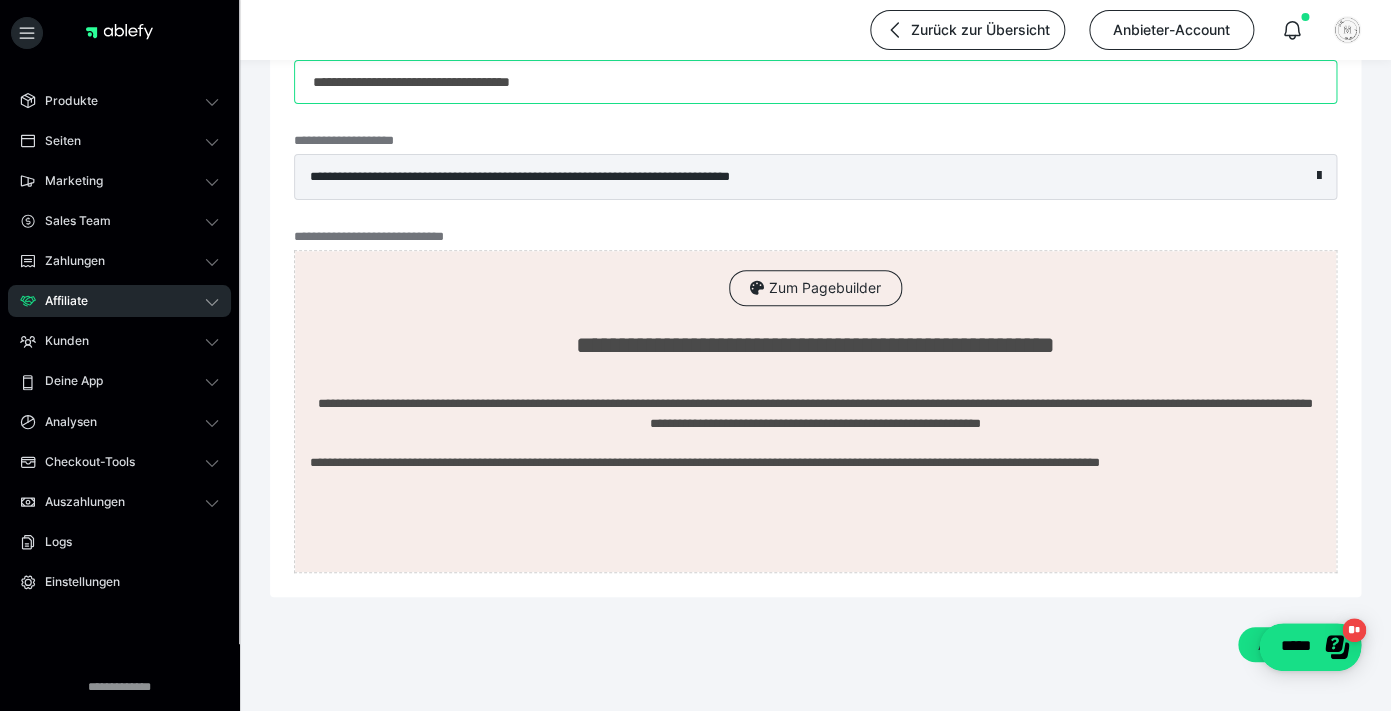 scroll, scrollTop: 171, scrollLeft: 0, axis: vertical 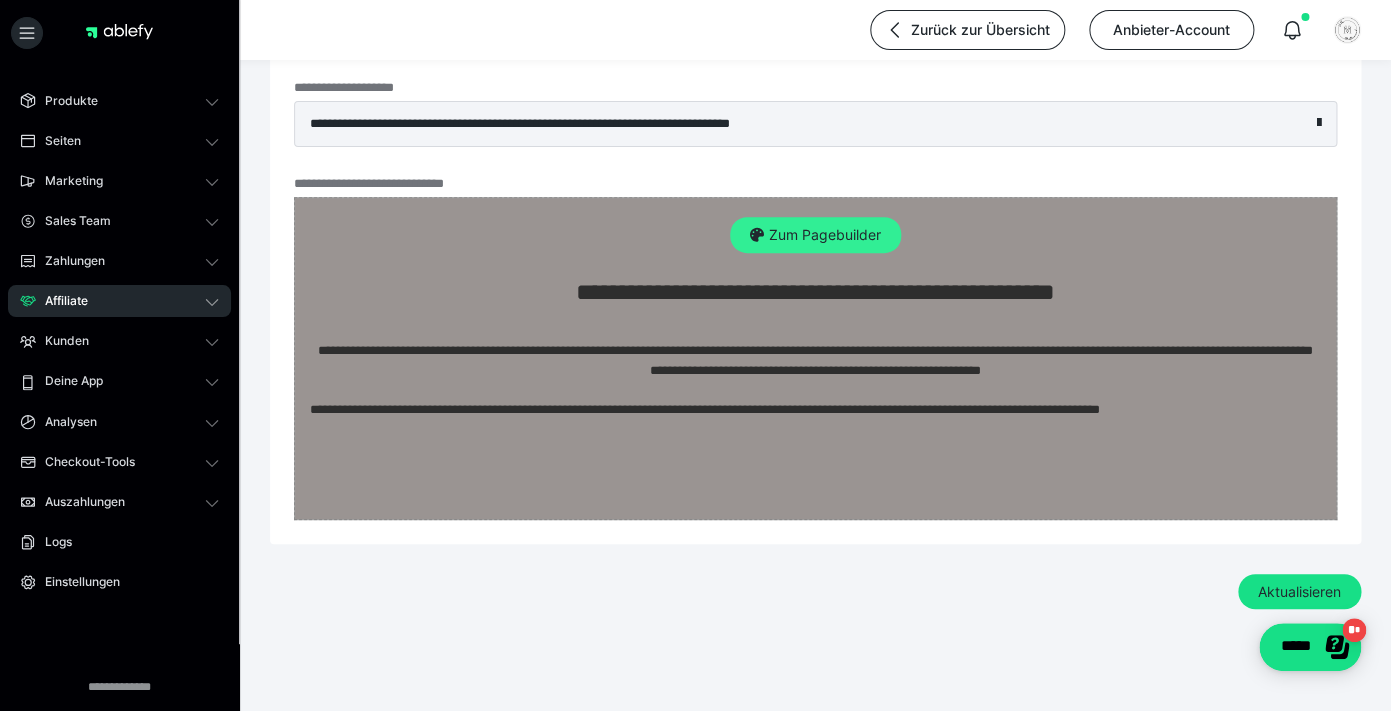 type on "**********" 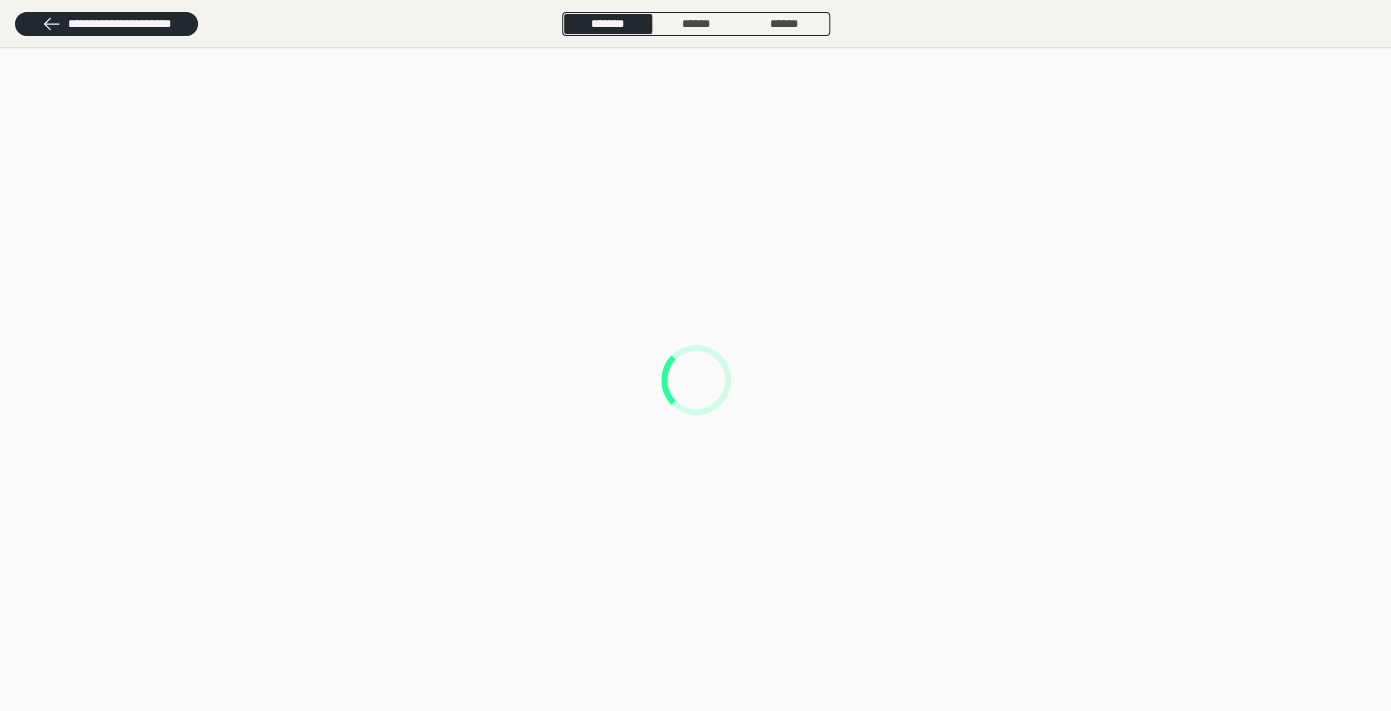 scroll, scrollTop: 0, scrollLeft: 0, axis: both 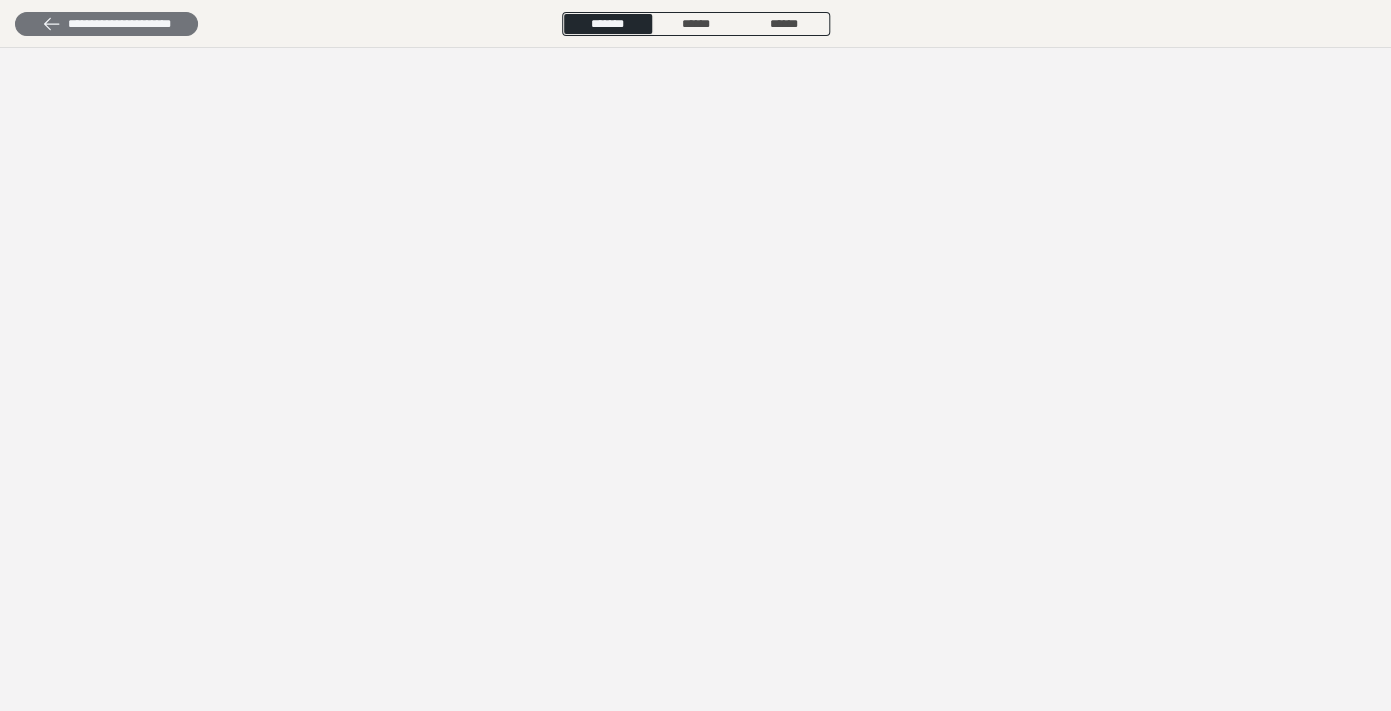 click on "**********" at bounding box center (106, 24) 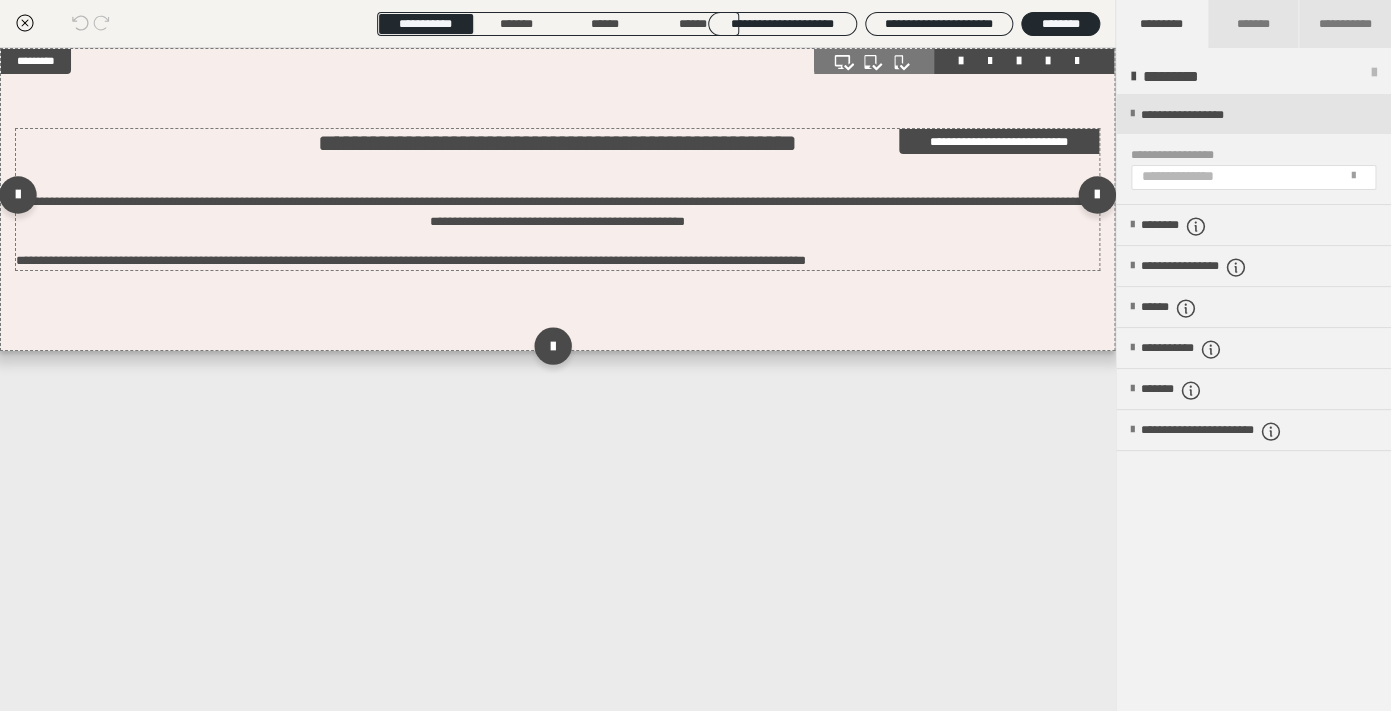 click on "**********" at bounding box center (557, 199) 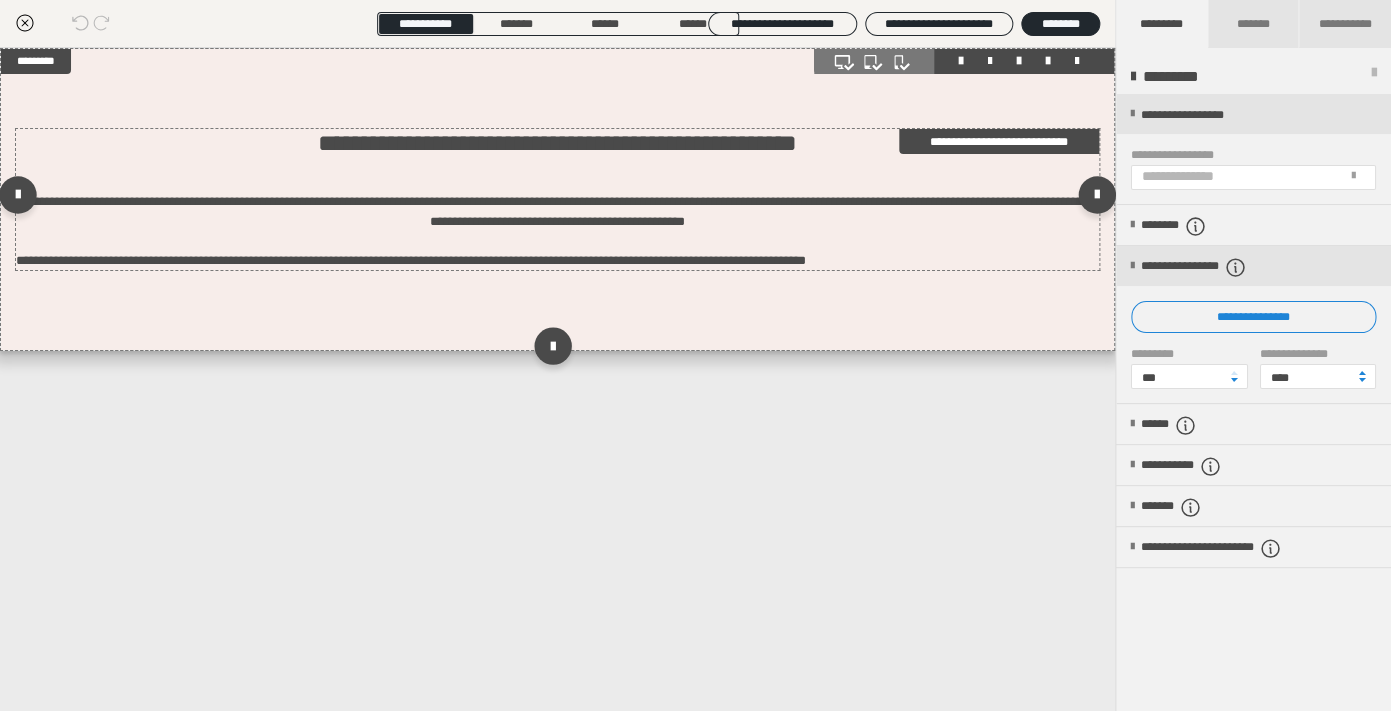 click on "**********" at bounding box center [557, 199] 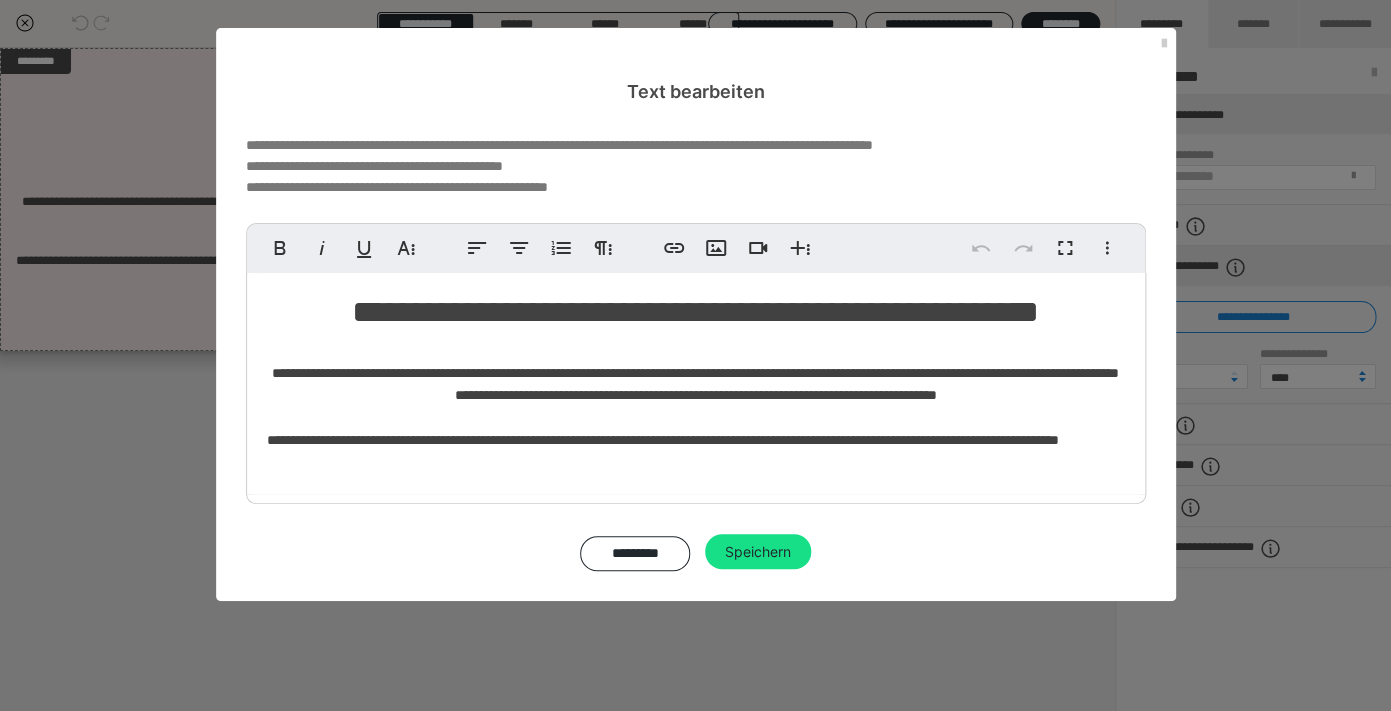 click on "**********" at bounding box center [696, 383] 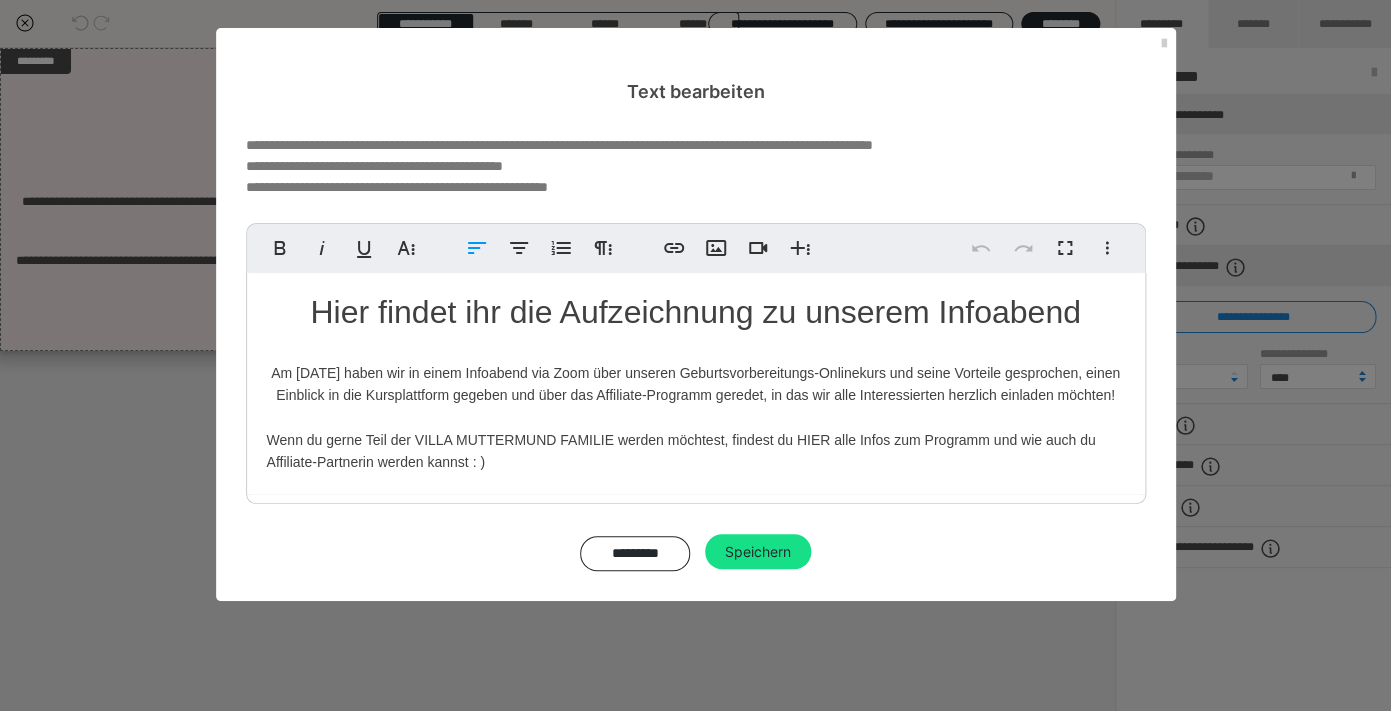 click on "Hier findet ihr die Aufzeichnung zu unserem Infoabend Am [DATE] haben wir in einem Infoabend via Zoom über unseren Geburtsvorbereitungs-Onlinekurs und seine Vorteile gesprochen, einen Einblick in die Kursplattform gegeben und über das Affiliate-Programm geredet, in das wir alle Interessierten herzlich einladen möchten! Wenn du gerne Teil der VILLA MUTTERMUND FAMILIE werden möchtest, findest du HIER alle Infos zum Programm und wie auch du Affiliate-Partnerin werden kannst : )" at bounding box center (696, 383) 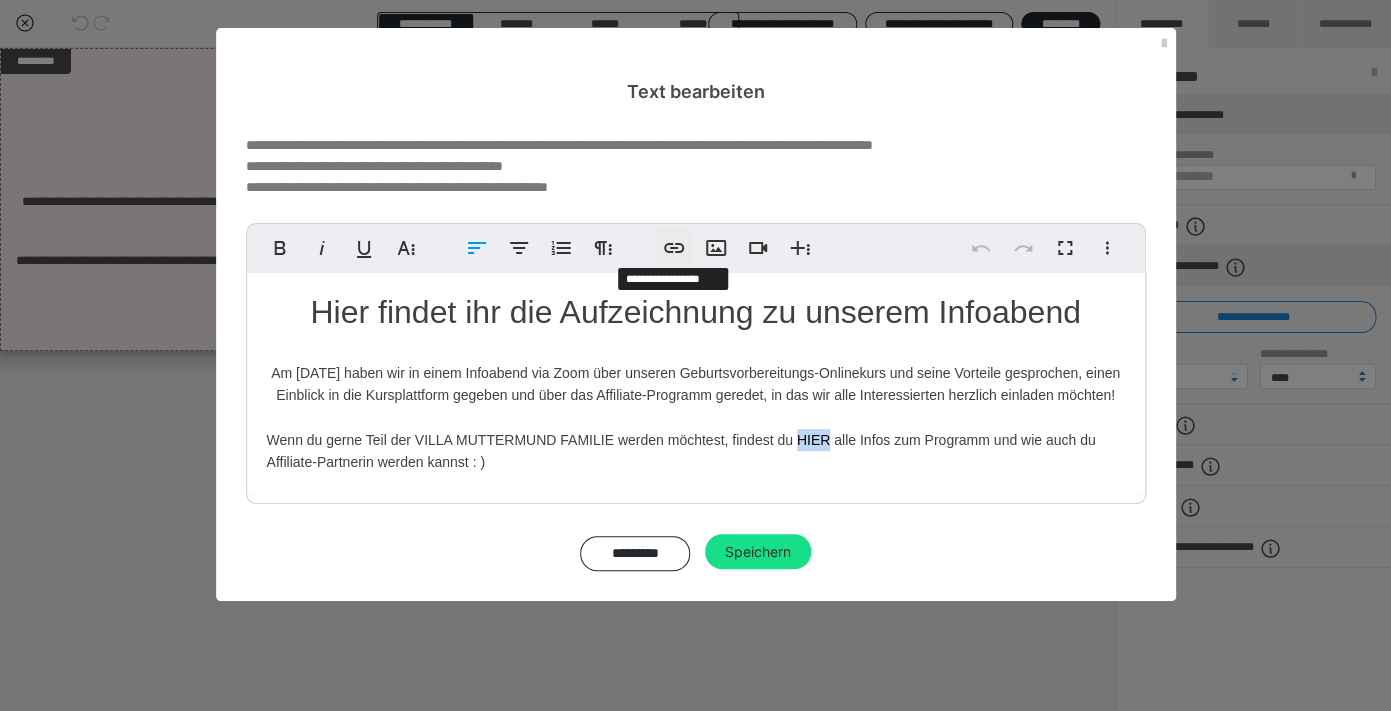 click 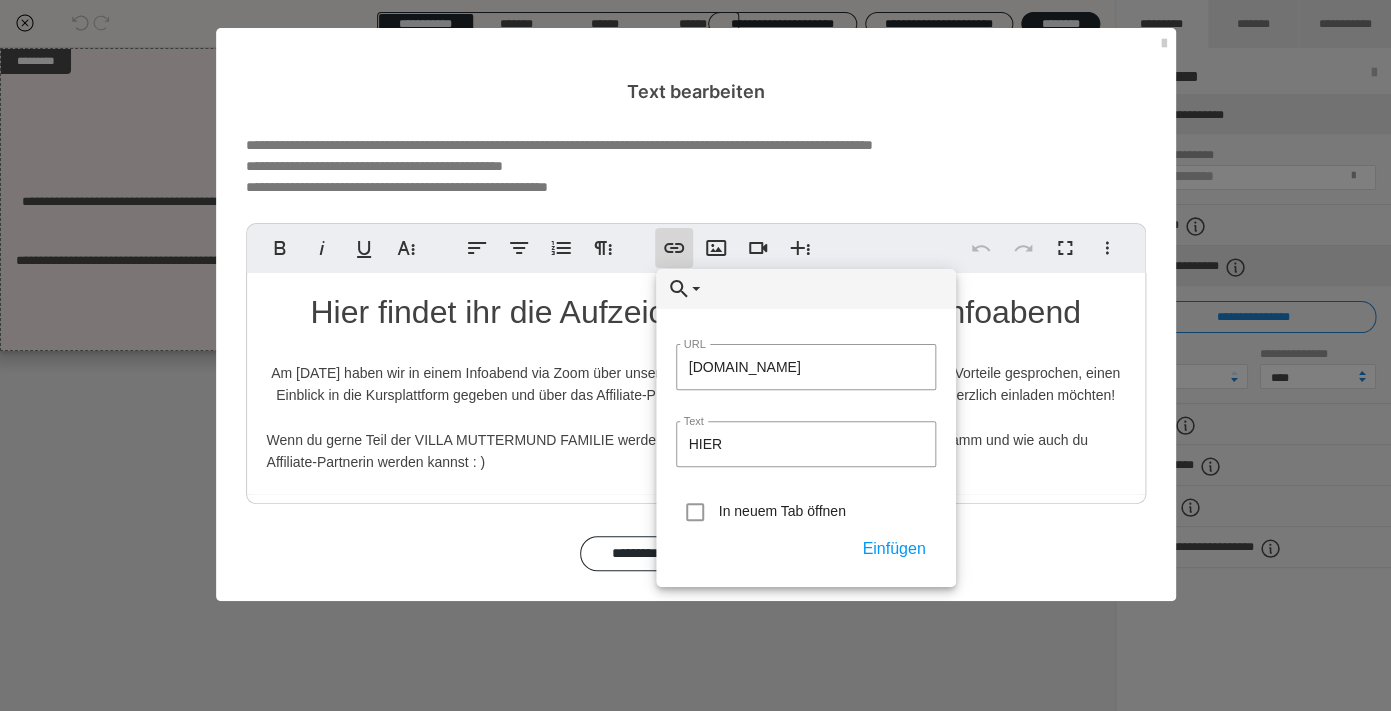 type on "[DOMAIN_NAME]" 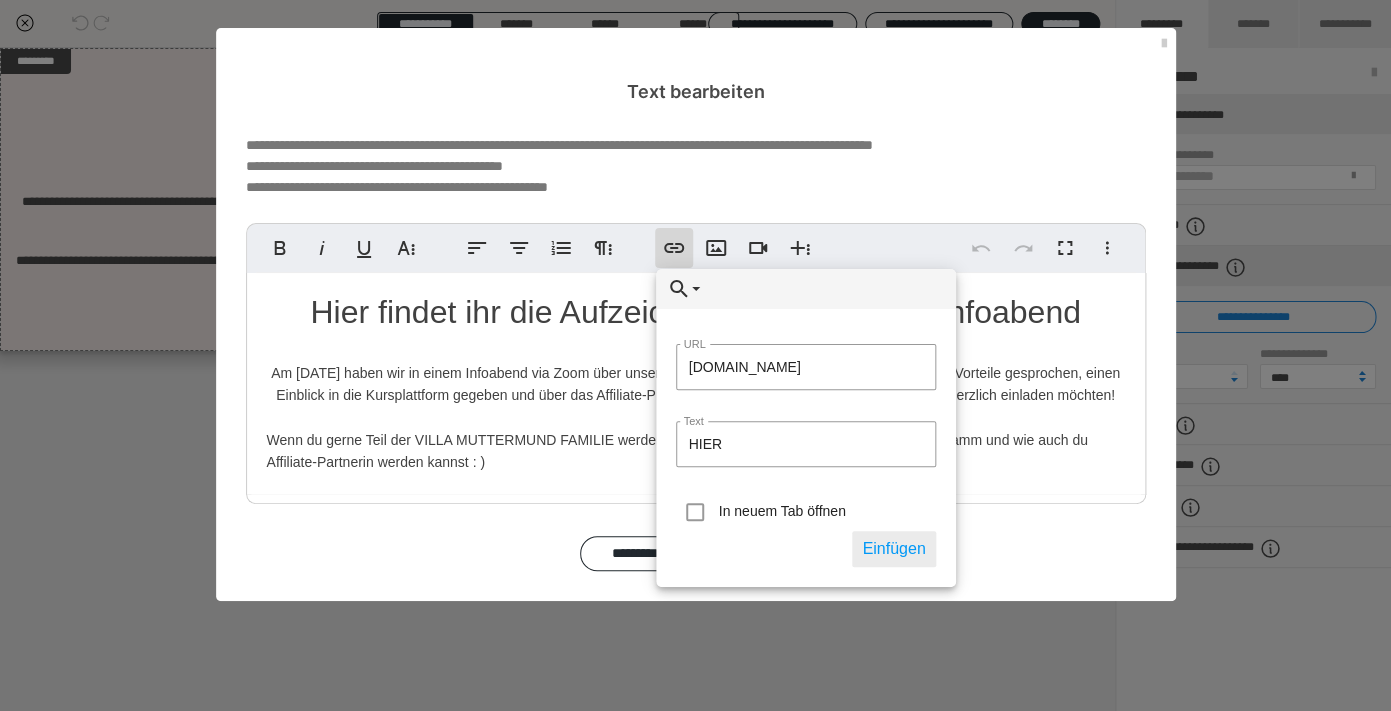 click on "Einfügen" at bounding box center (893, 549) 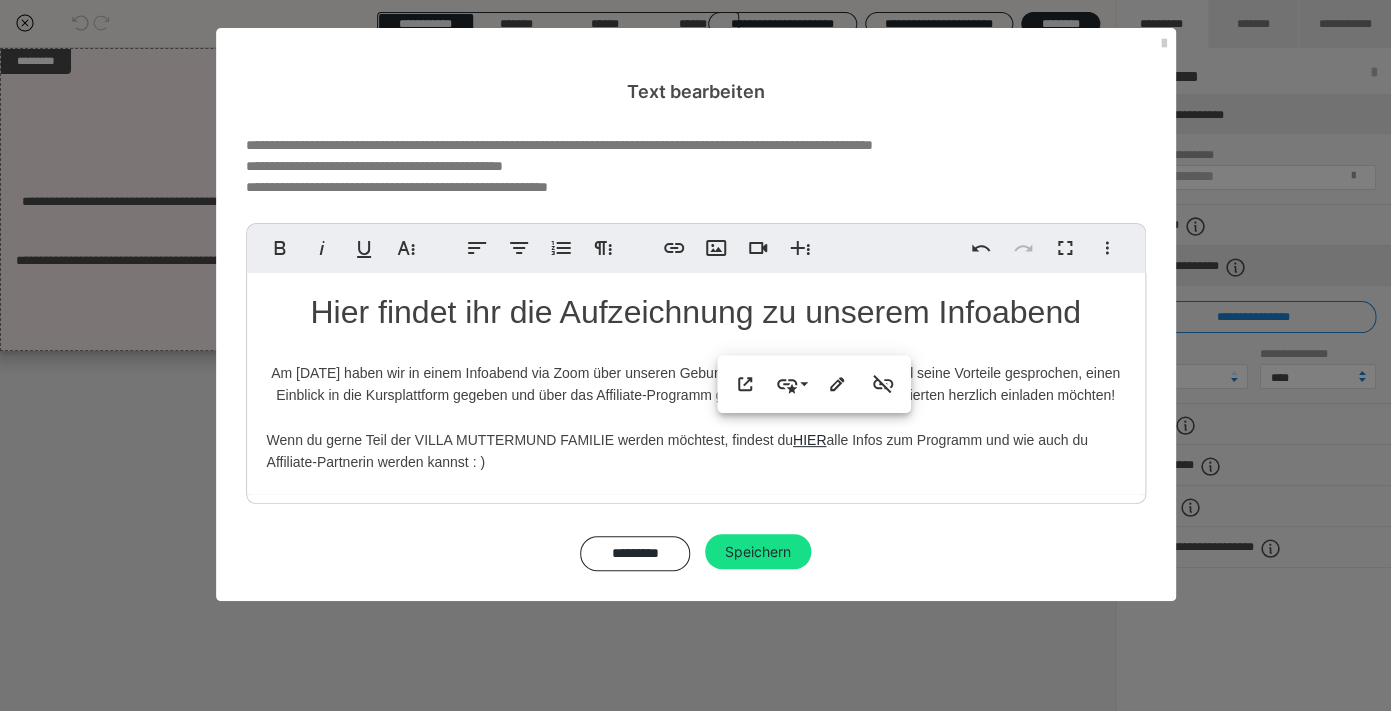 click on "Hier findet ihr die Aufzeichnung zu unserem Infoabend Am [DATE] haben wir in einem Infoabend via Zoom über unseren Geburtsvorbereitungs-Onlinekurs und seine Vorteile gesprochen, einen Einblick in die Kursplattform gegeben und über das Affiliate-Programm geredet, in das wir alle Interessierten herzlich einladen möchten! Wenn du gerne Teil der VILLA MUTTERMUND FAMILIE werden möchtest, findest du  HIER  alle Infos zum Programm und wie auch du Affiliate-Partnerin werden kannst : )" at bounding box center (696, 383) 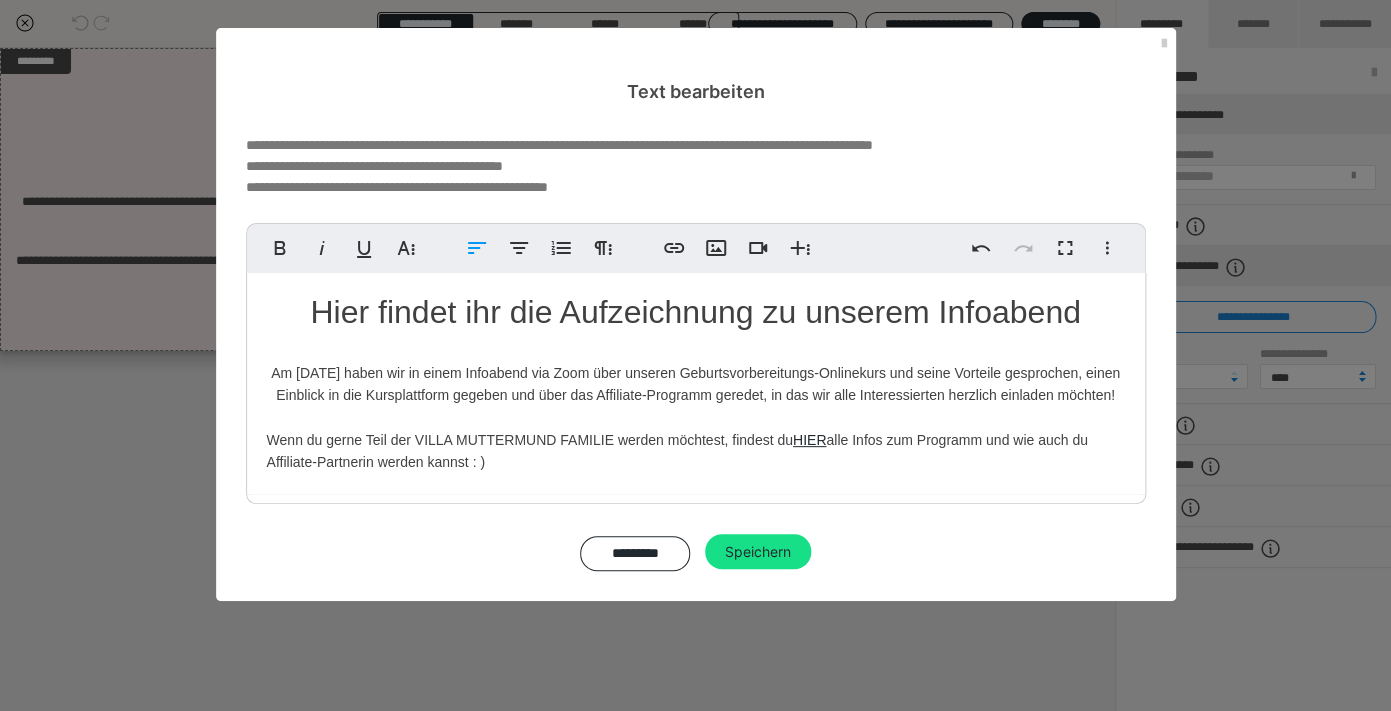 drag, startPoint x: 533, startPoint y: 471, endPoint x: 233, endPoint y: 367, distance: 317.51535 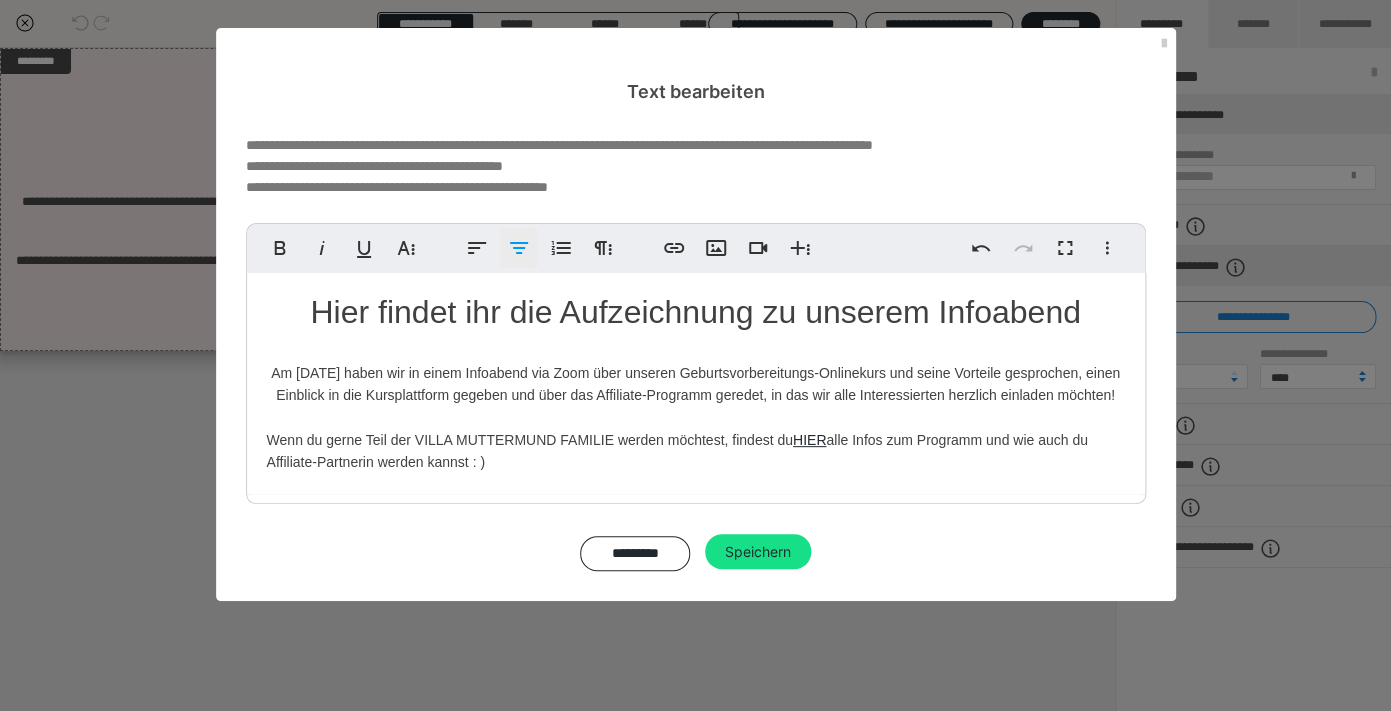 click 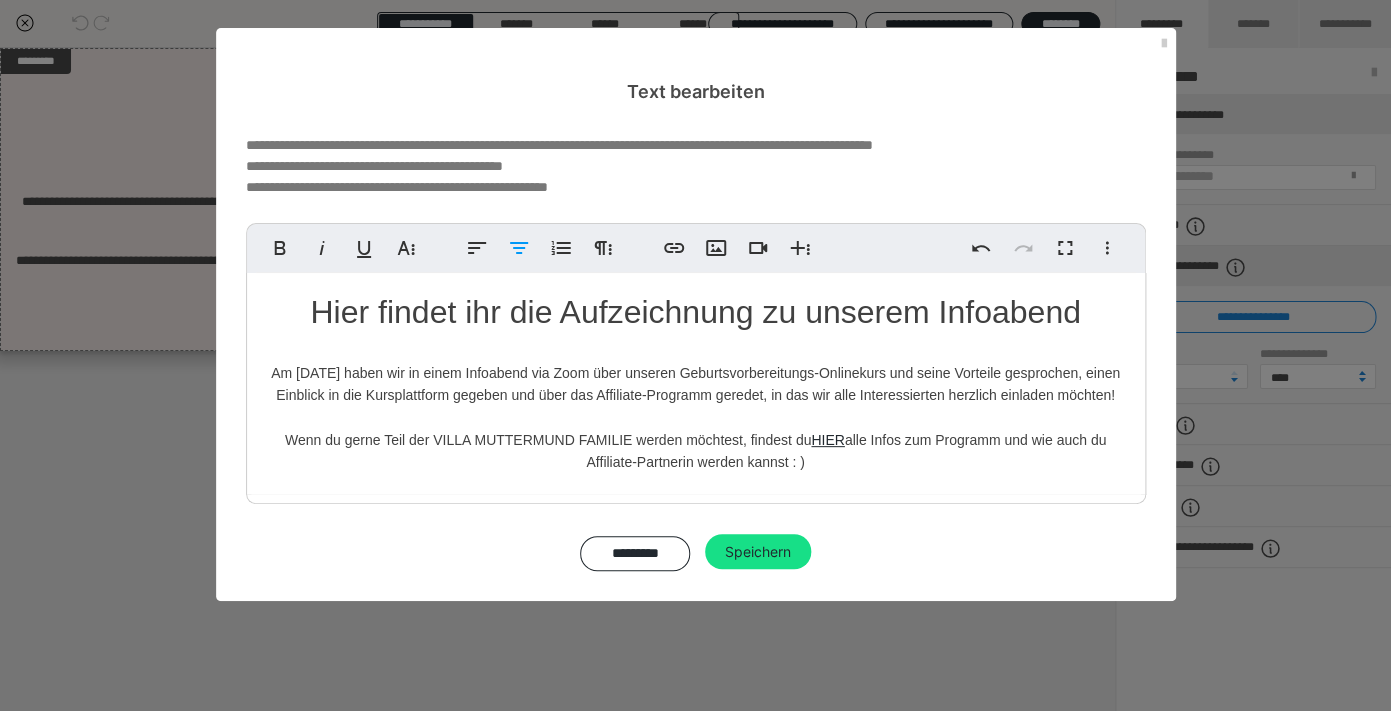 click on "**********" at bounding box center (696, 353) 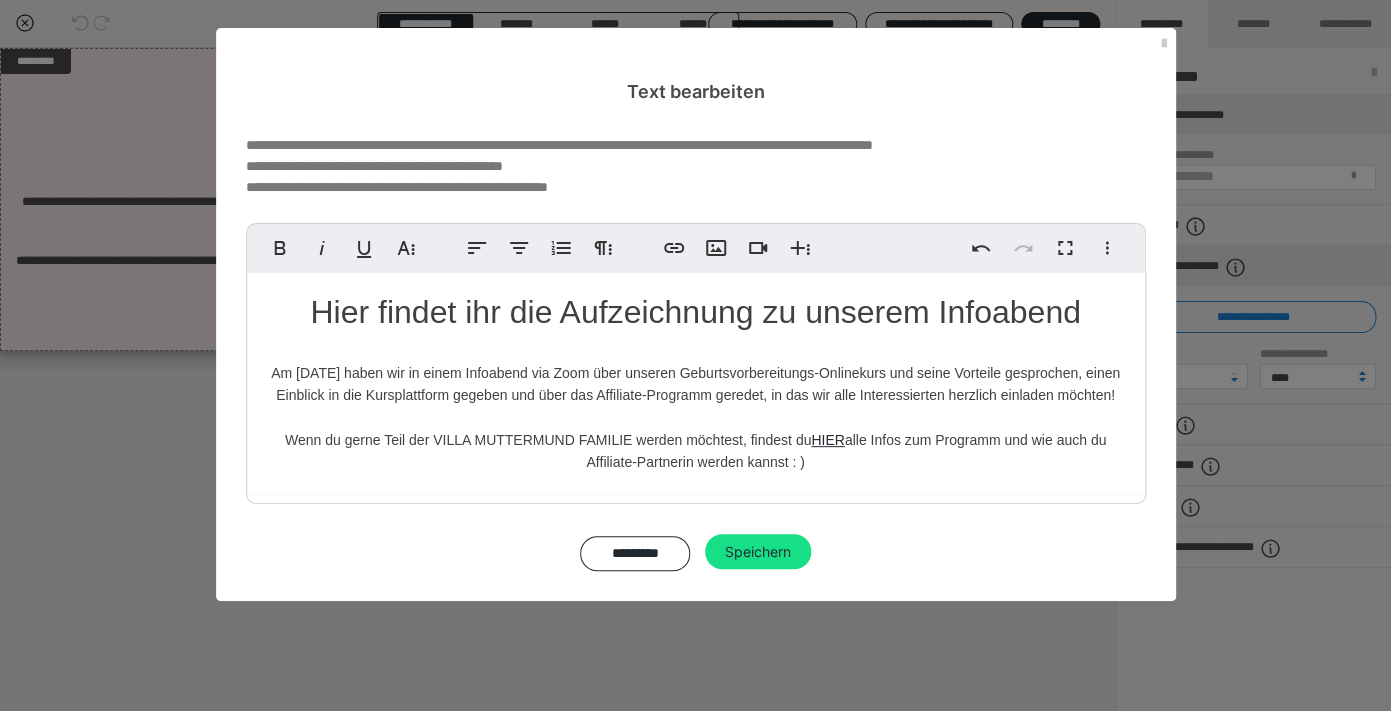 click on "Hier findet ihr die Aufzeichnung zu unserem Infoabend Am [DATE] haben wir in einem Infoabend via Zoom über unseren Geburtsvorbereitungs-Onlinekurs und seine Vorteile gesprochen, einen Einblick in die Kursplattform gegeben und über das Affiliate-Programm geredet, in das wir alle Interessierten herzlich einladen möchten! Wenn du gerne Teil der VILLA MUTTERMUND FAMILIE werden möchtest, findest du  HIER  alle Infos zum Programm und wie auch du Affiliate-Partnerin werden kannst : )" at bounding box center [696, 383] 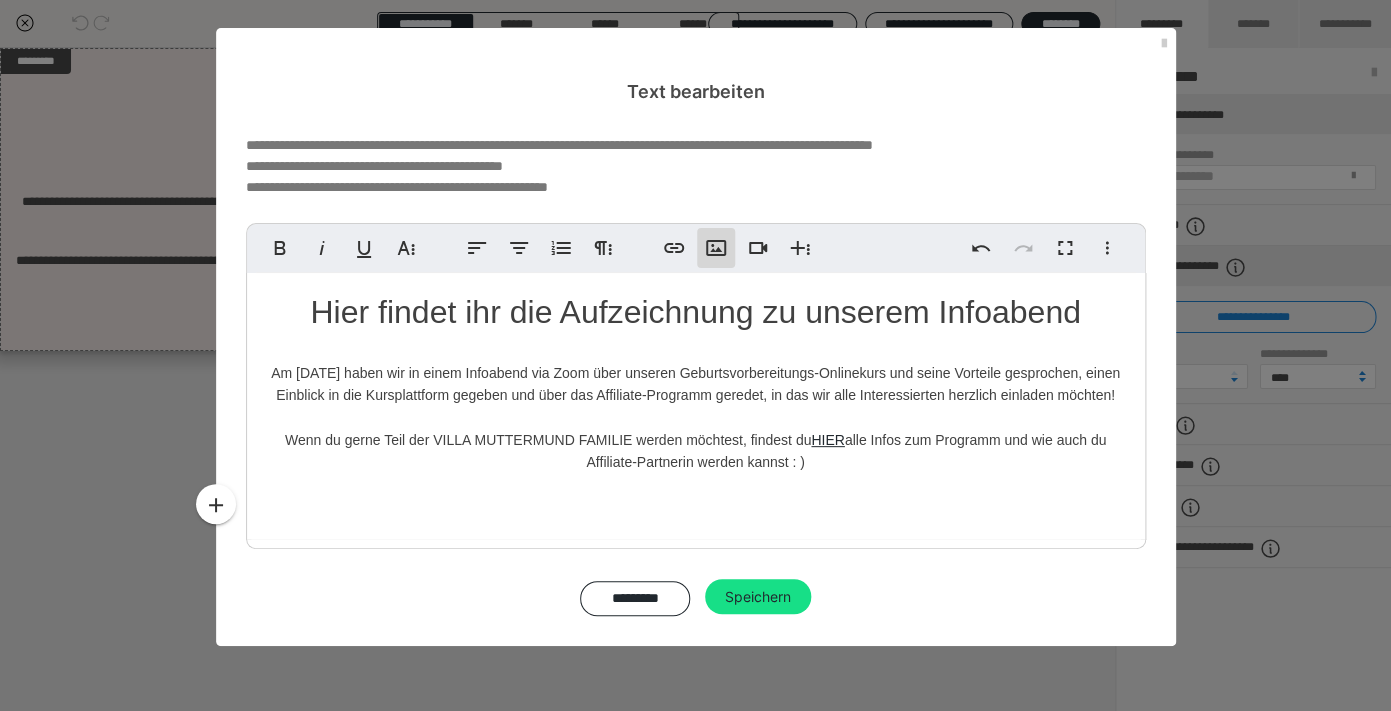 click on "Bild einfügen" at bounding box center [716, 248] 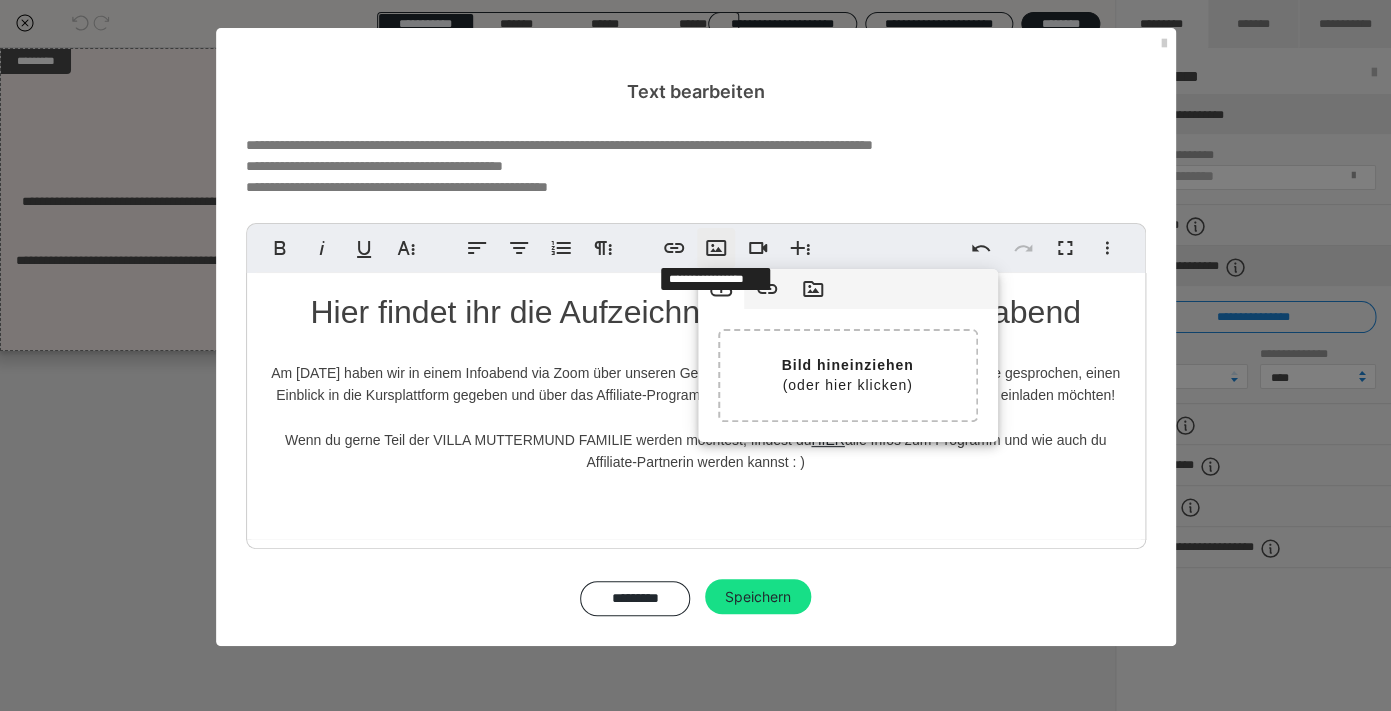 click 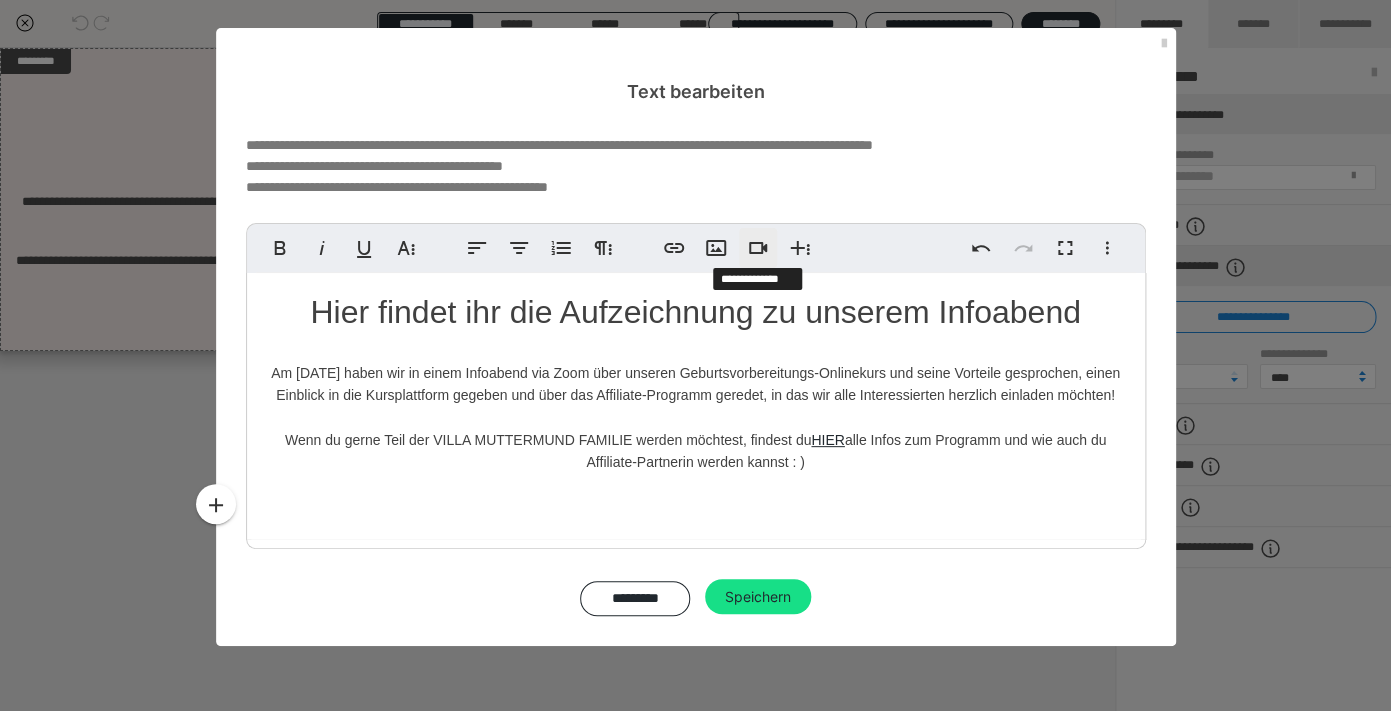 click 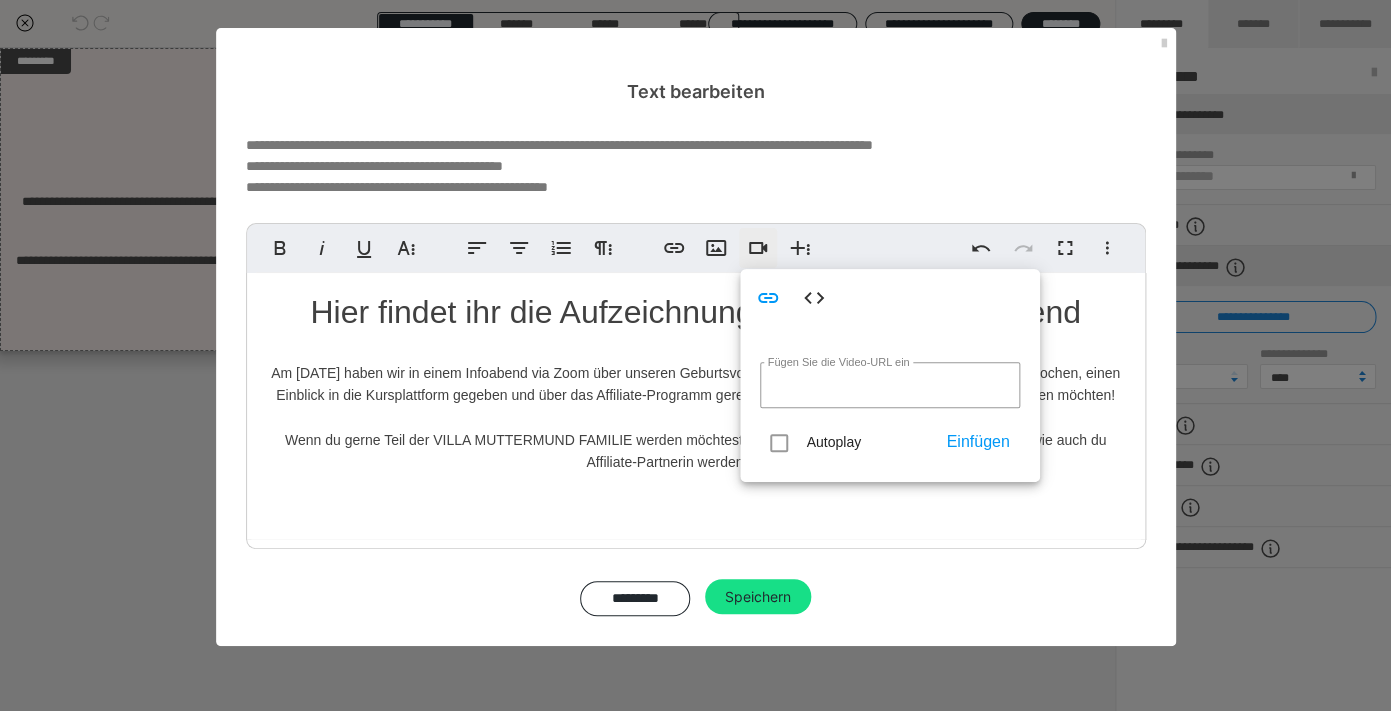 click 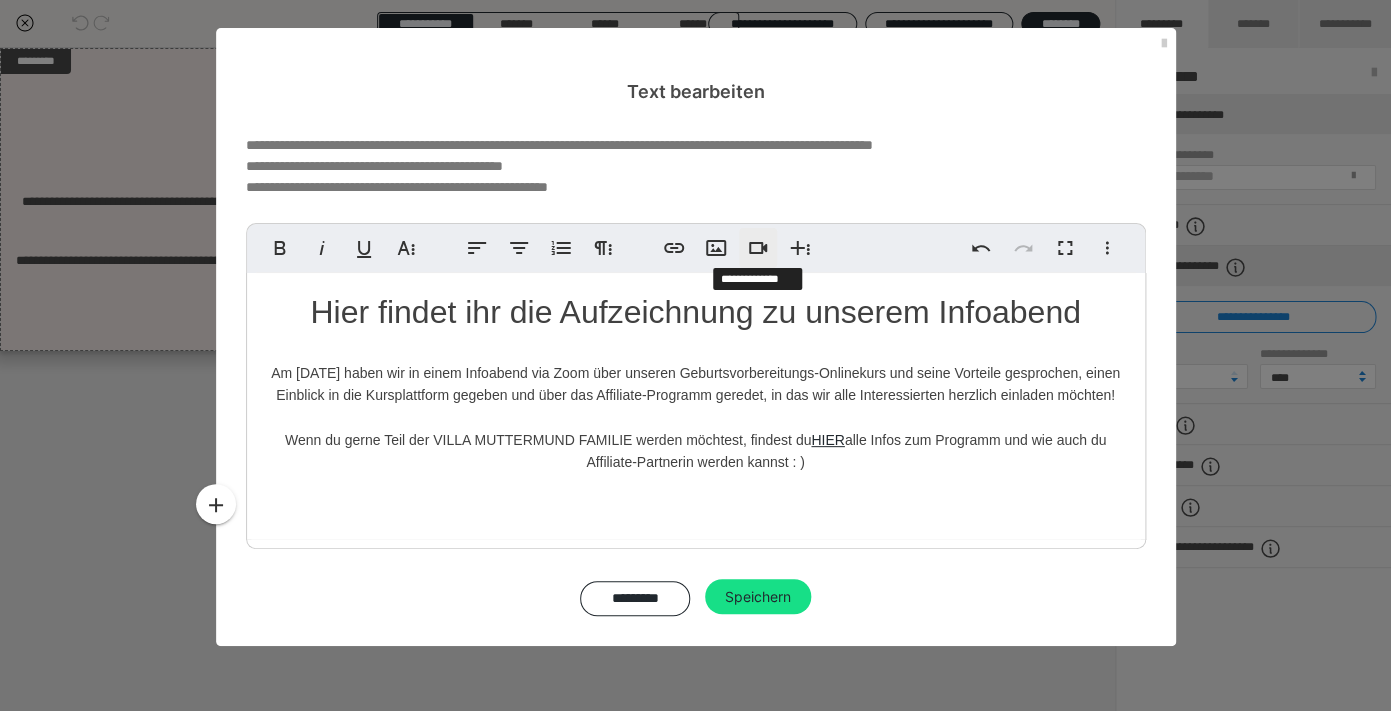 click 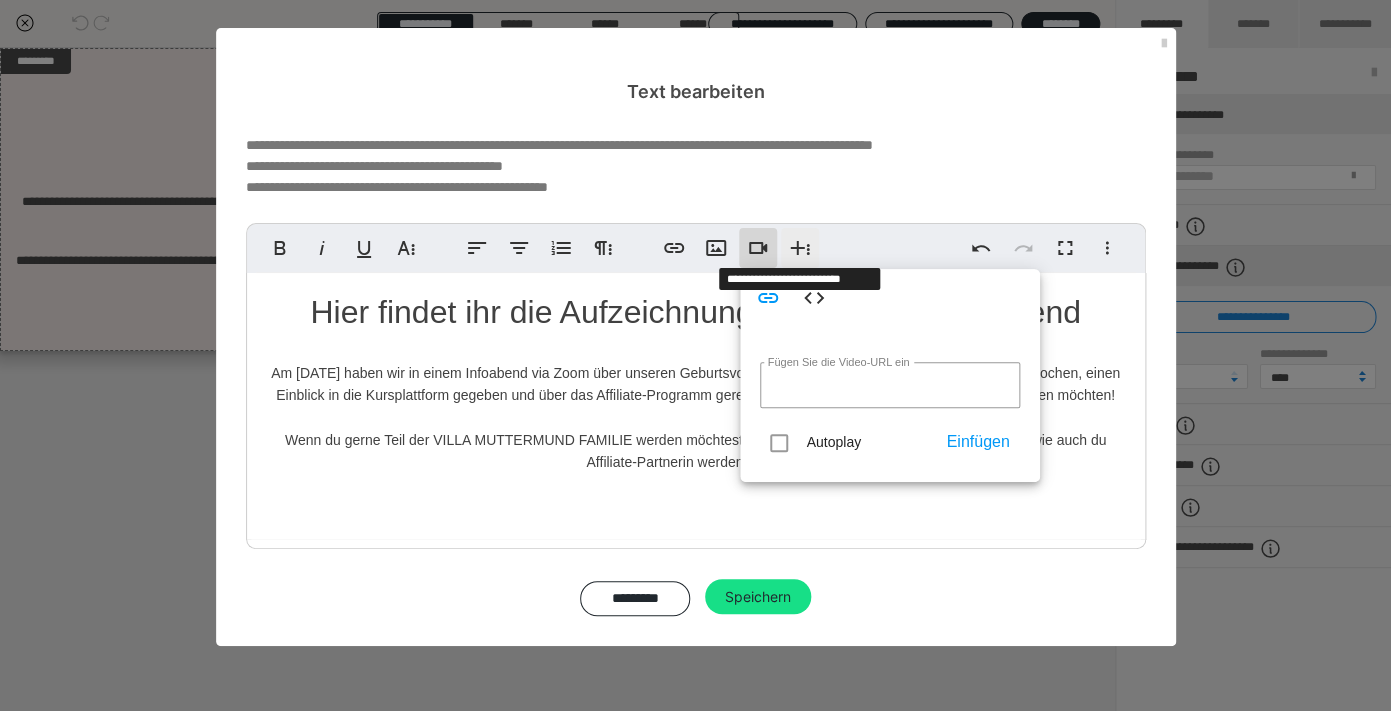 click 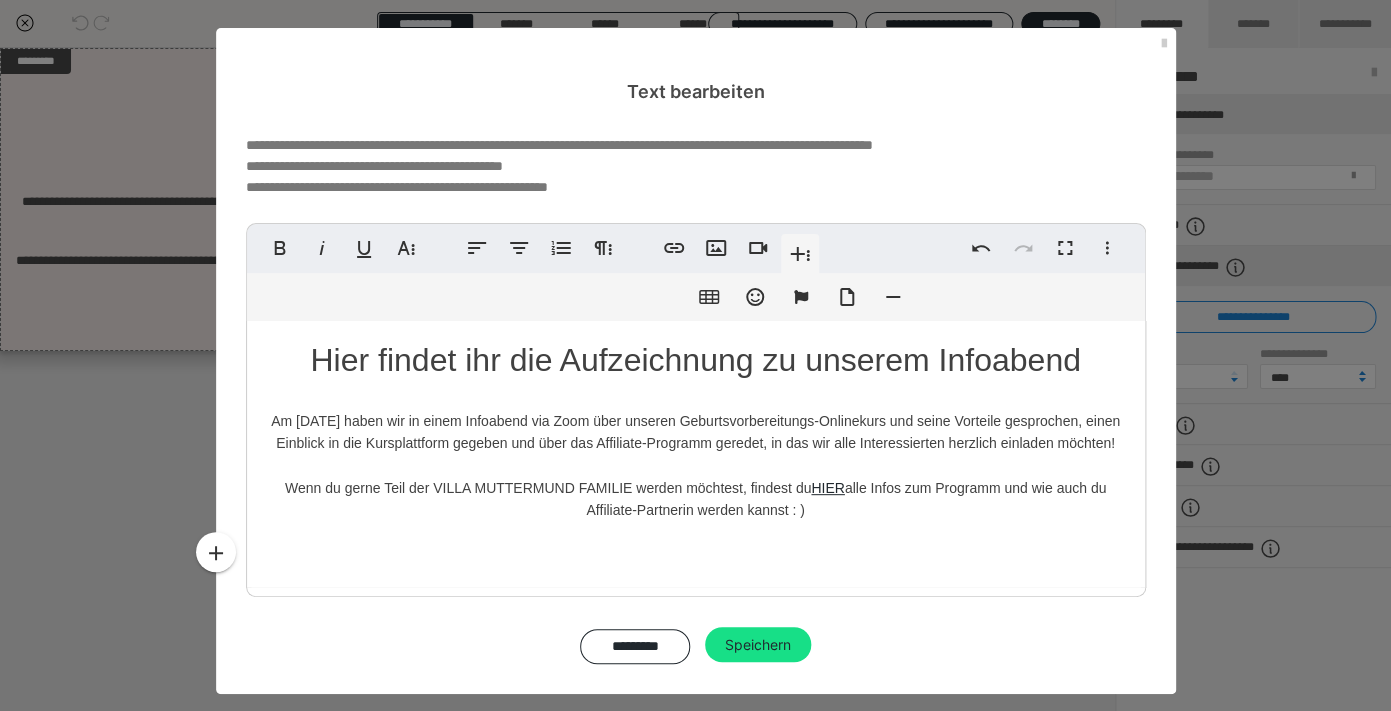 click 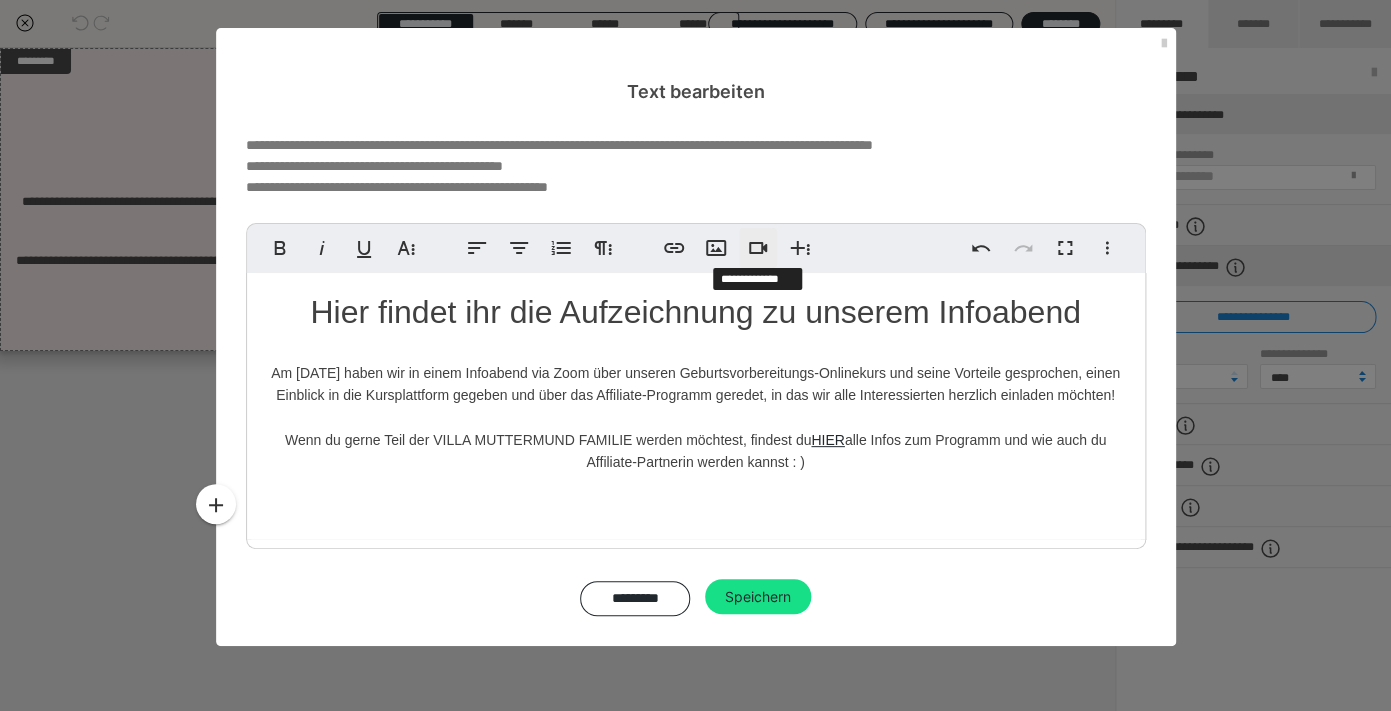click 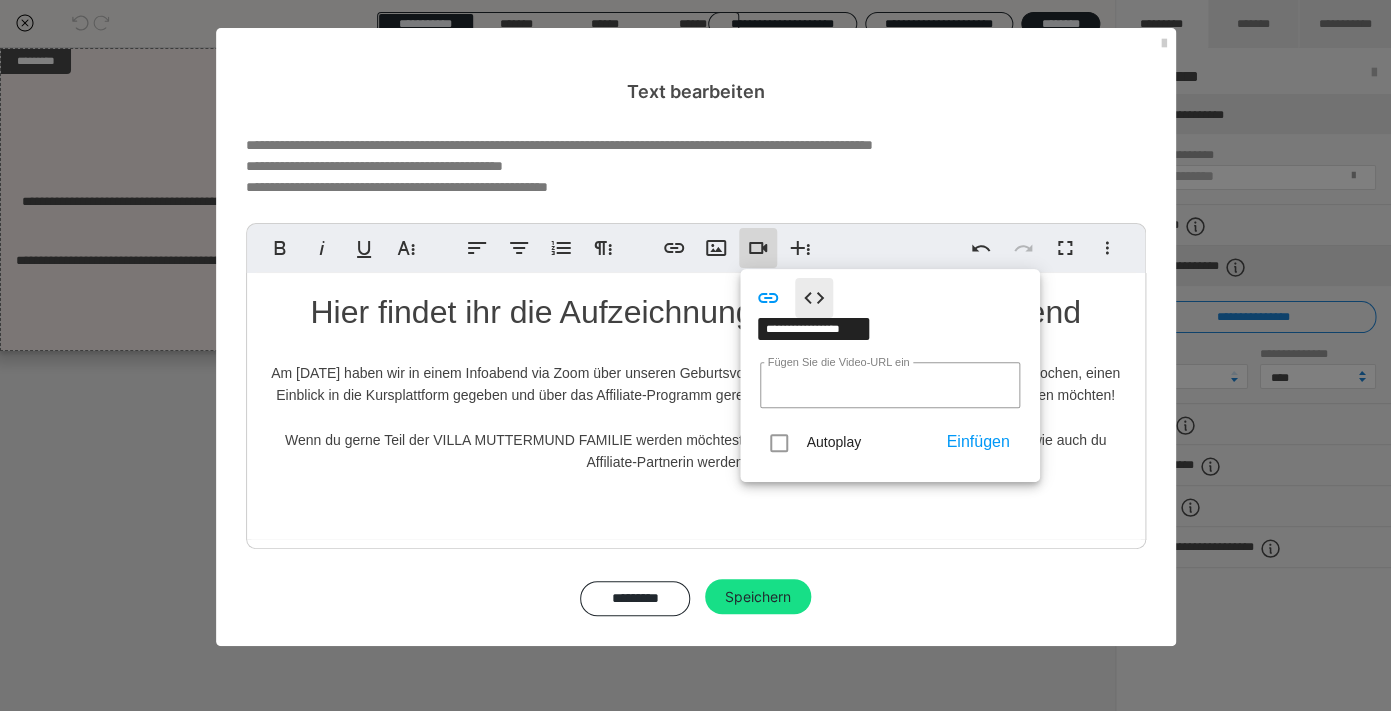 click 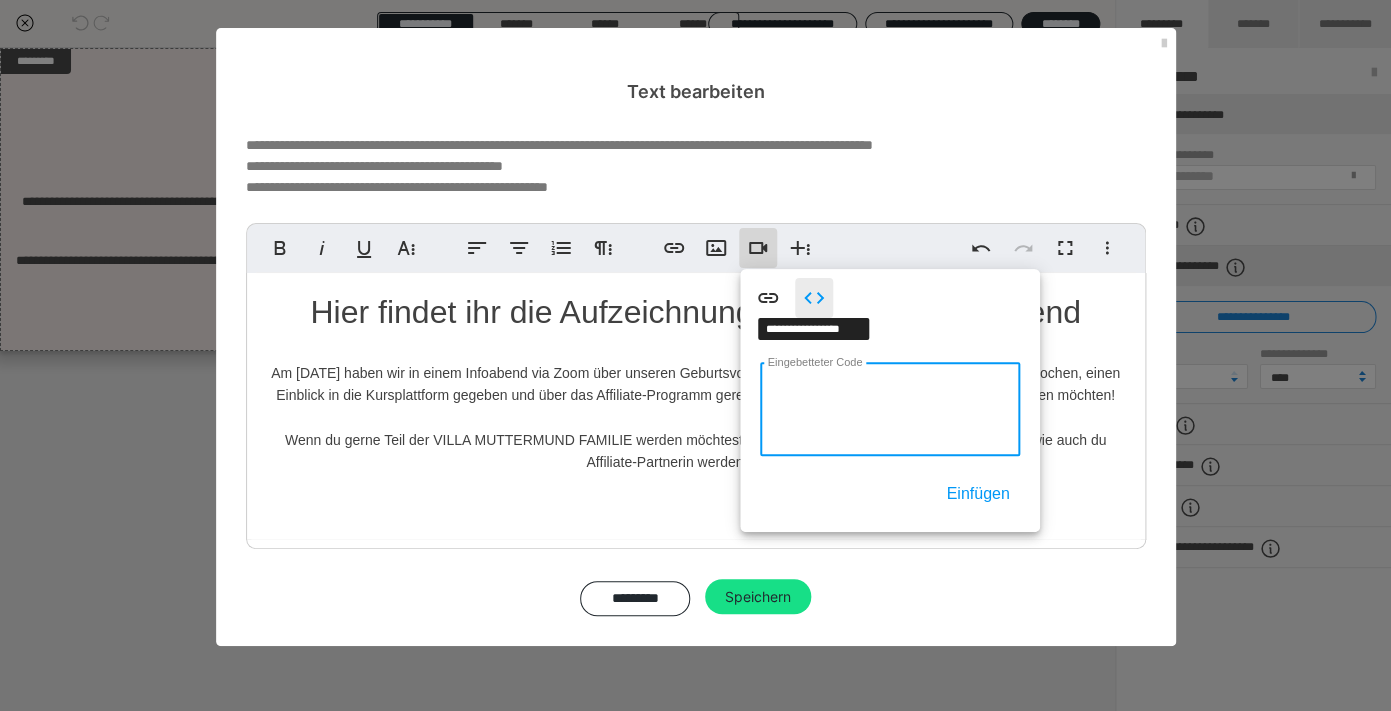 click 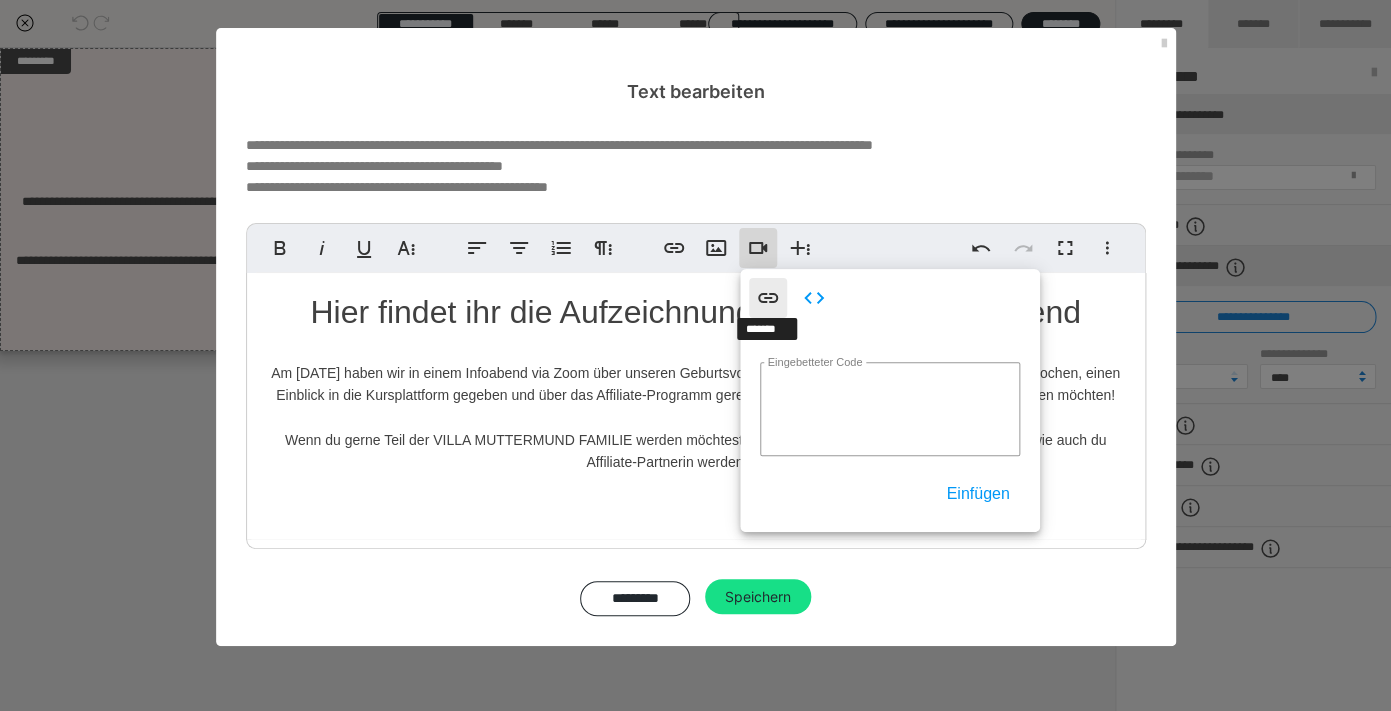 click 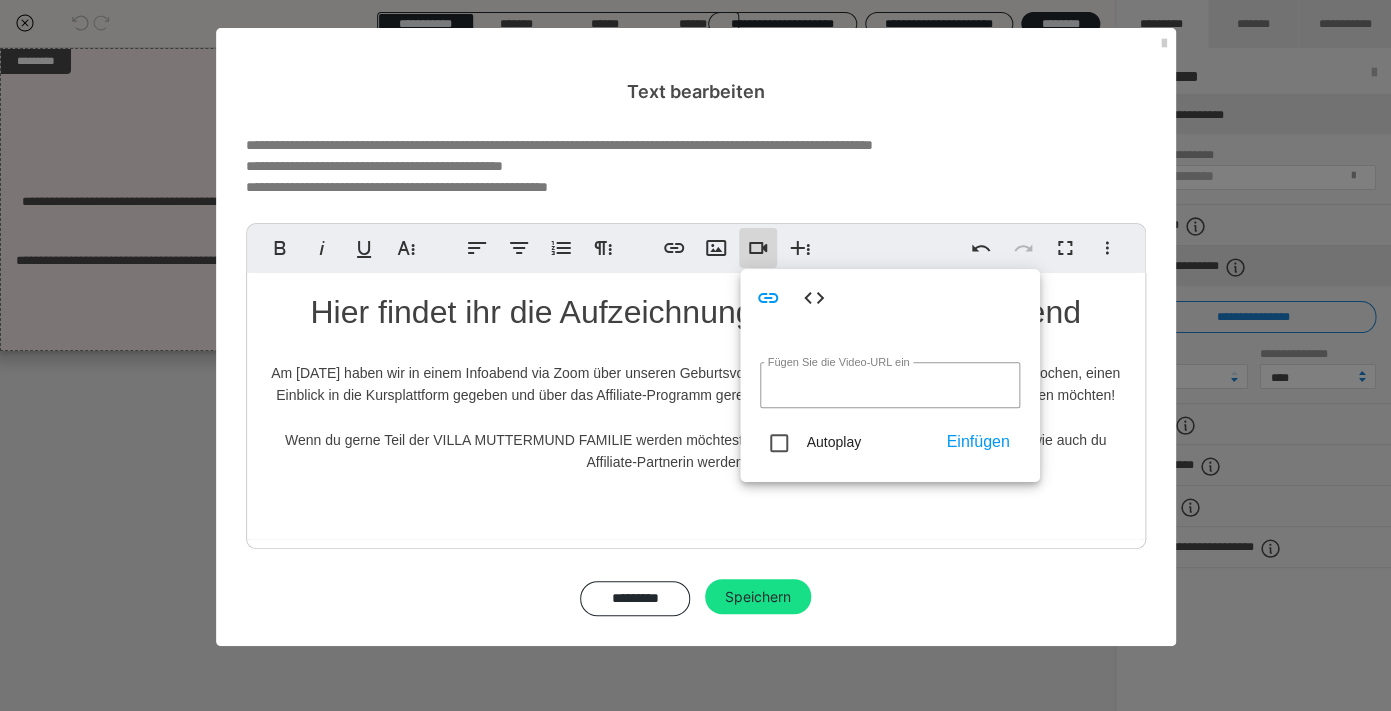 click at bounding box center (776, 440) 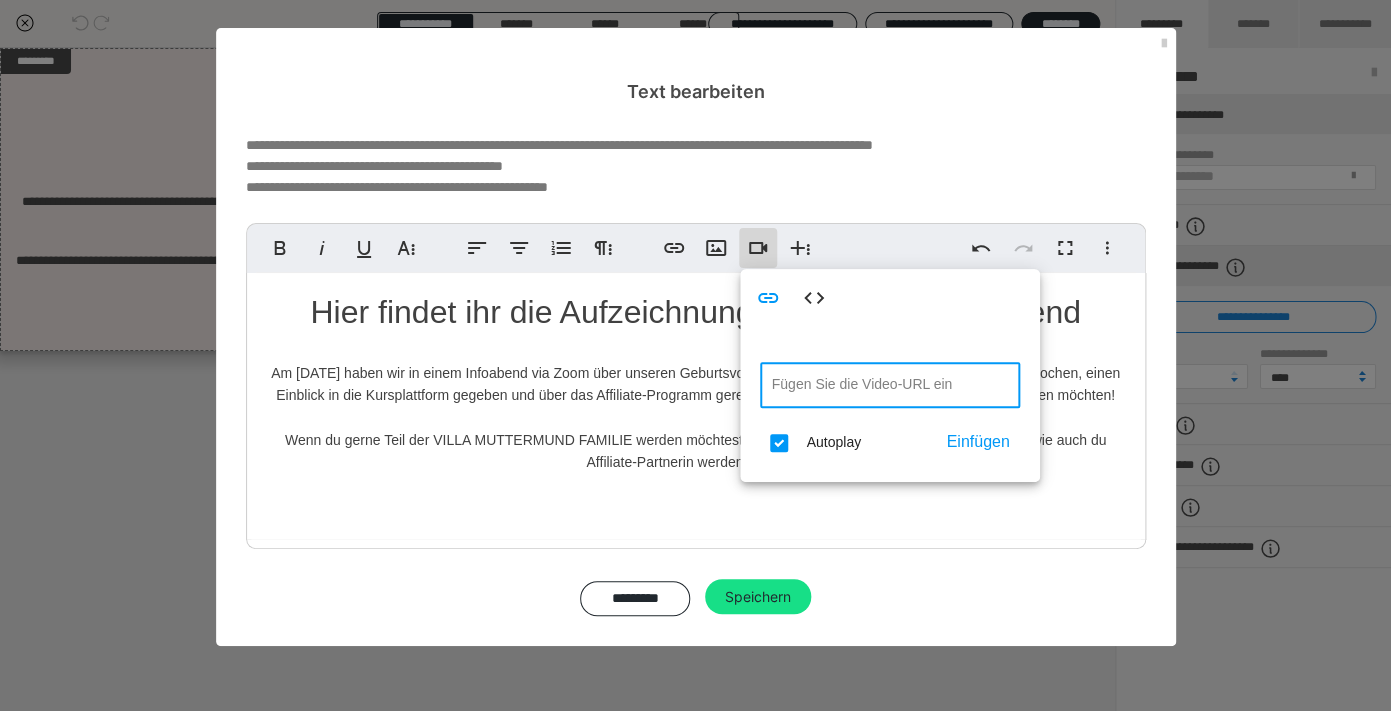 click on "Fügen Sie die Video-URL ein" at bounding box center (890, 385) 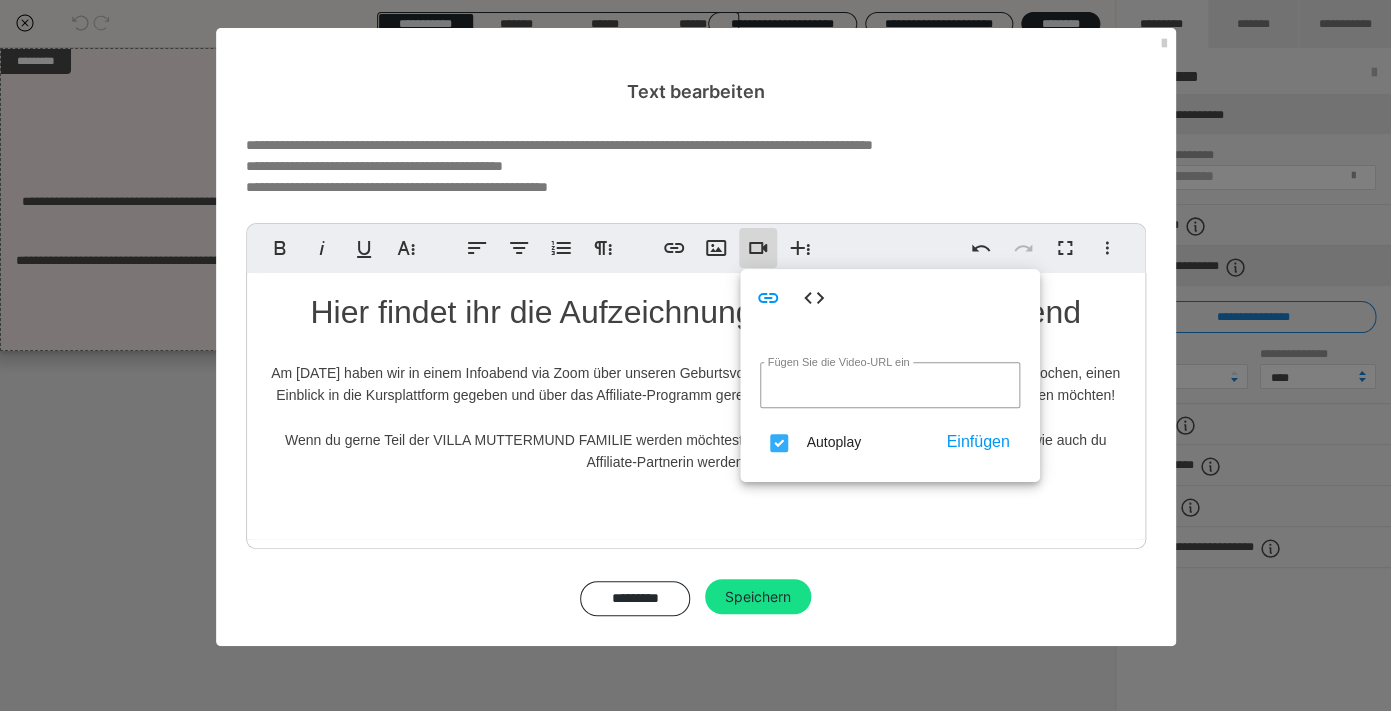 click at bounding box center (776, 440) 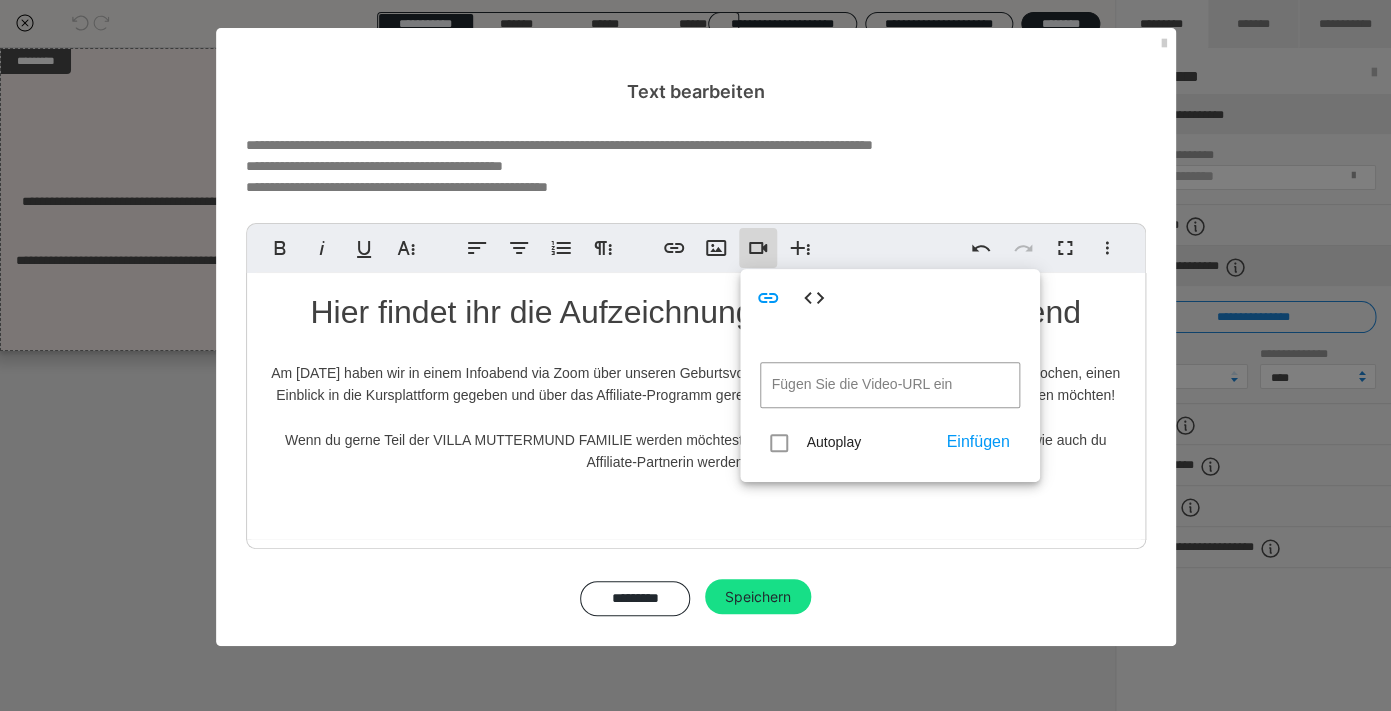 click on "Hier findet ihr die Aufzeichnung zu unserem Infoabend Am [DATE] haben wir in einem Infoabend via Zoom über unseren Geburtsvorbereitungs-Onlinekurs und seine Vorteile gesprochen, einen Einblick in die Kursplattform gegeben und über das Affiliate-Programm geredet, in das wir alle Interessierten herzlich einladen möchten! Wenn du gerne Teil der VILLA MUTTERMUND FAMILIE werden möchtest, findest du  HIER  alle Infos zum Programm und wie auch du Affiliate-Partnerin werden kannst : ) ​ ​" at bounding box center (696, 406) 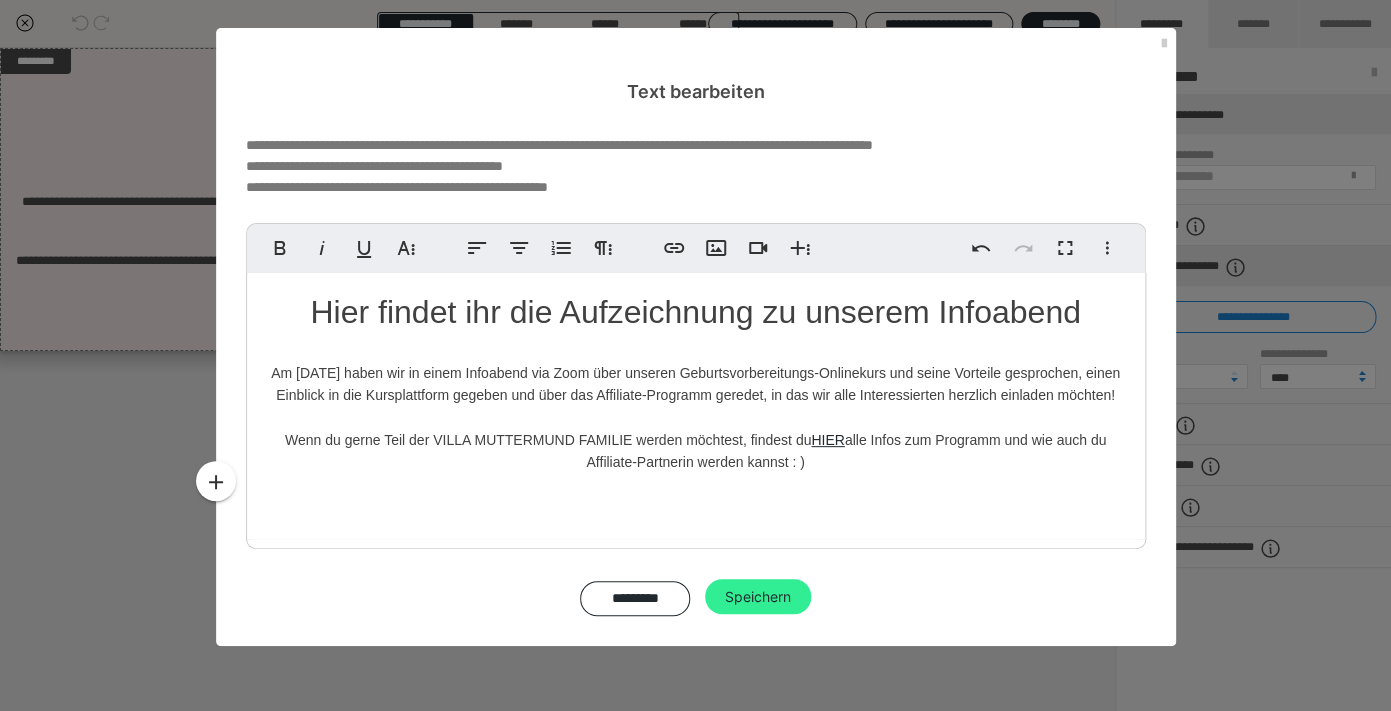 click on "Speichern" at bounding box center [758, 597] 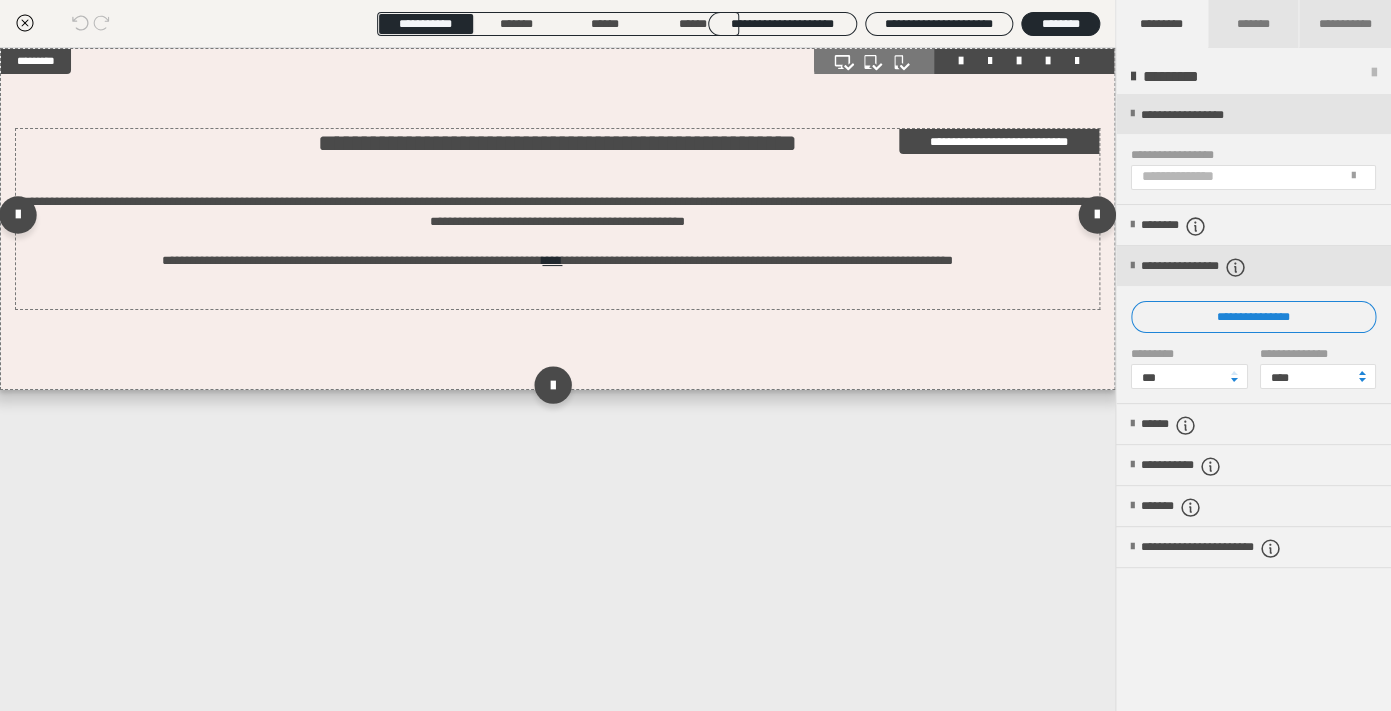 click on "**********" at bounding box center [557, 219] 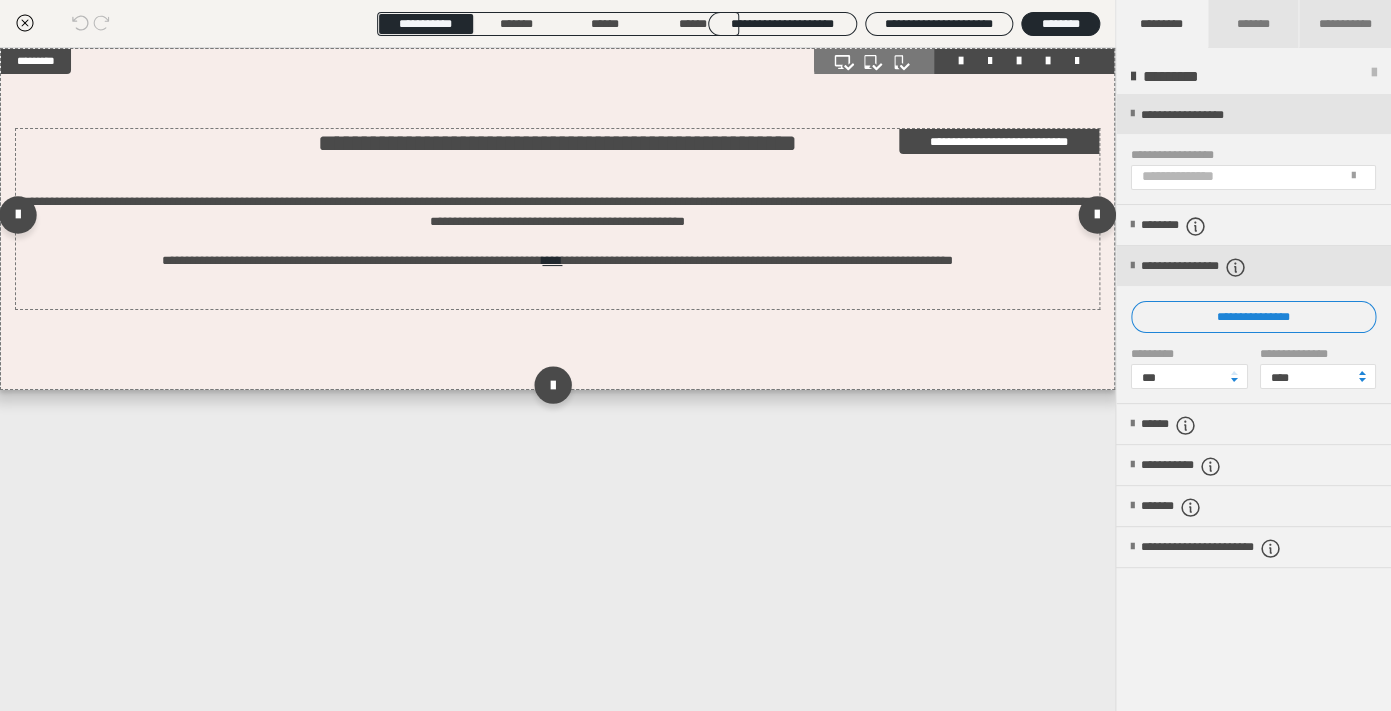 click on "**********" at bounding box center [557, 219] 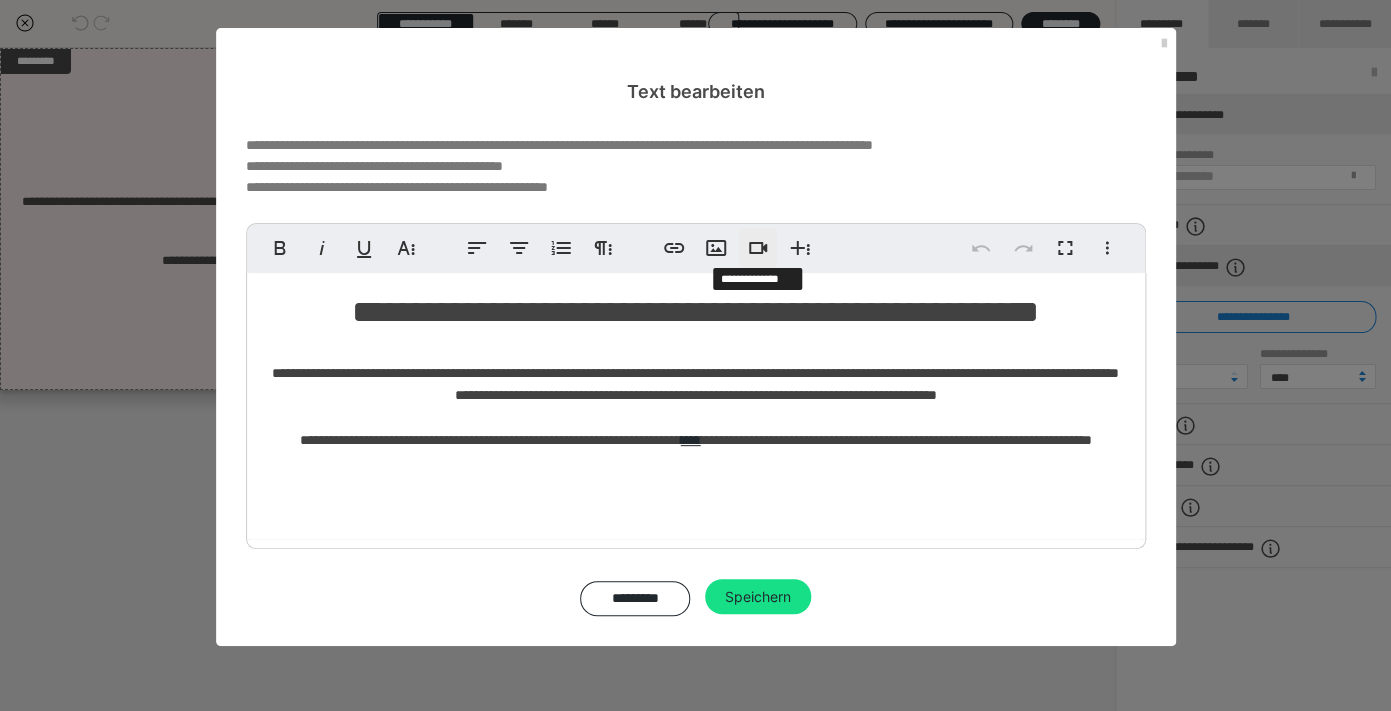 click 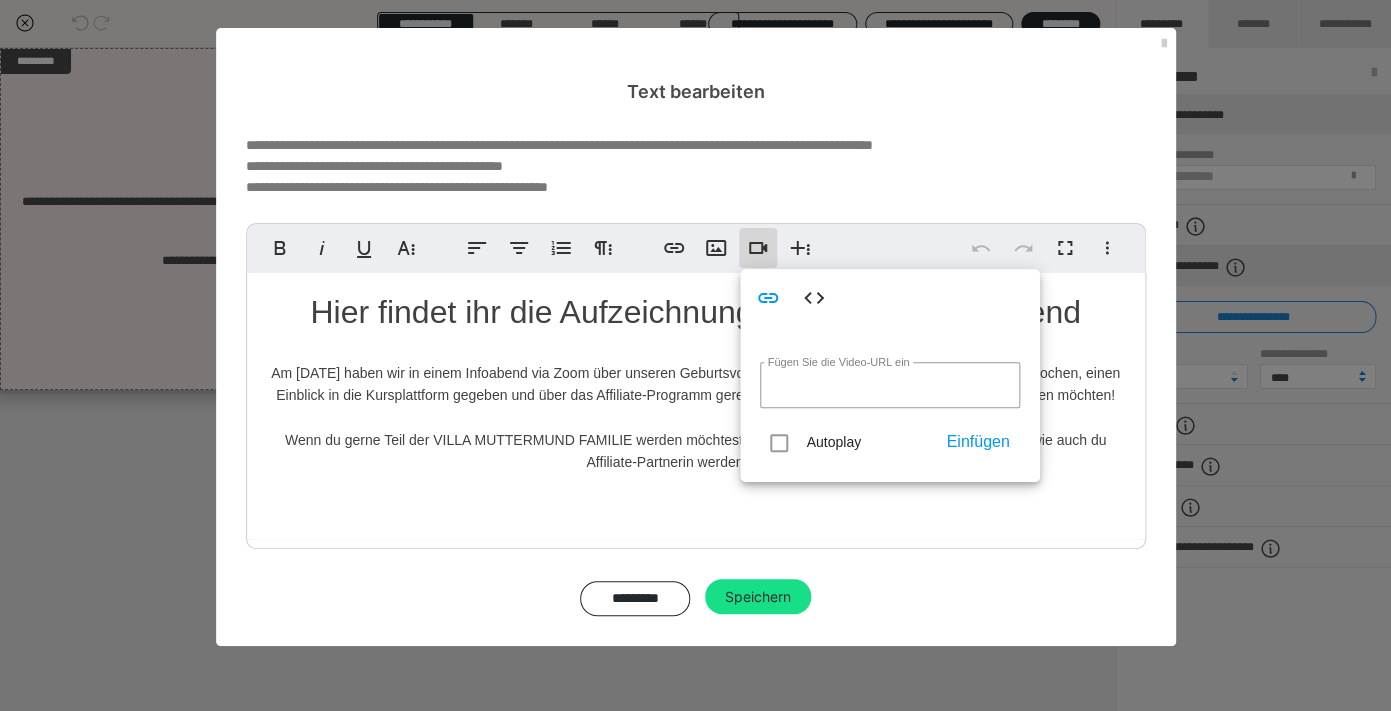 click on "**********" at bounding box center [696, 375] 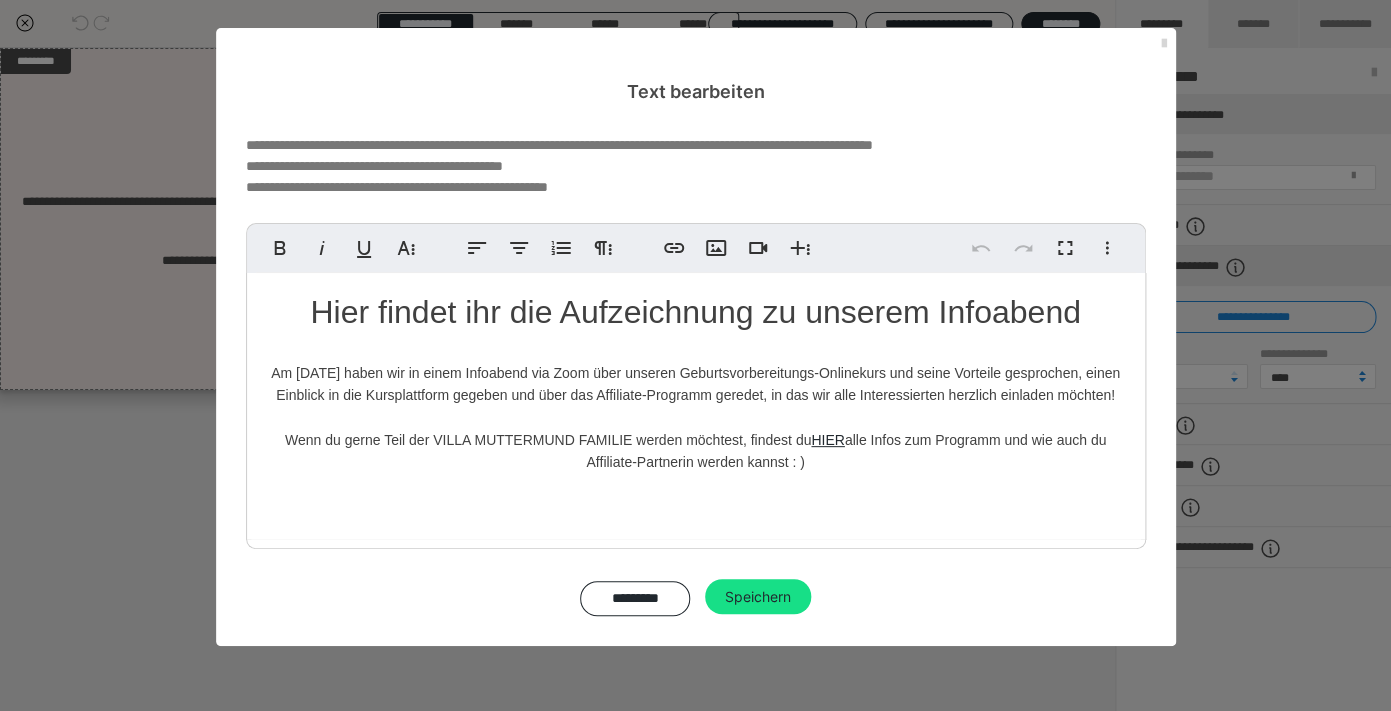 click at bounding box center (1164, 44) 